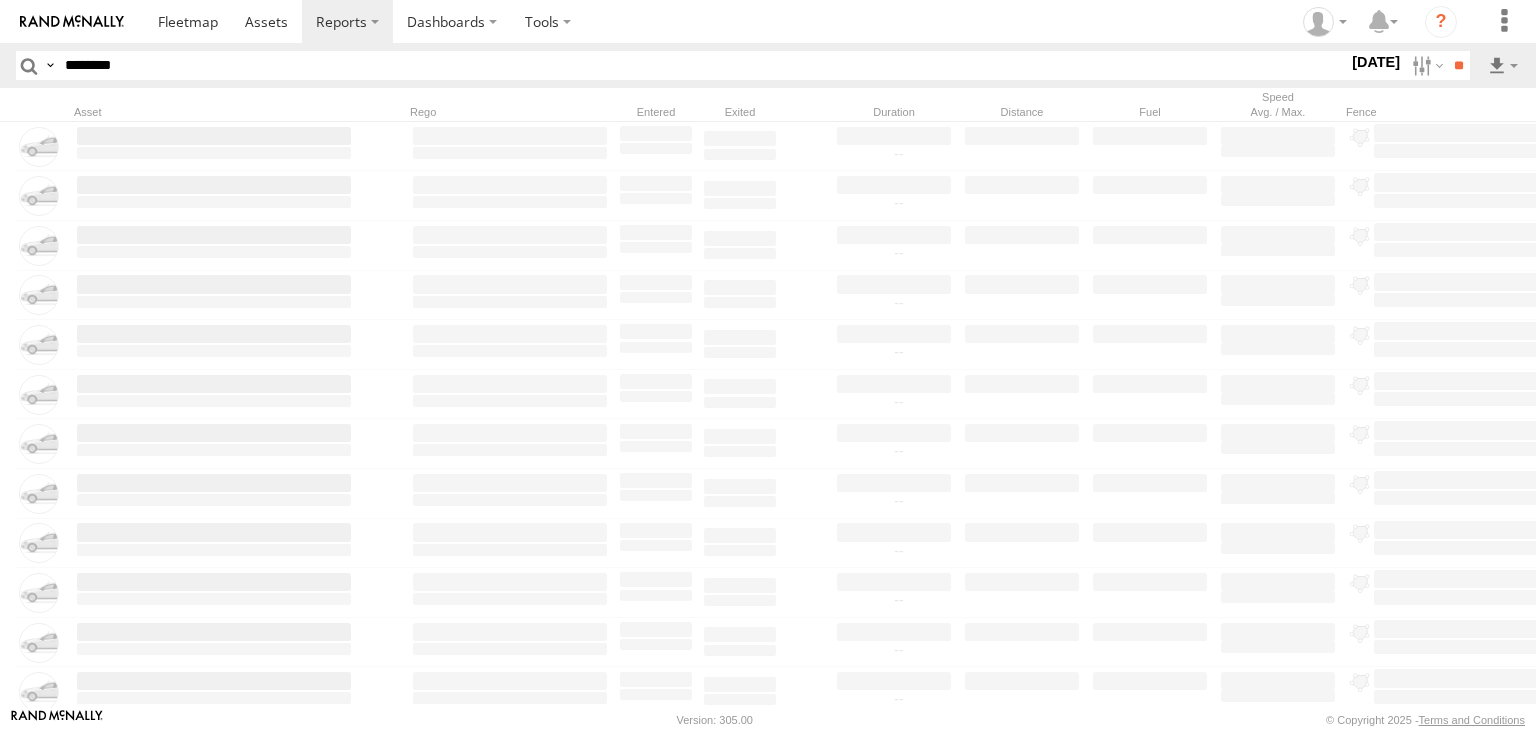 scroll, scrollTop: 0, scrollLeft: 0, axis: both 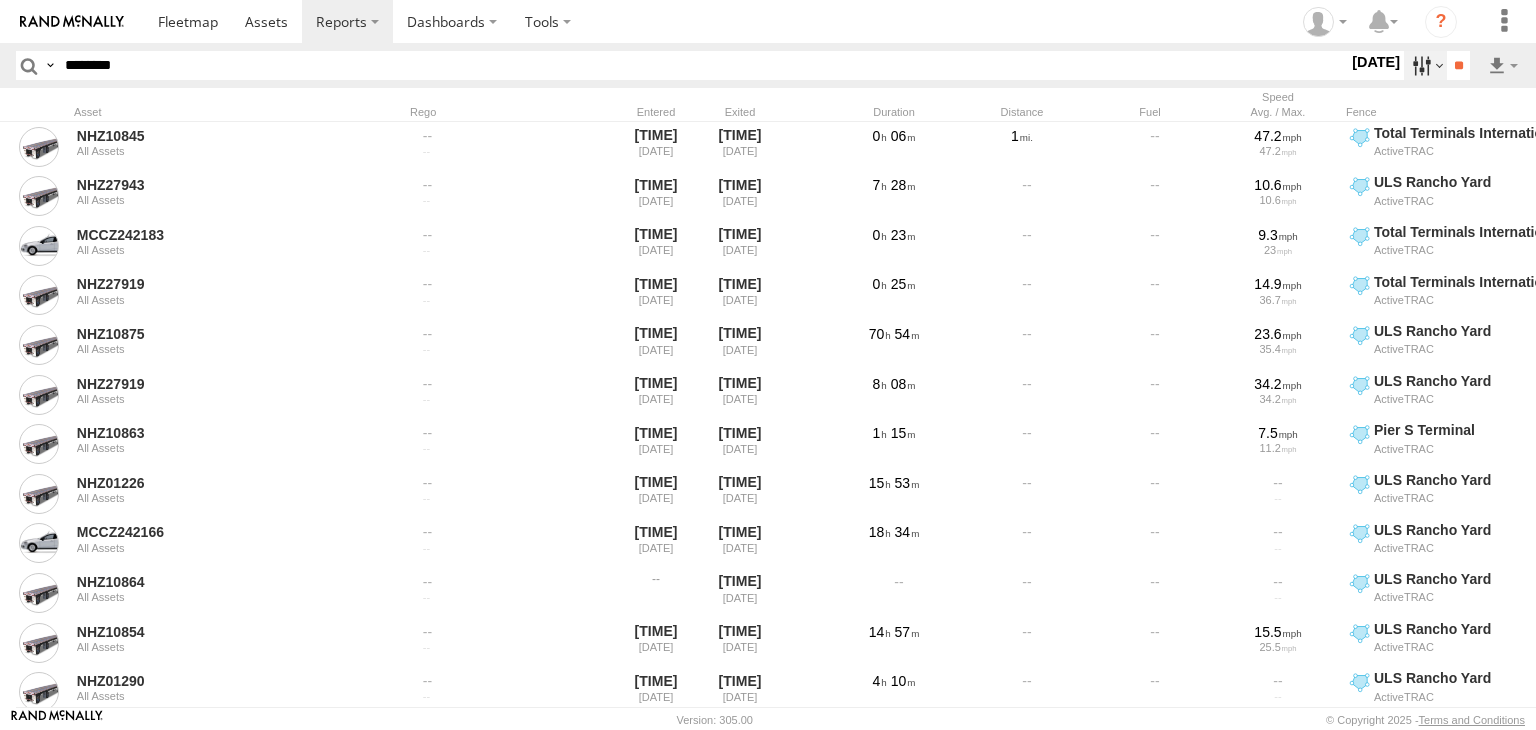 click at bounding box center (1425, 65) 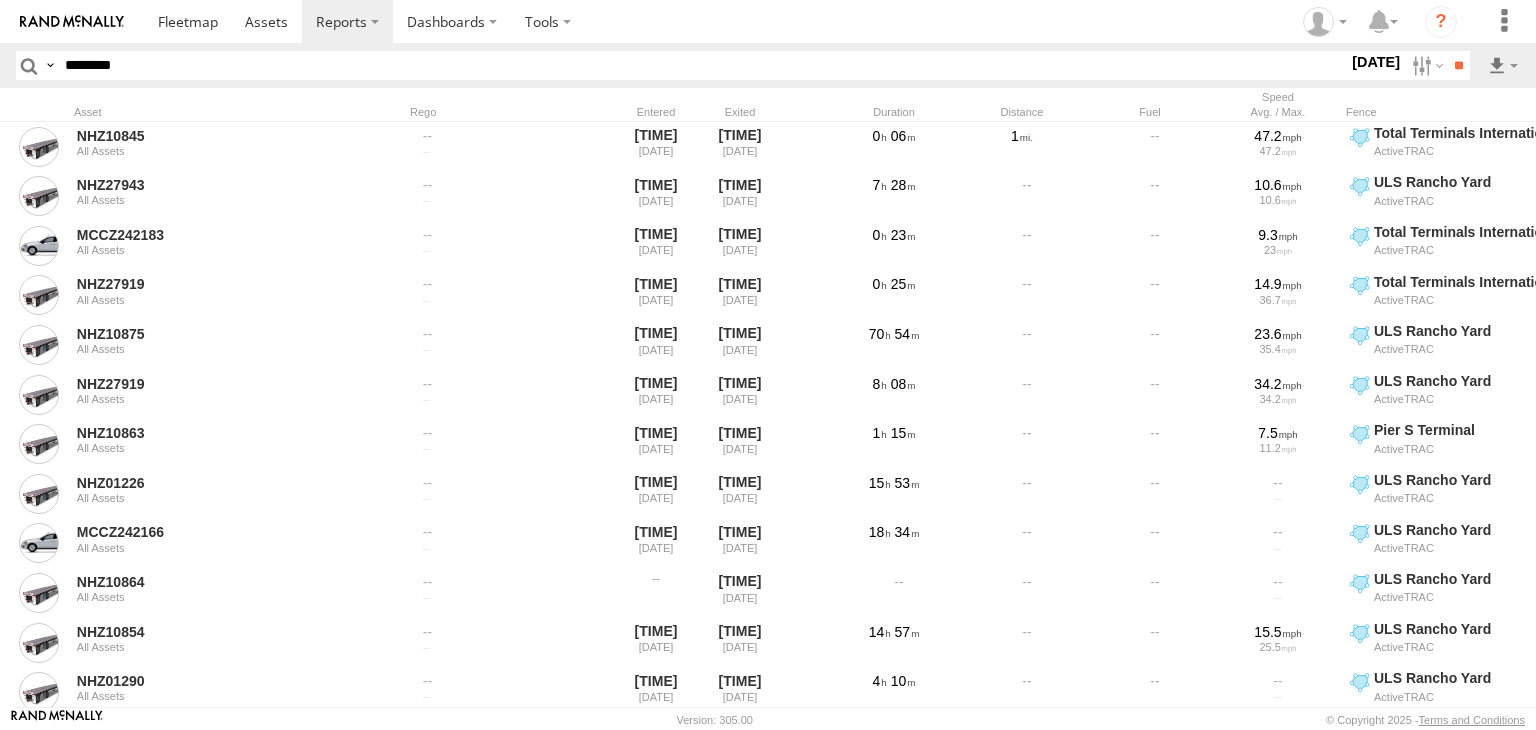 click at bounding box center [0, 0] 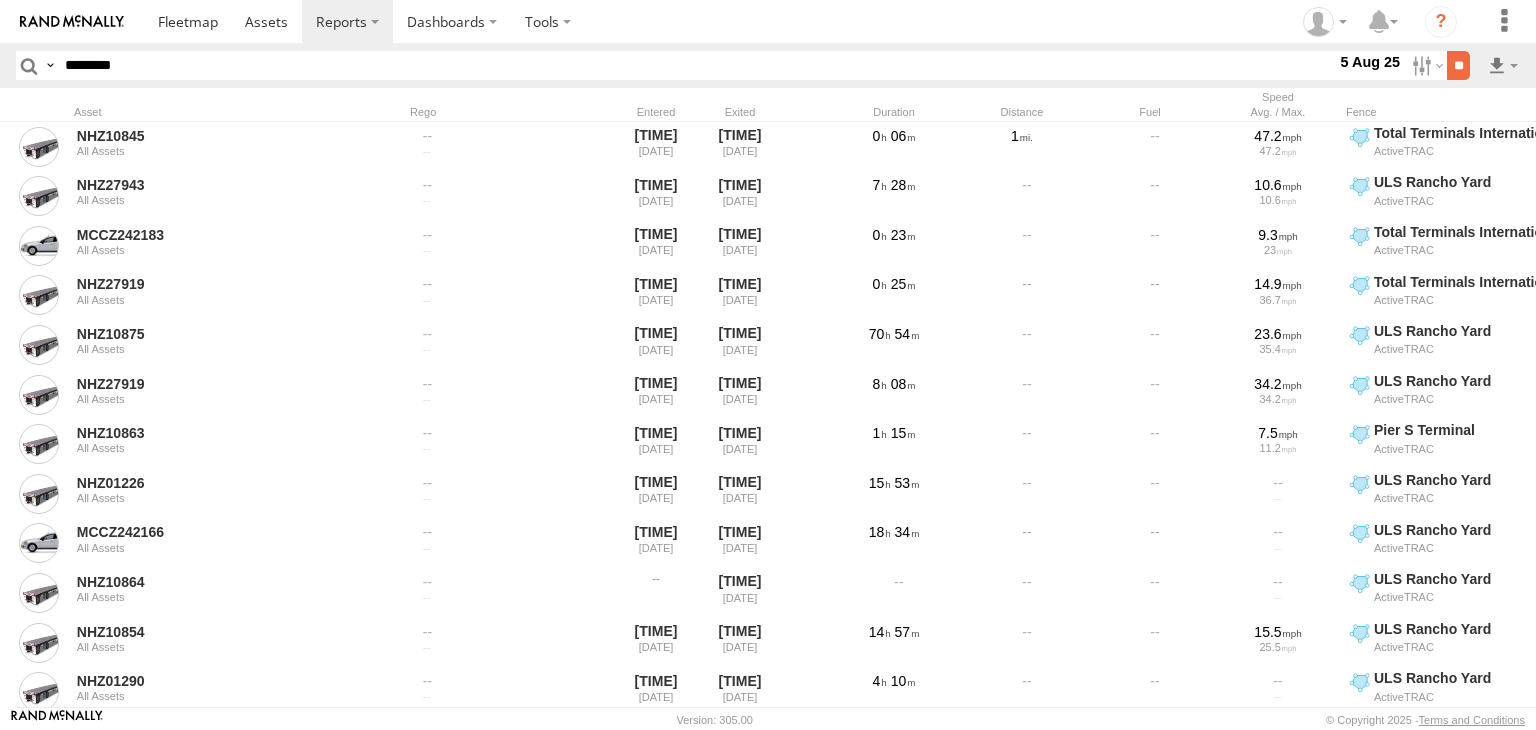 click on "**" at bounding box center (1458, 65) 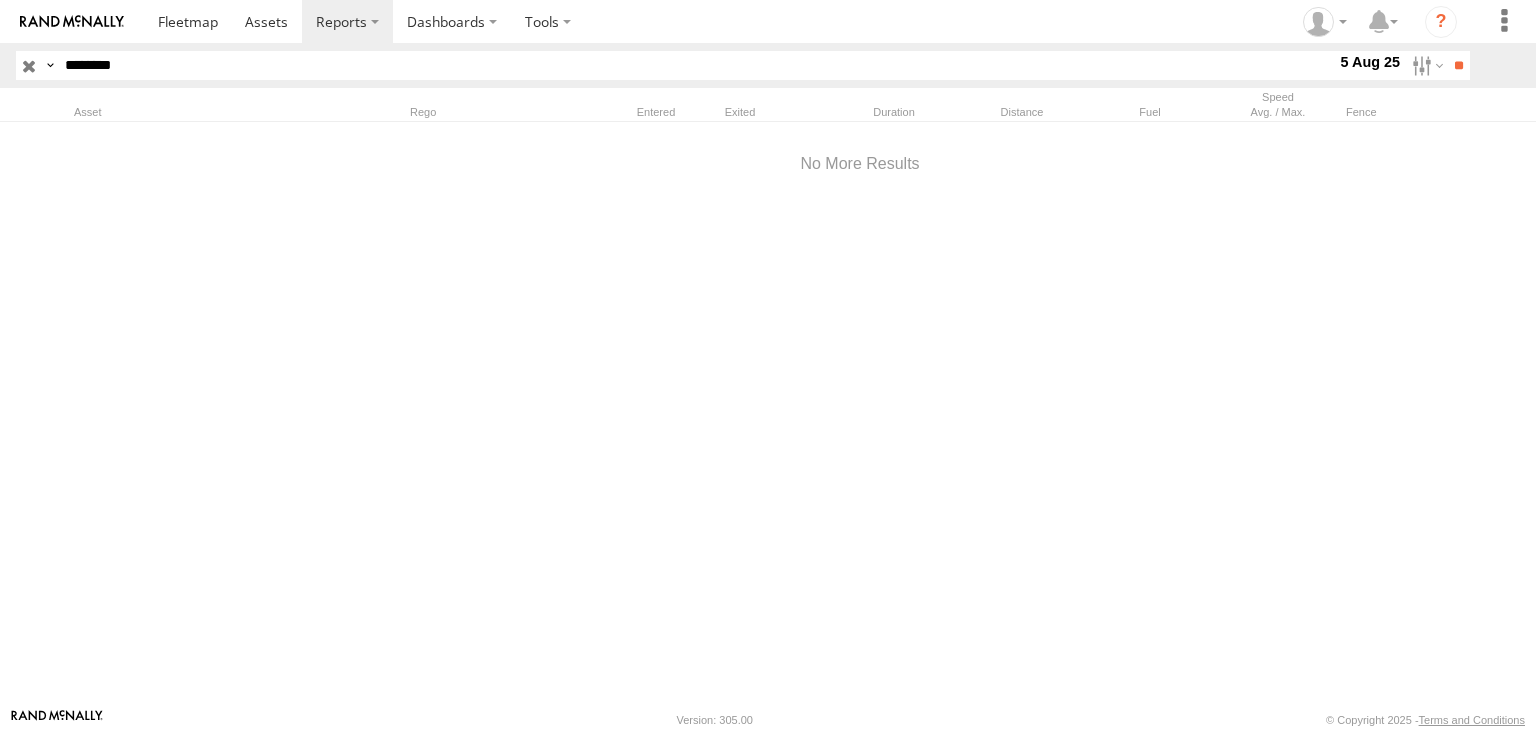click at bounding box center [29, 65] 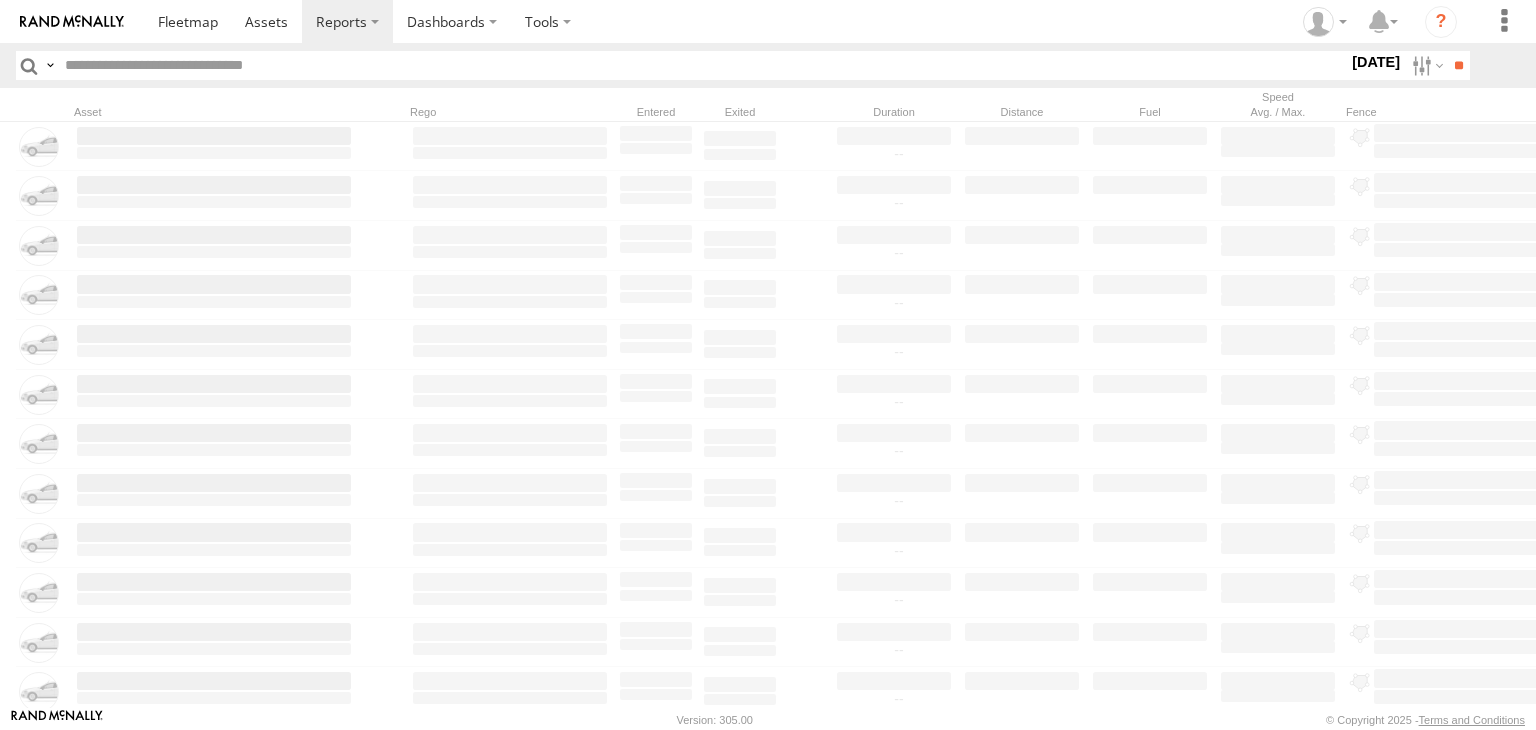 paste on "********" 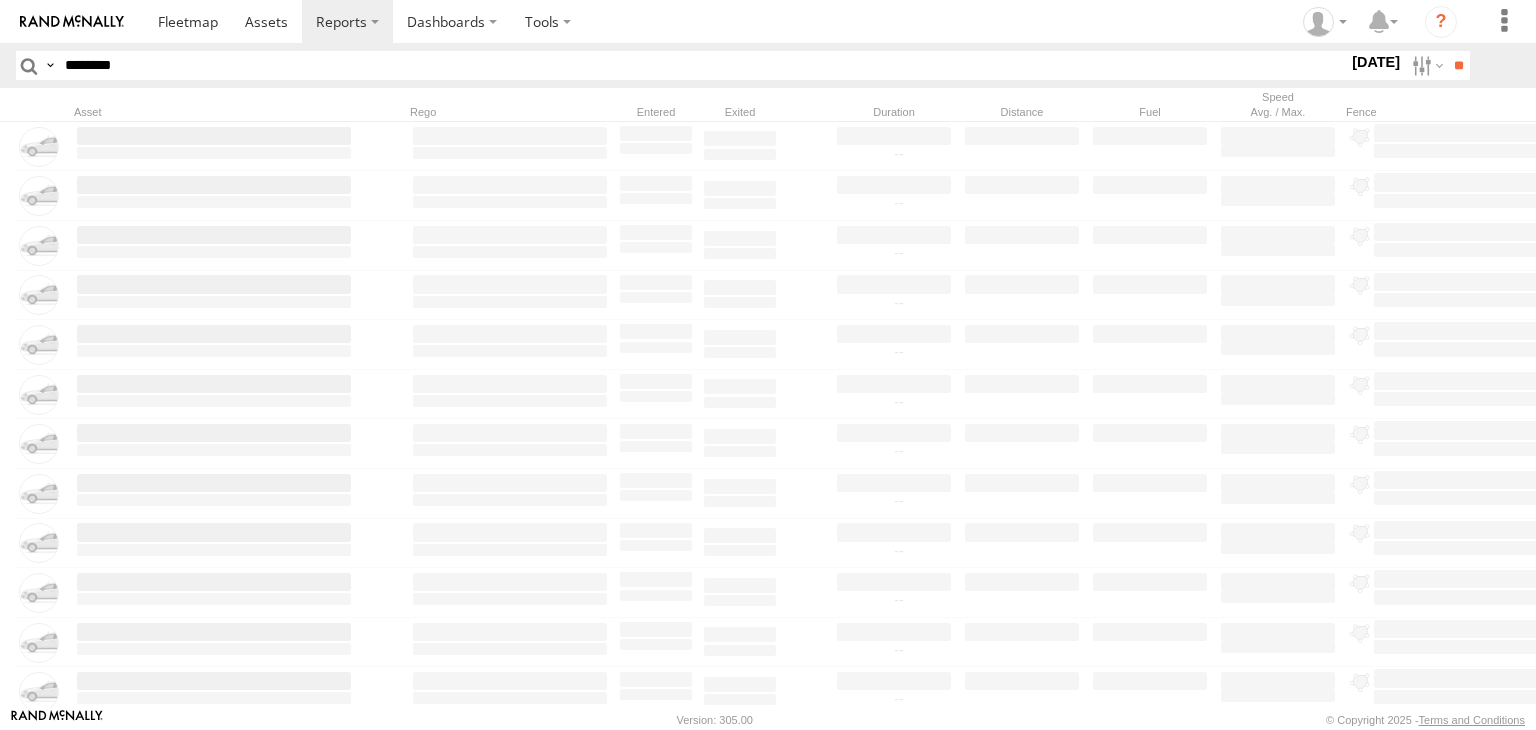 type on "********" 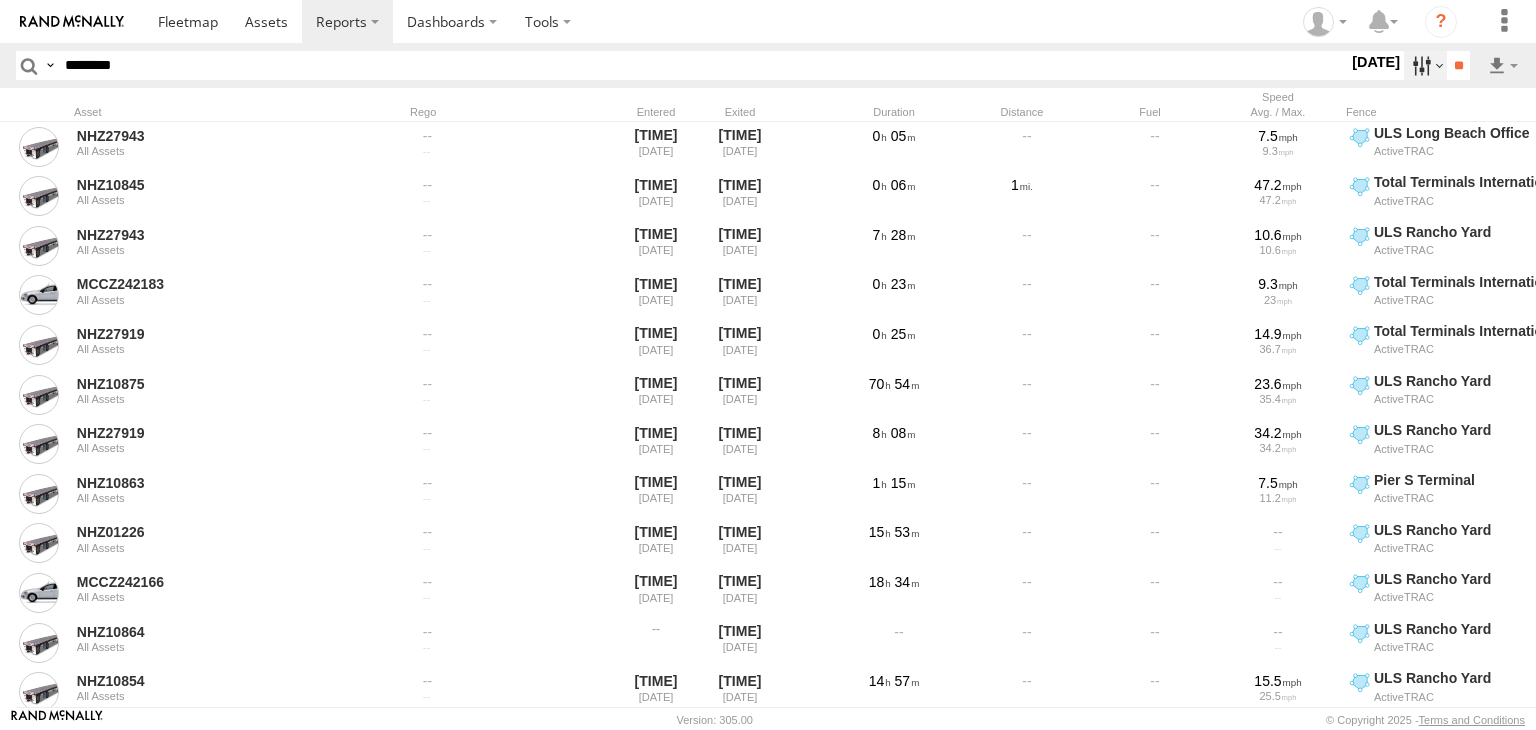 click at bounding box center [1425, 65] 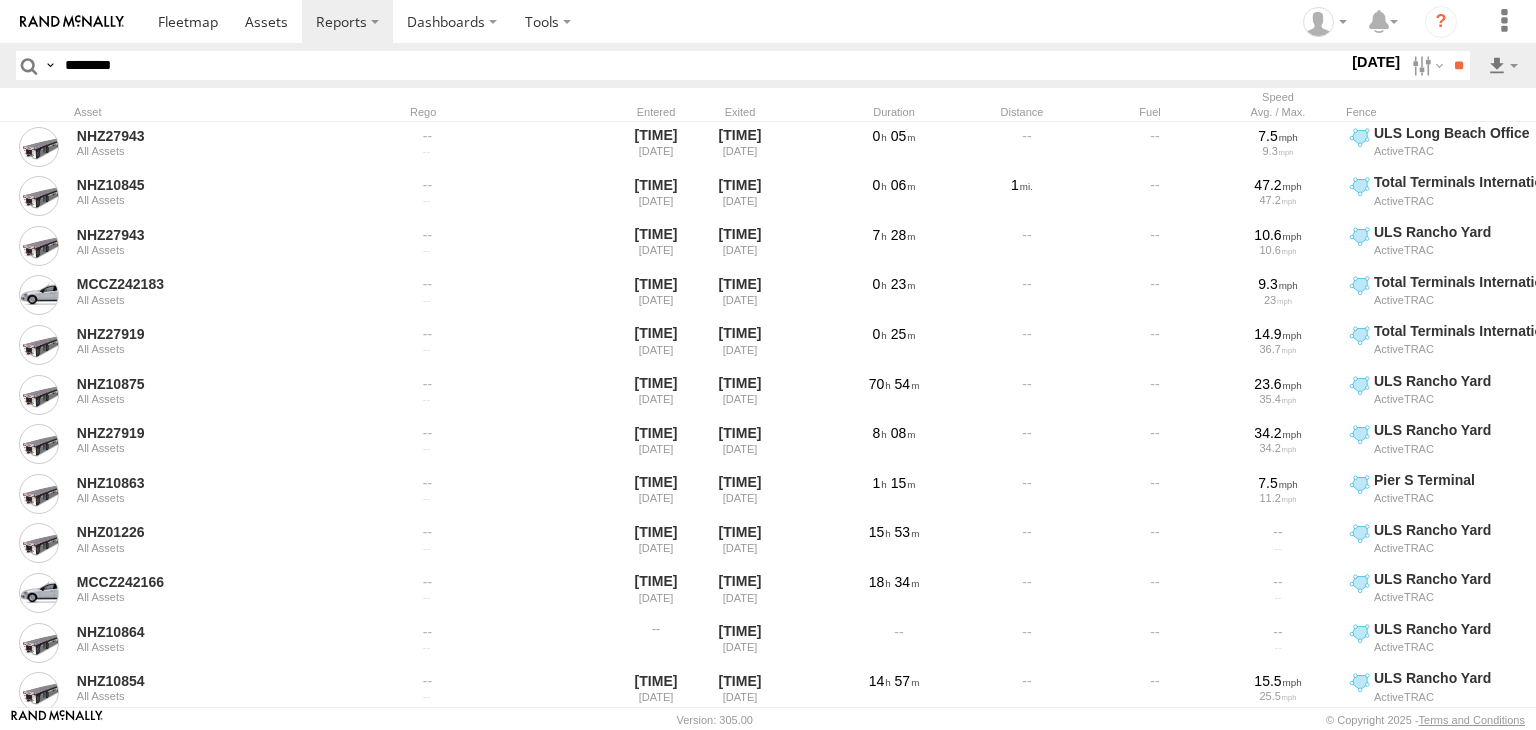 click at bounding box center (0, 0) 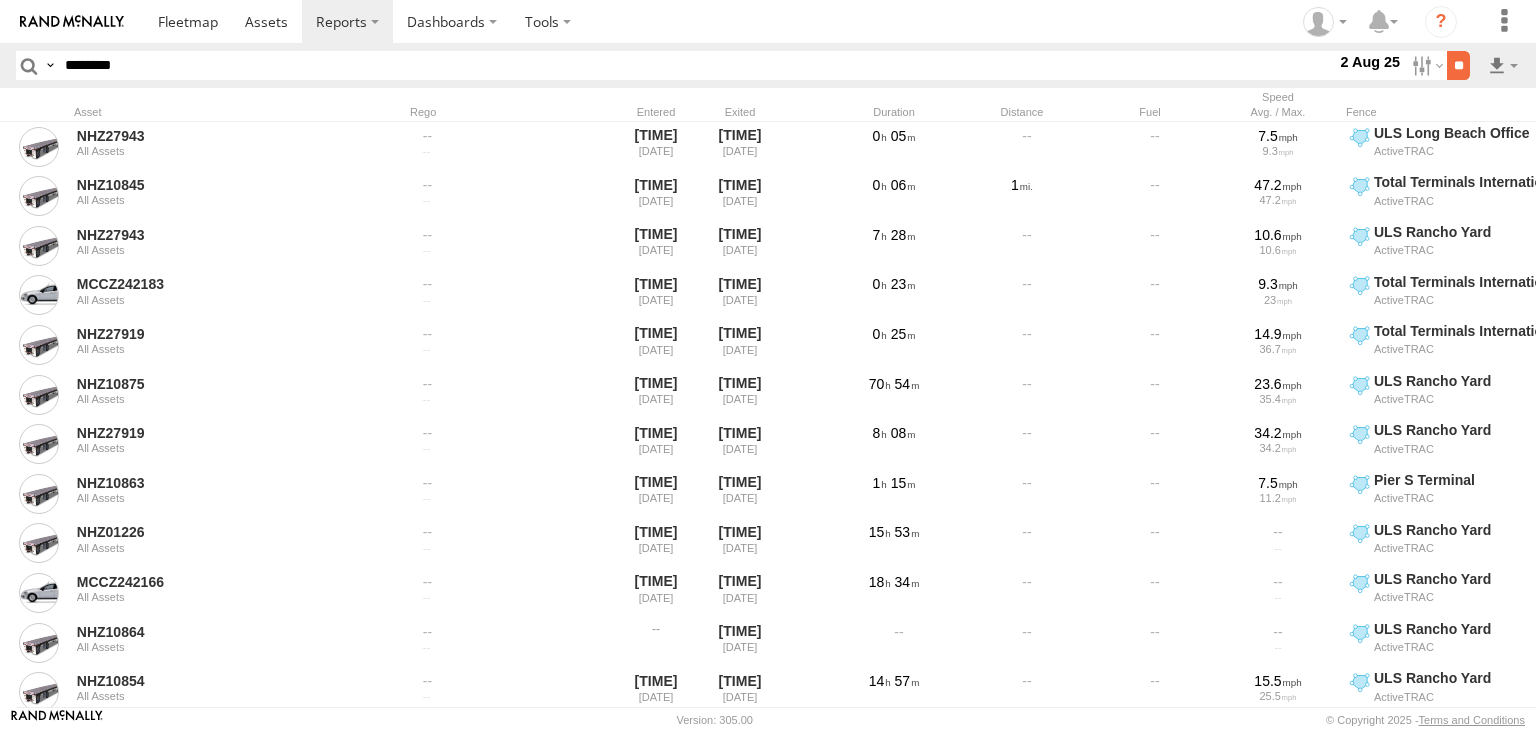 click on "**" at bounding box center (1458, 65) 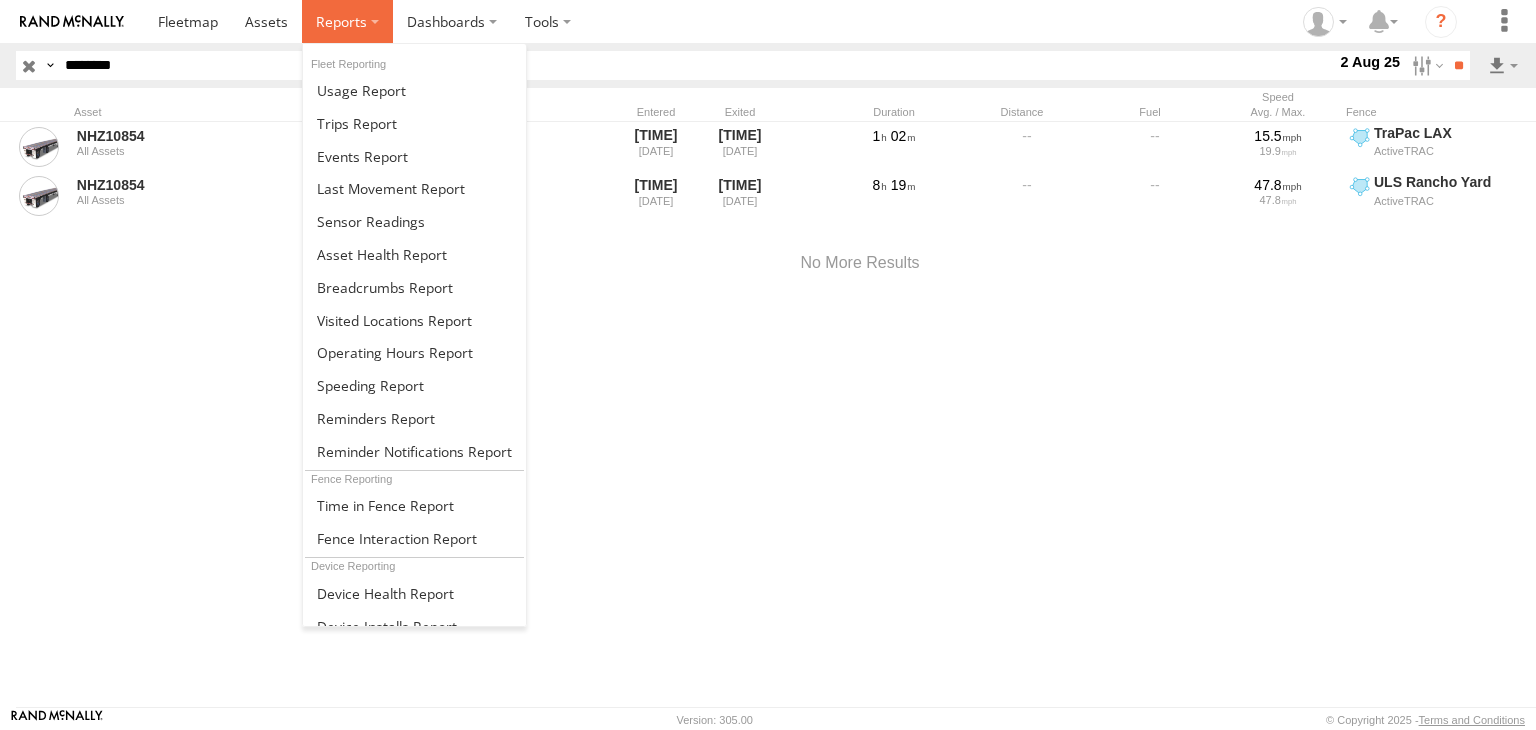 click at bounding box center [341, 21] 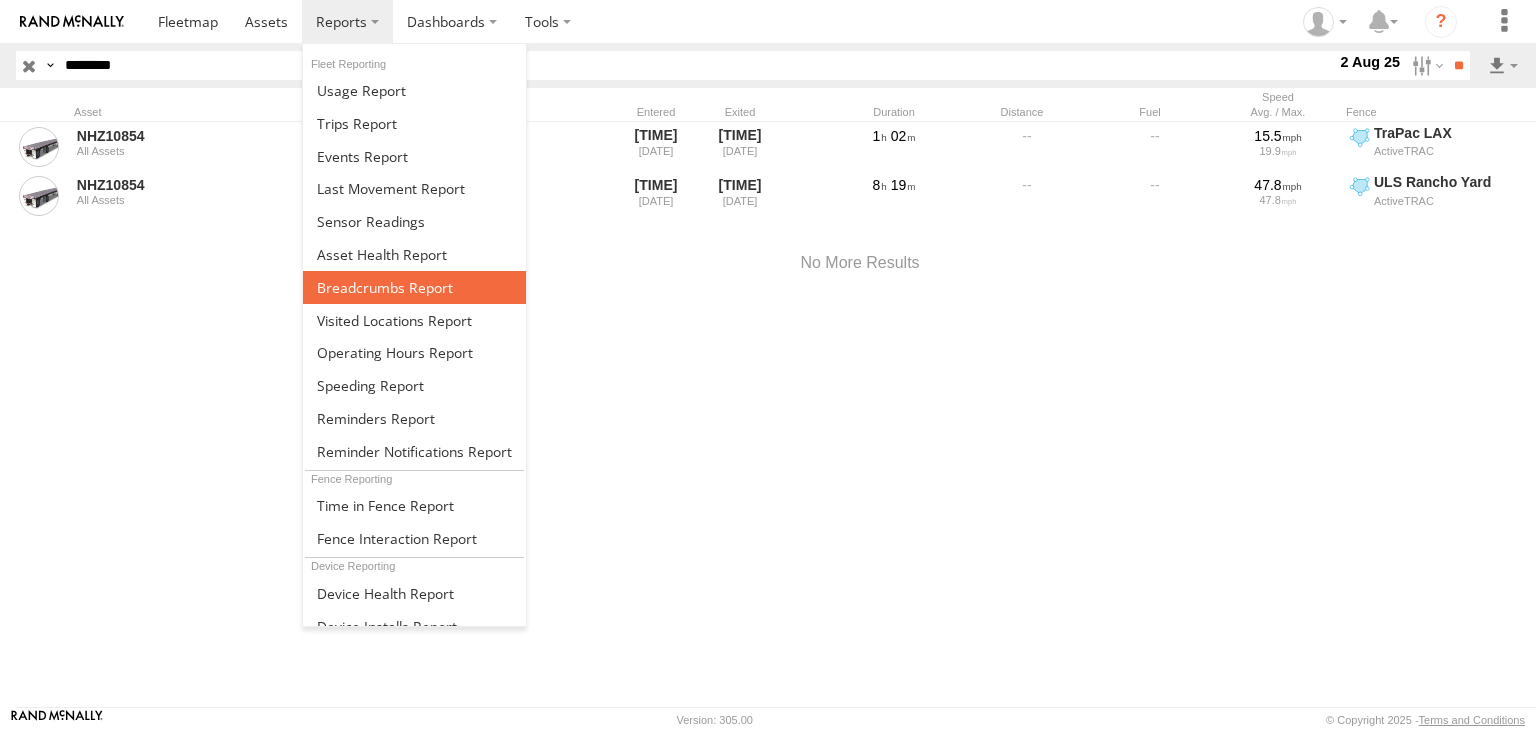 click at bounding box center [385, 287] 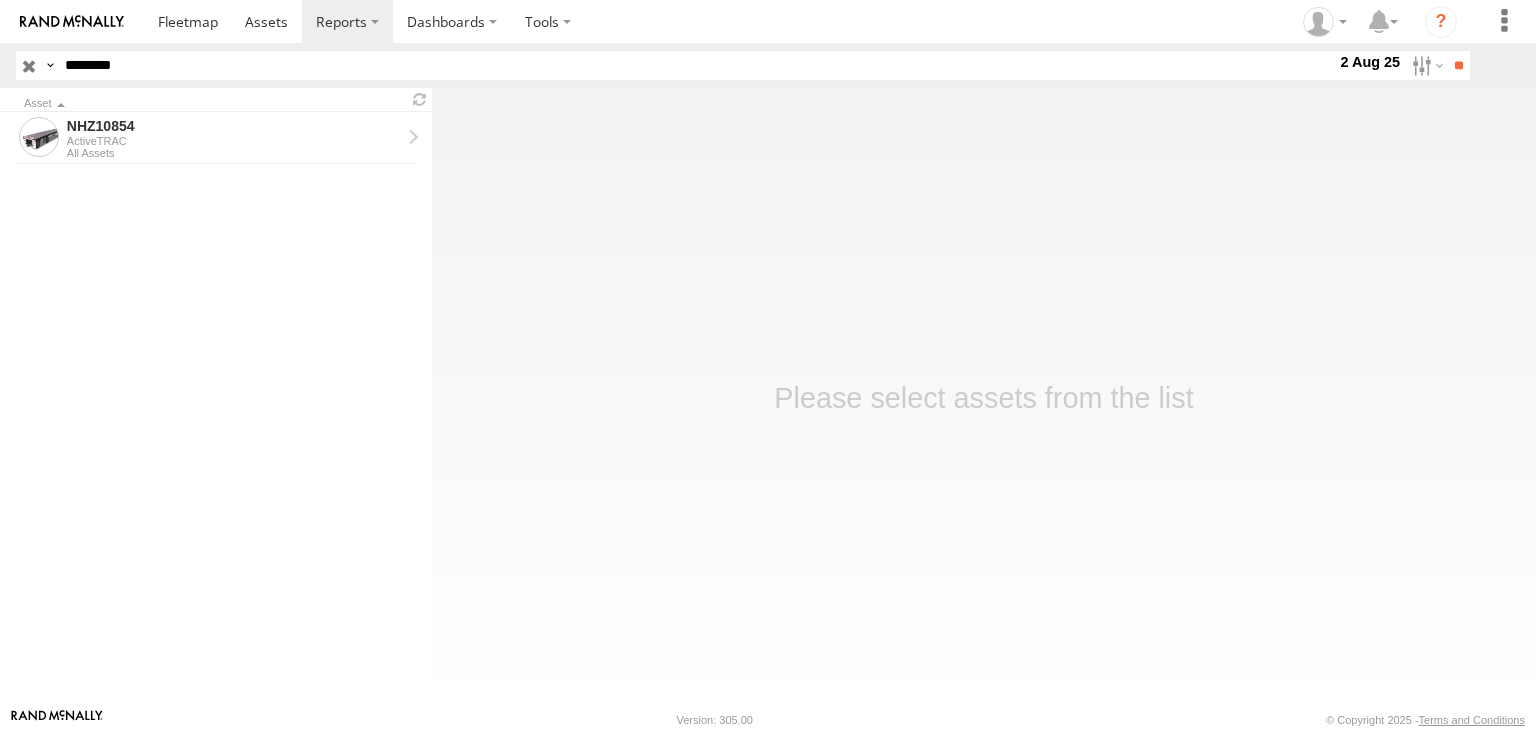scroll, scrollTop: 0, scrollLeft: 0, axis: both 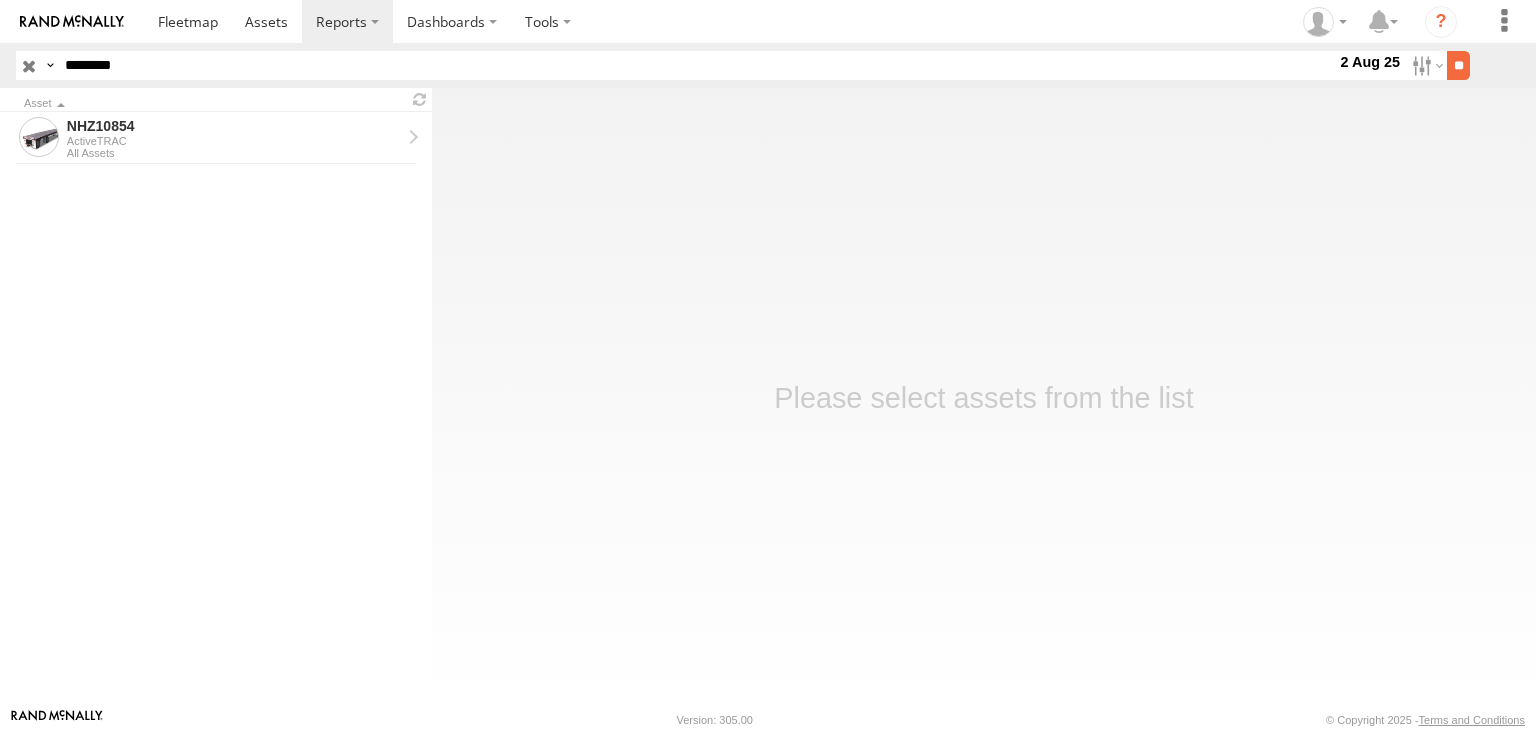 click on "**" at bounding box center [1458, 65] 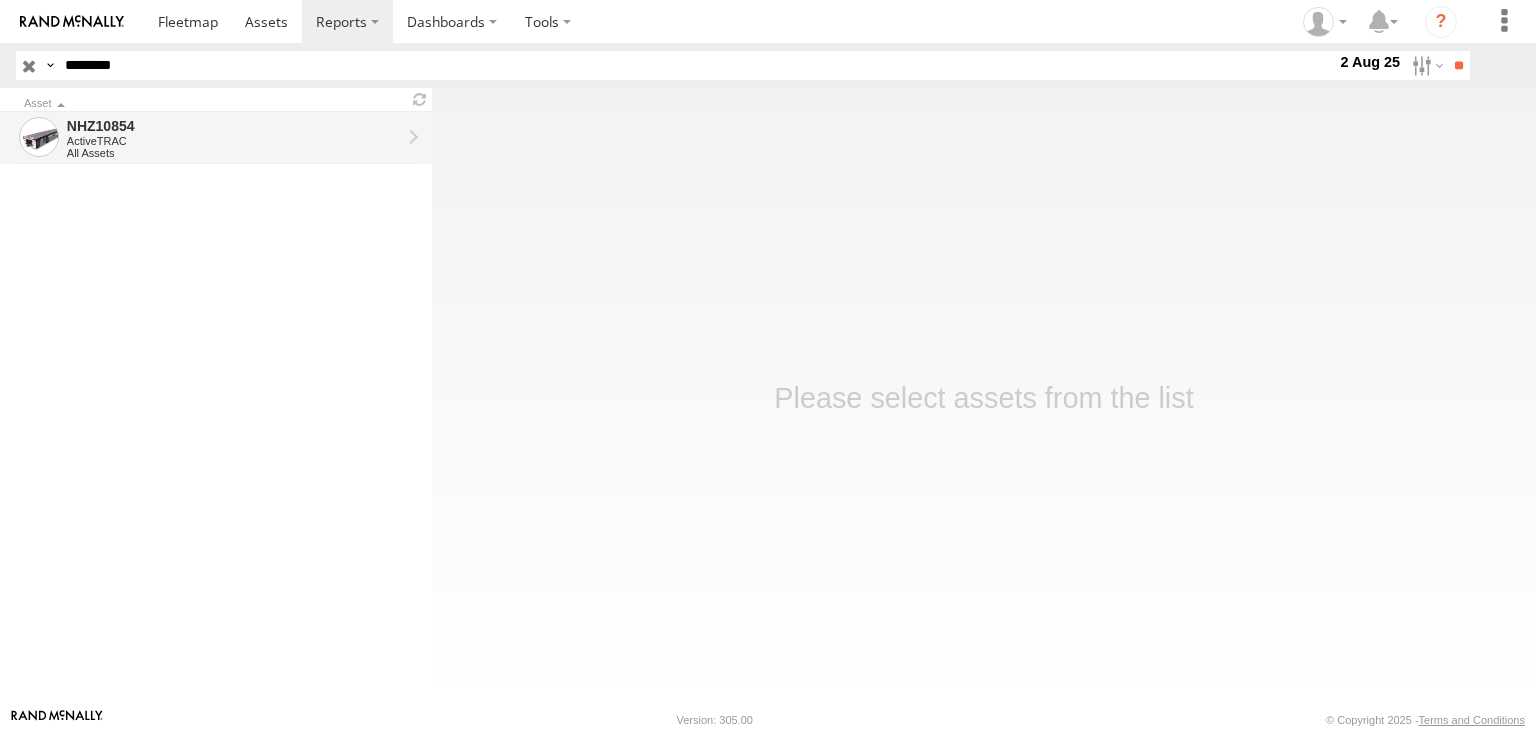 click on "NHZ10854" at bounding box center (234, 126) 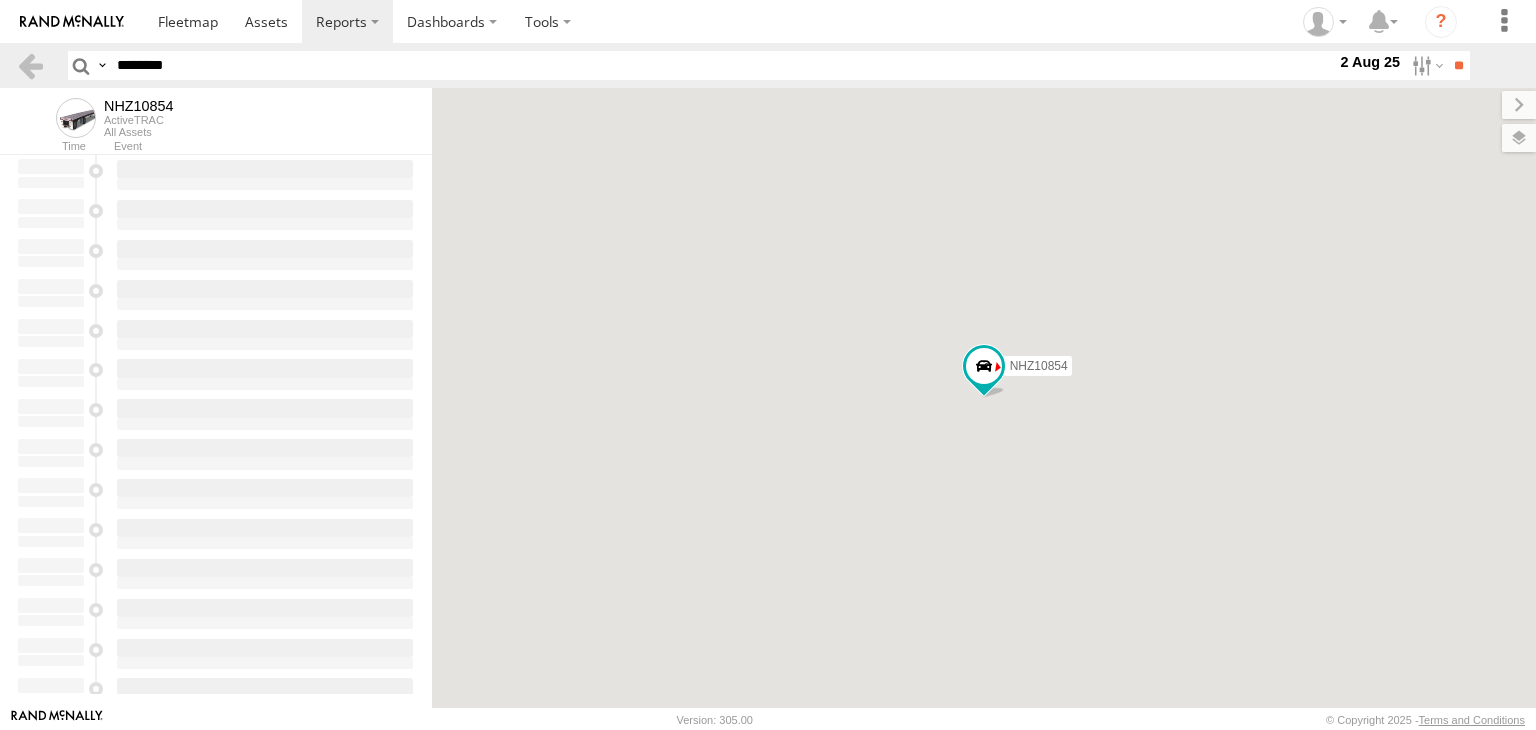 scroll, scrollTop: 0, scrollLeft: 0, axis: both 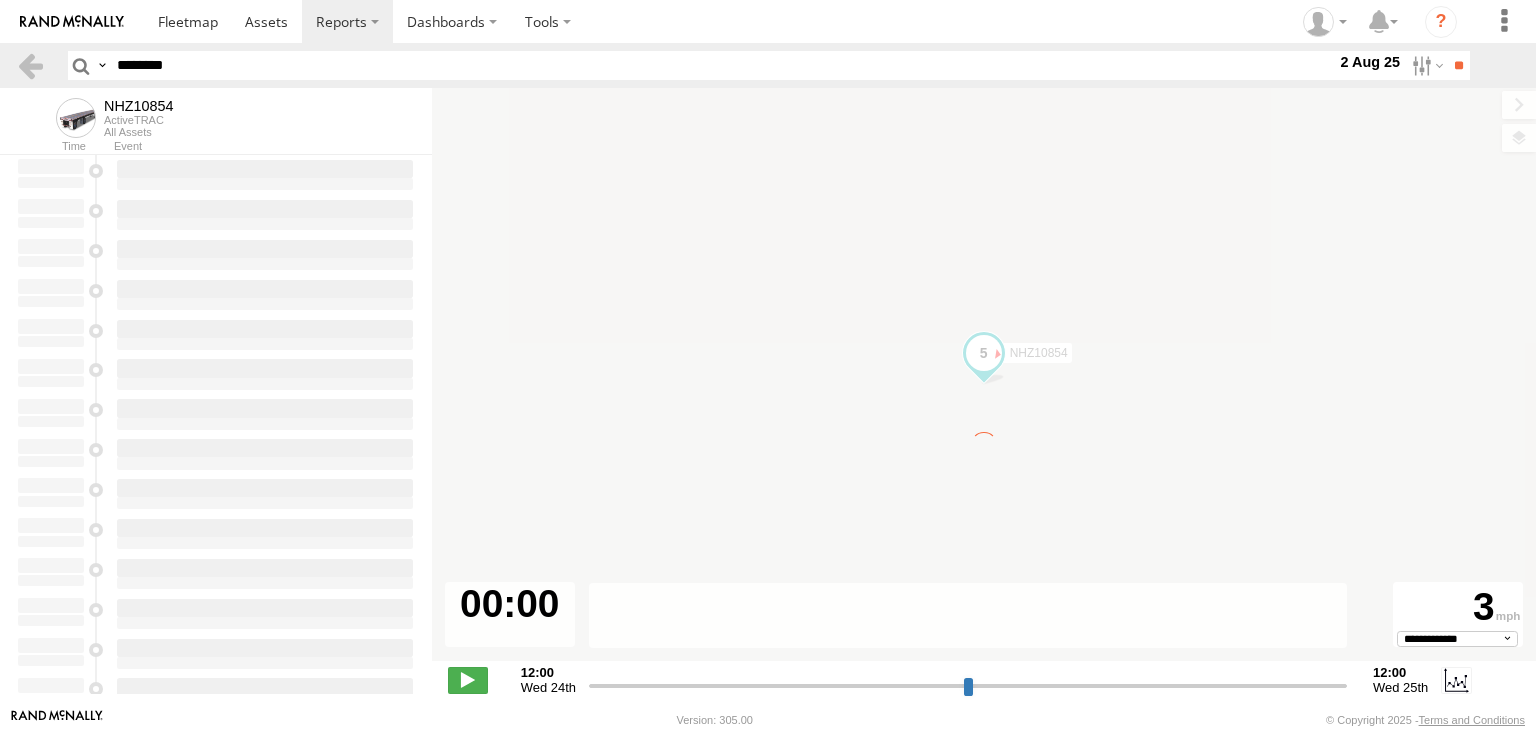 type on "**********" 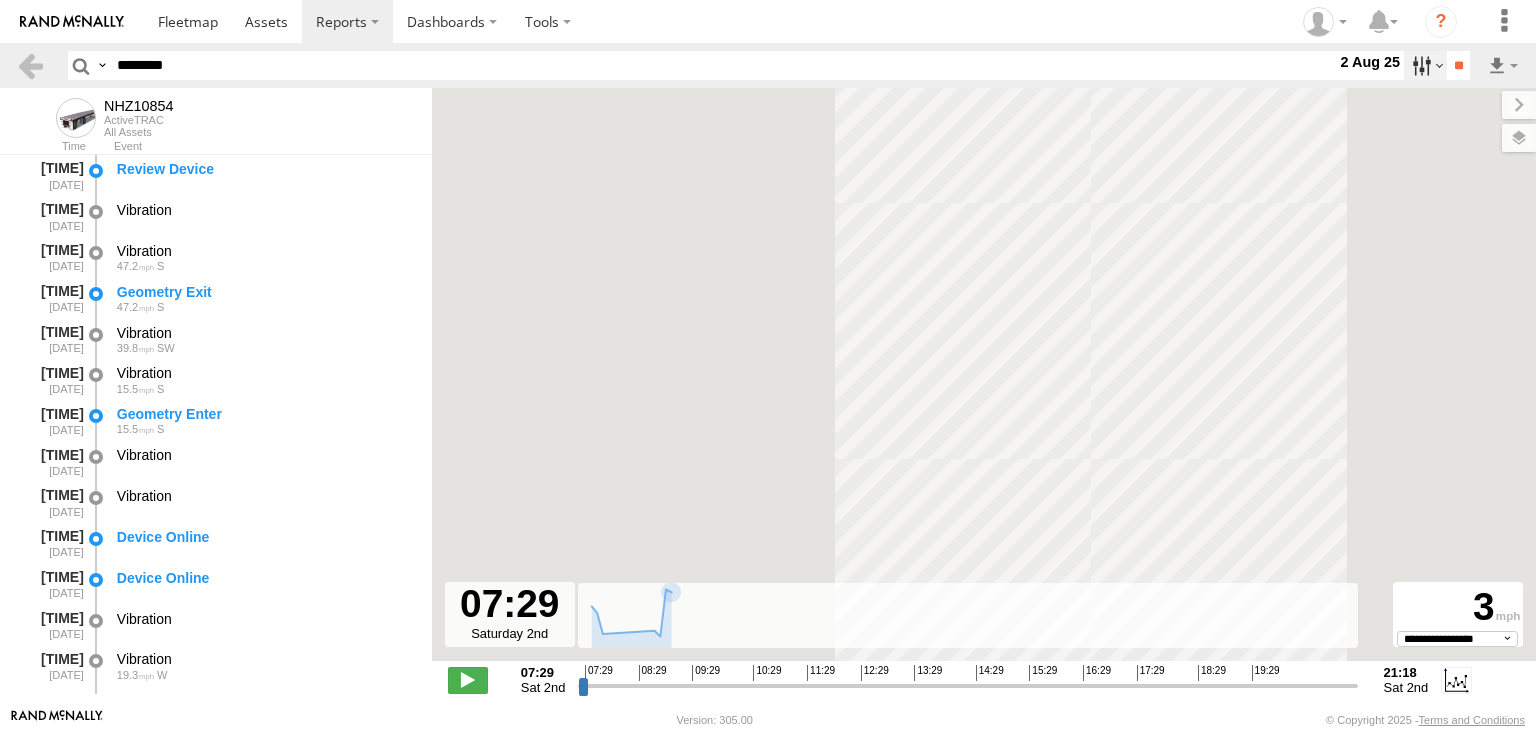 click at bounding box center [1425, 65] 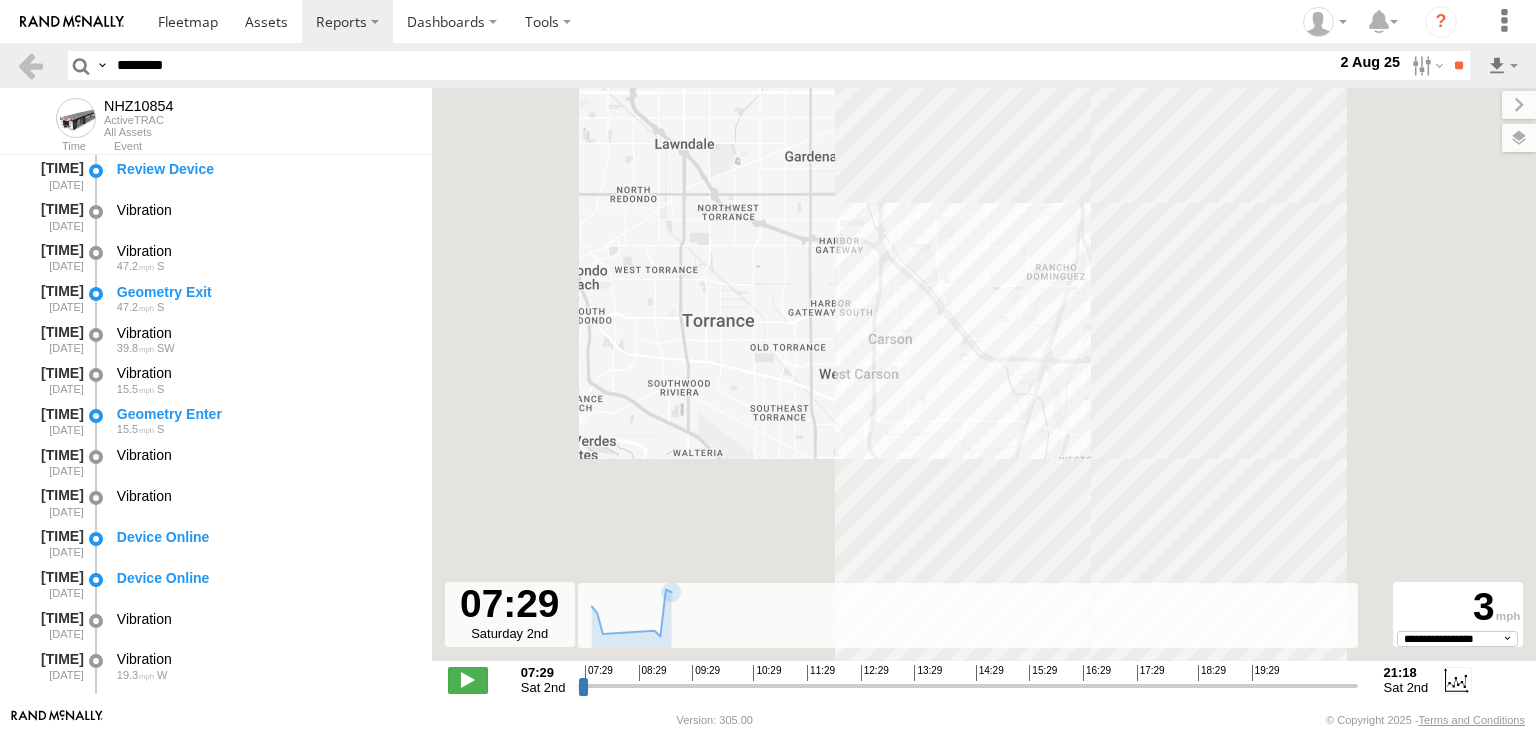 click at bounding box center [0, 0] 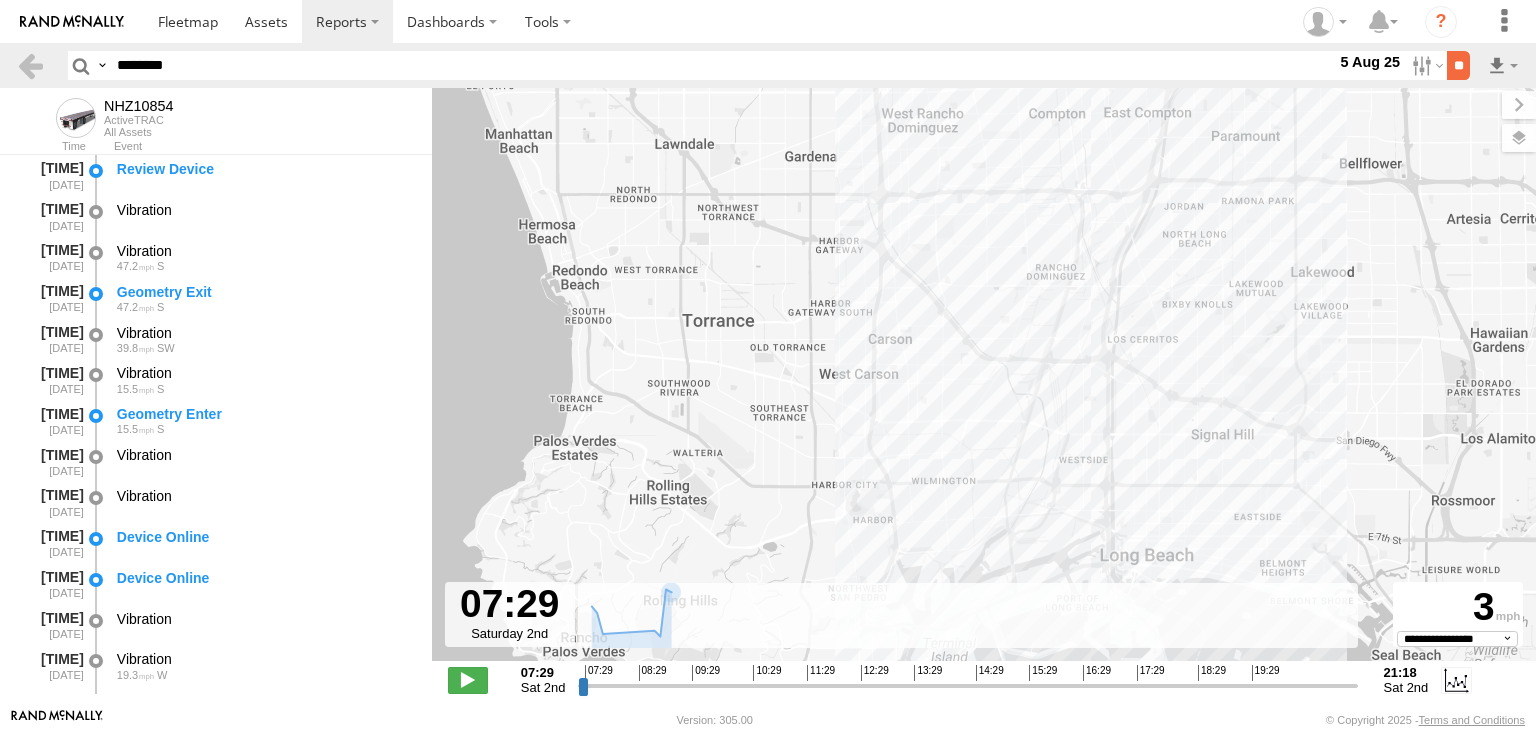 click on "**" at bounding box center [1458, 65] 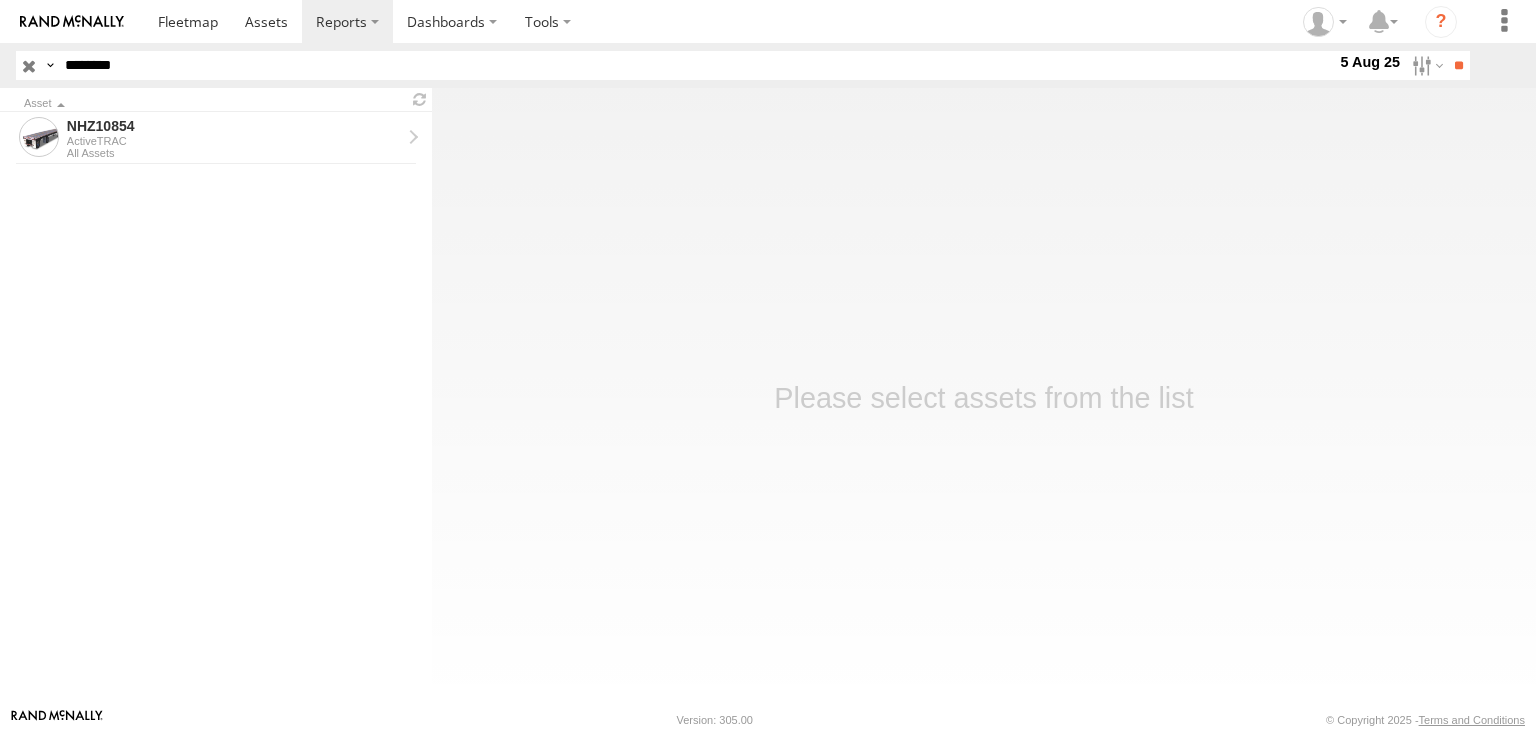scroll, scrollTop: 0, scrollLeft: 0, axis: both 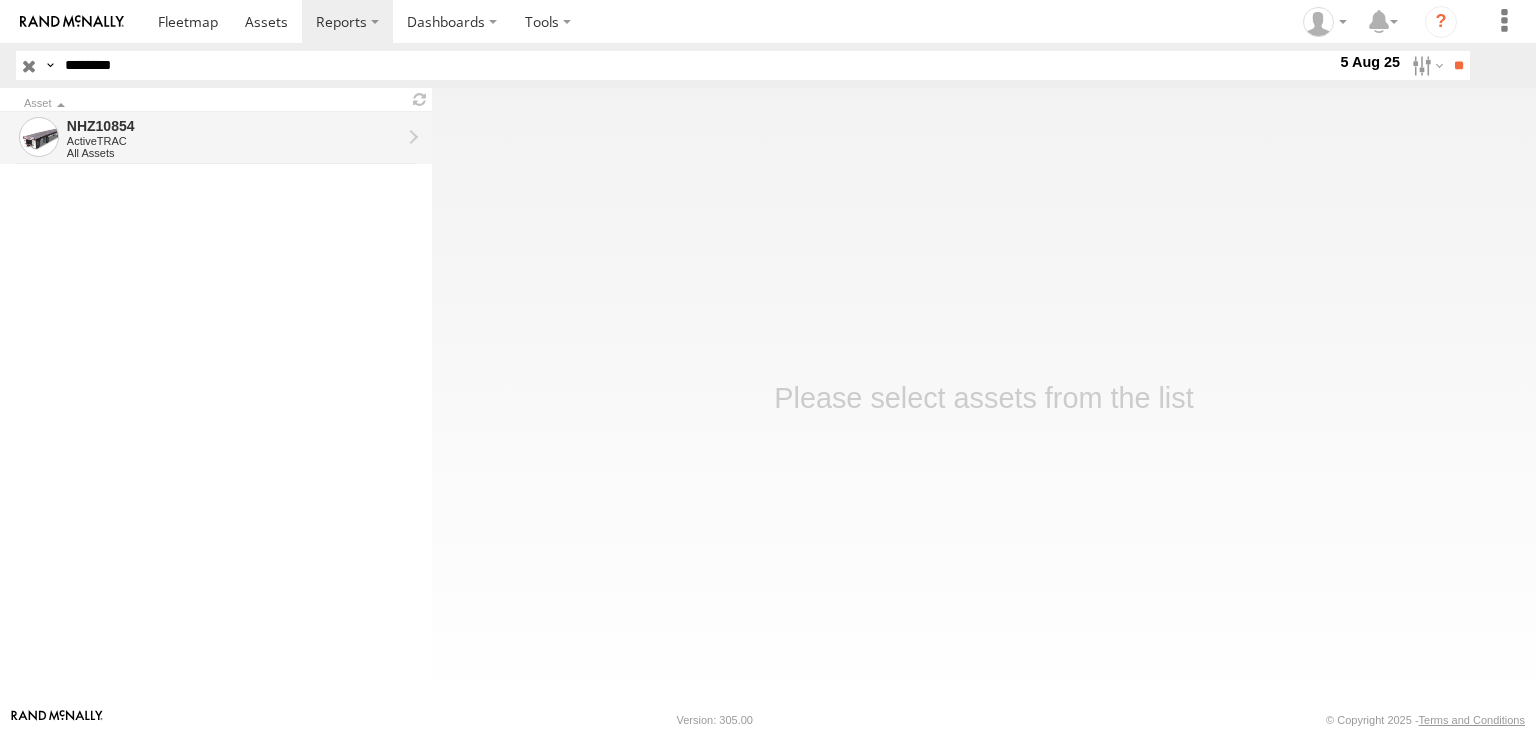 click on "All Assets" at bounding box center [234, 153] 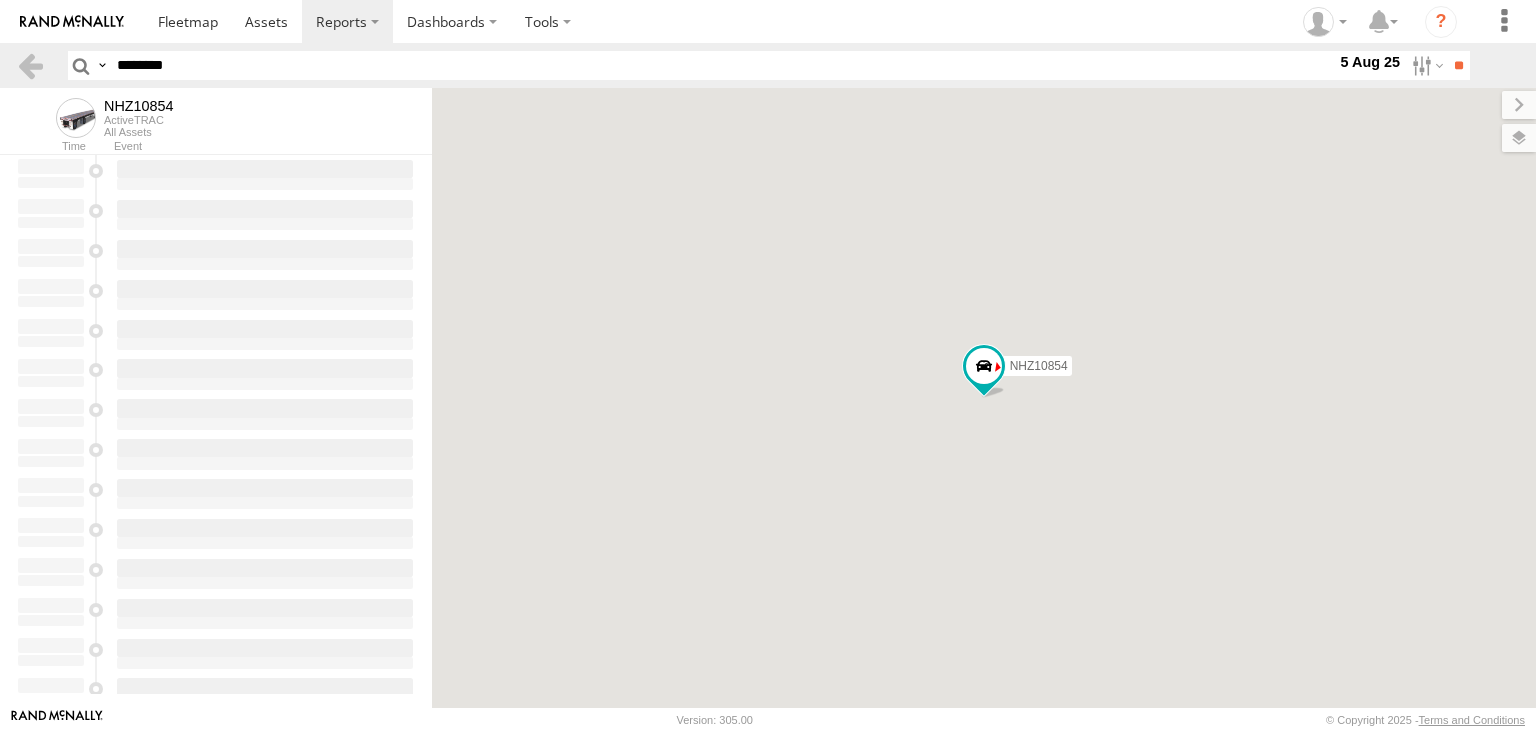 scroll, scrollTop: 0, scrollLeft: 0, axis: both 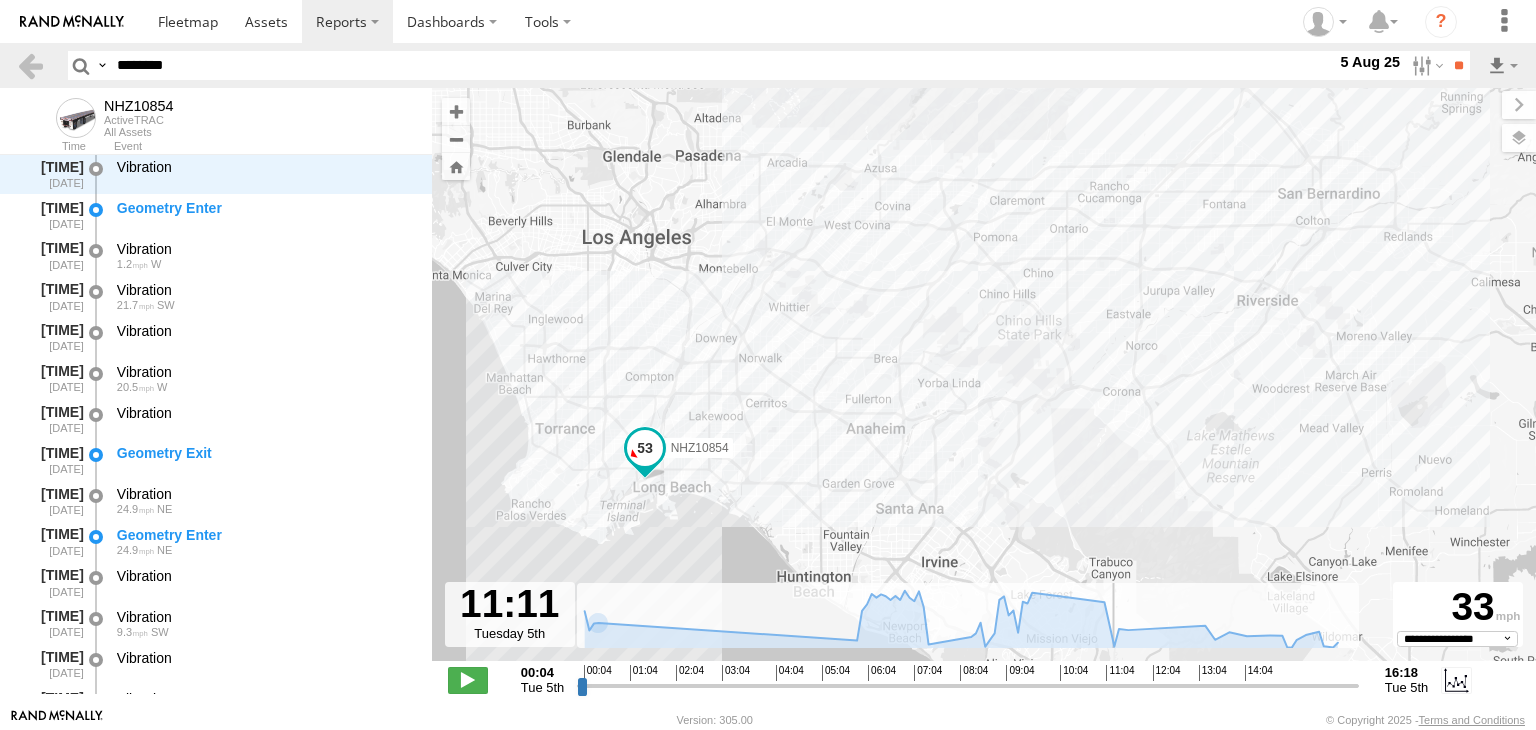 drag, startPoint x: 583, startPoint y: 688, endPoint x: 1109, endPoint y: 685, distance: 526.00854 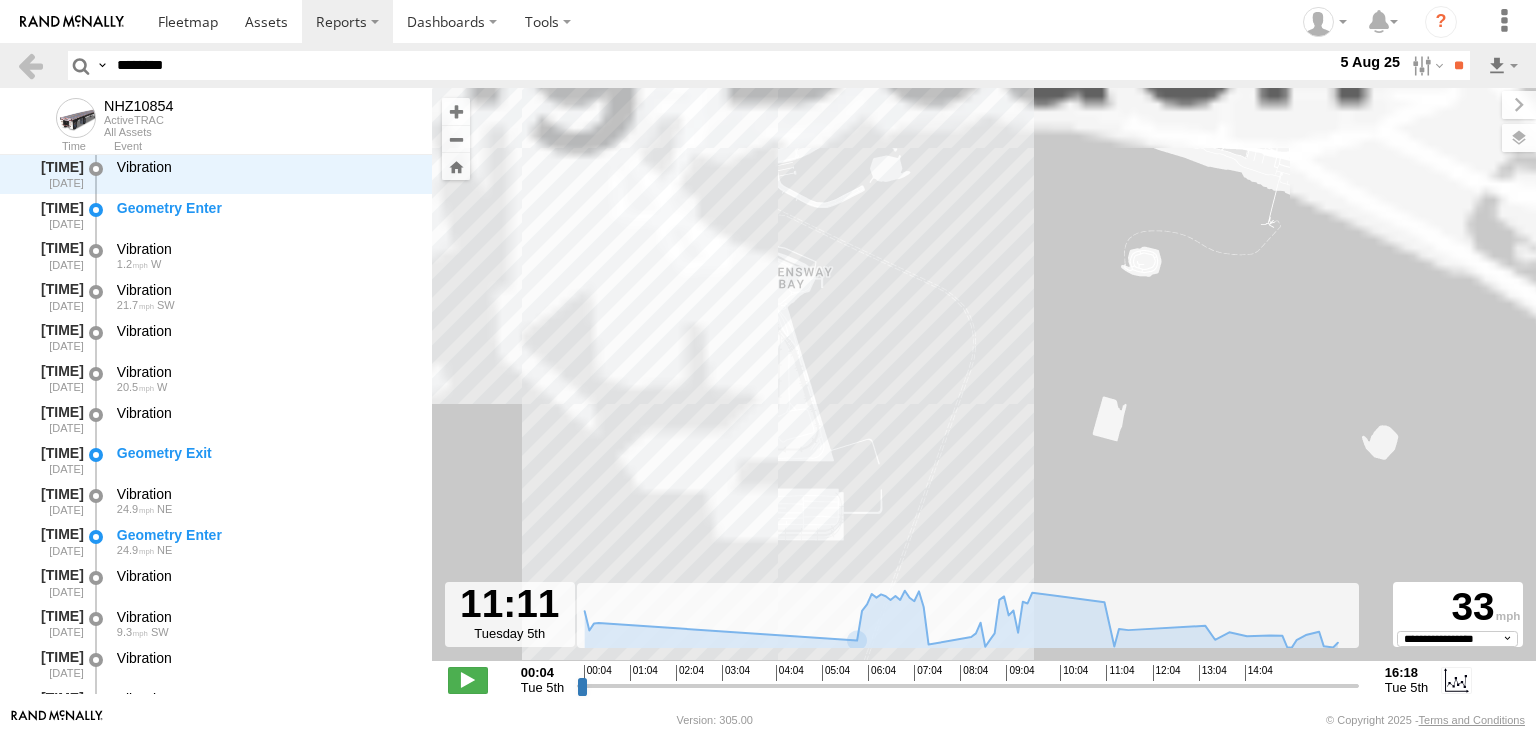 drag, startPoint x: 744, startPoint y: 297, endPoint x: 816, endPoint y: 387, distance: 115.25623 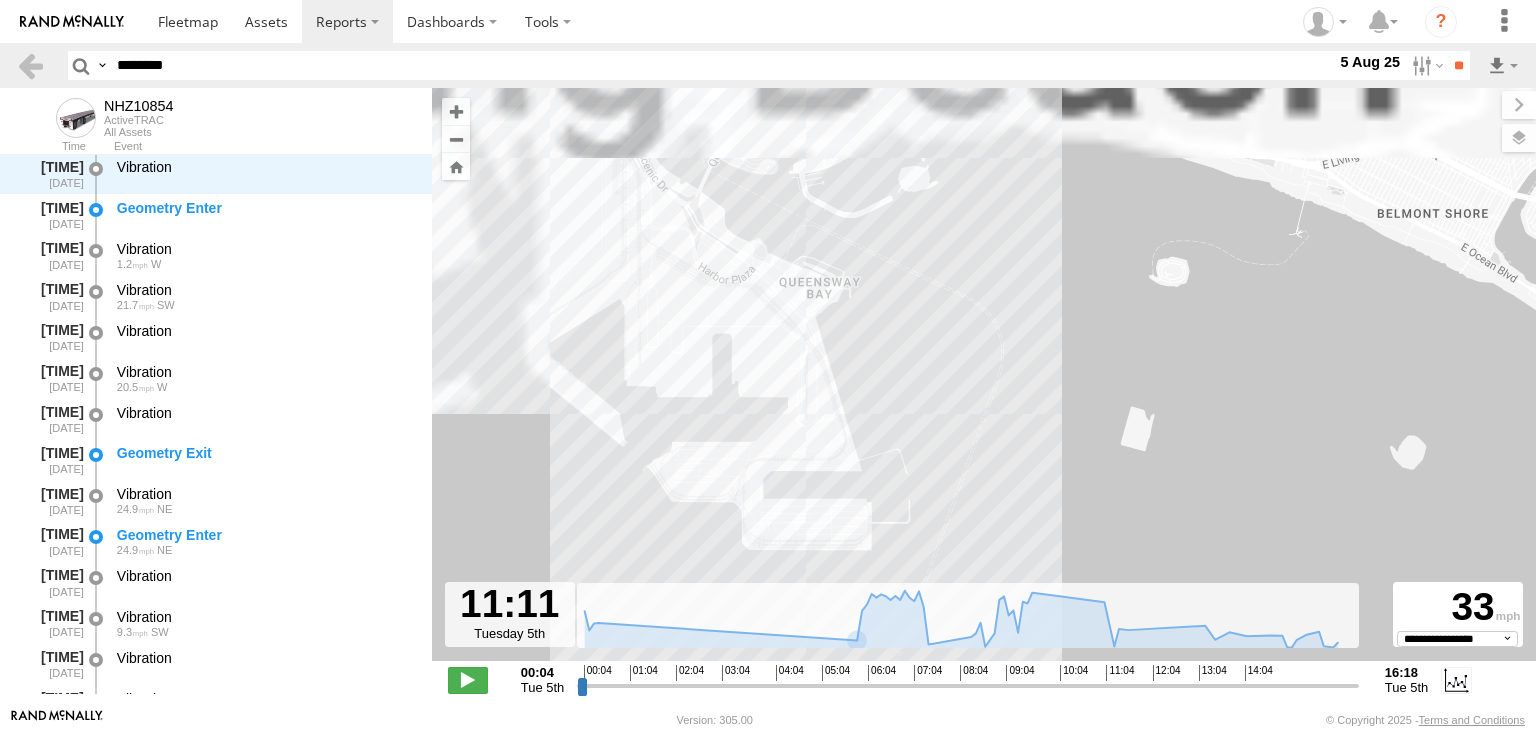 click on "NHZ10854" at bounding box center (984, 385) 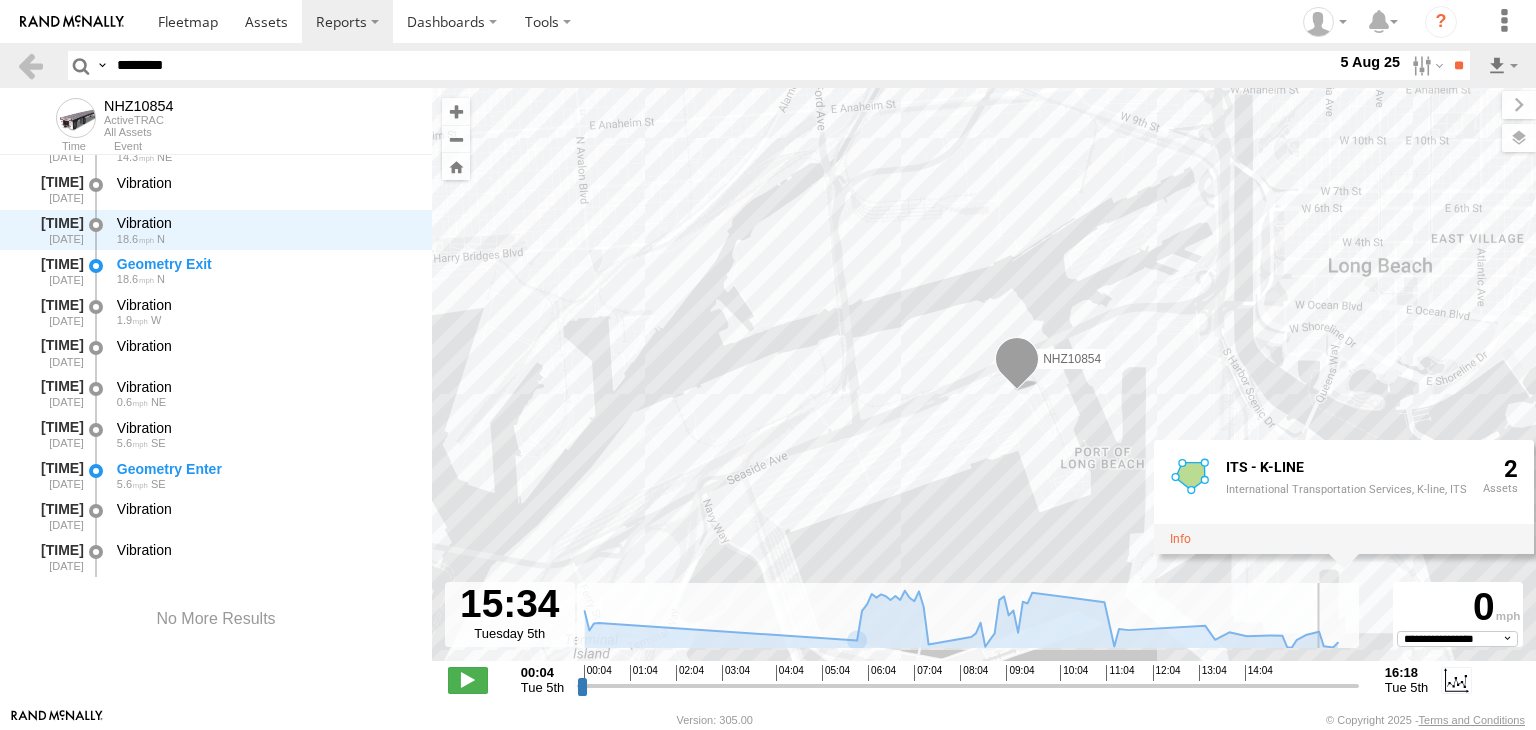 drag, startPoint x: 1110, startPoint y: 688, endPoint x: 1318, endPoint y: 625, distance: 217.33154 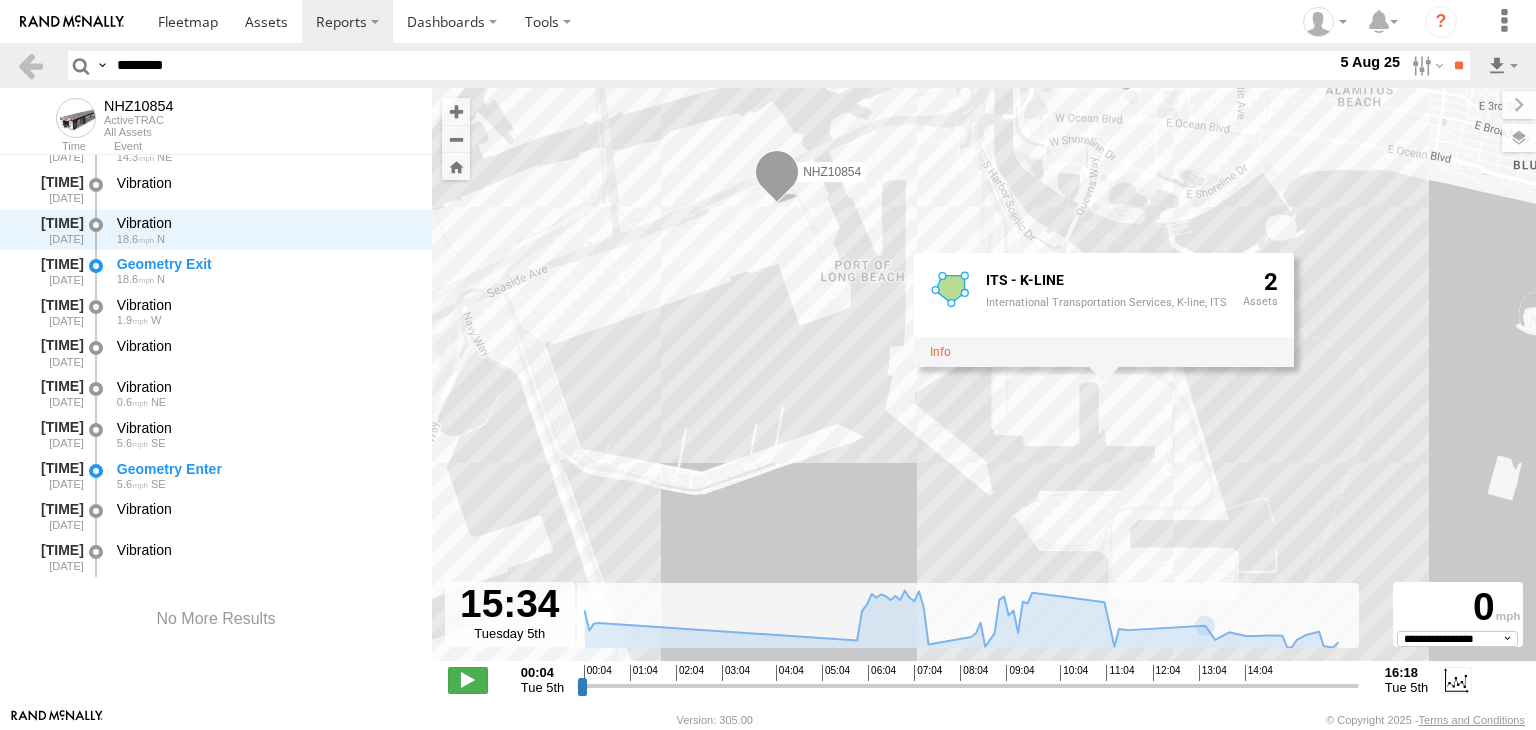 drag, startPoint x: 1011, startPoint y: 485, endPoint x: 677, endPoint y: 218, distance: 427.6038 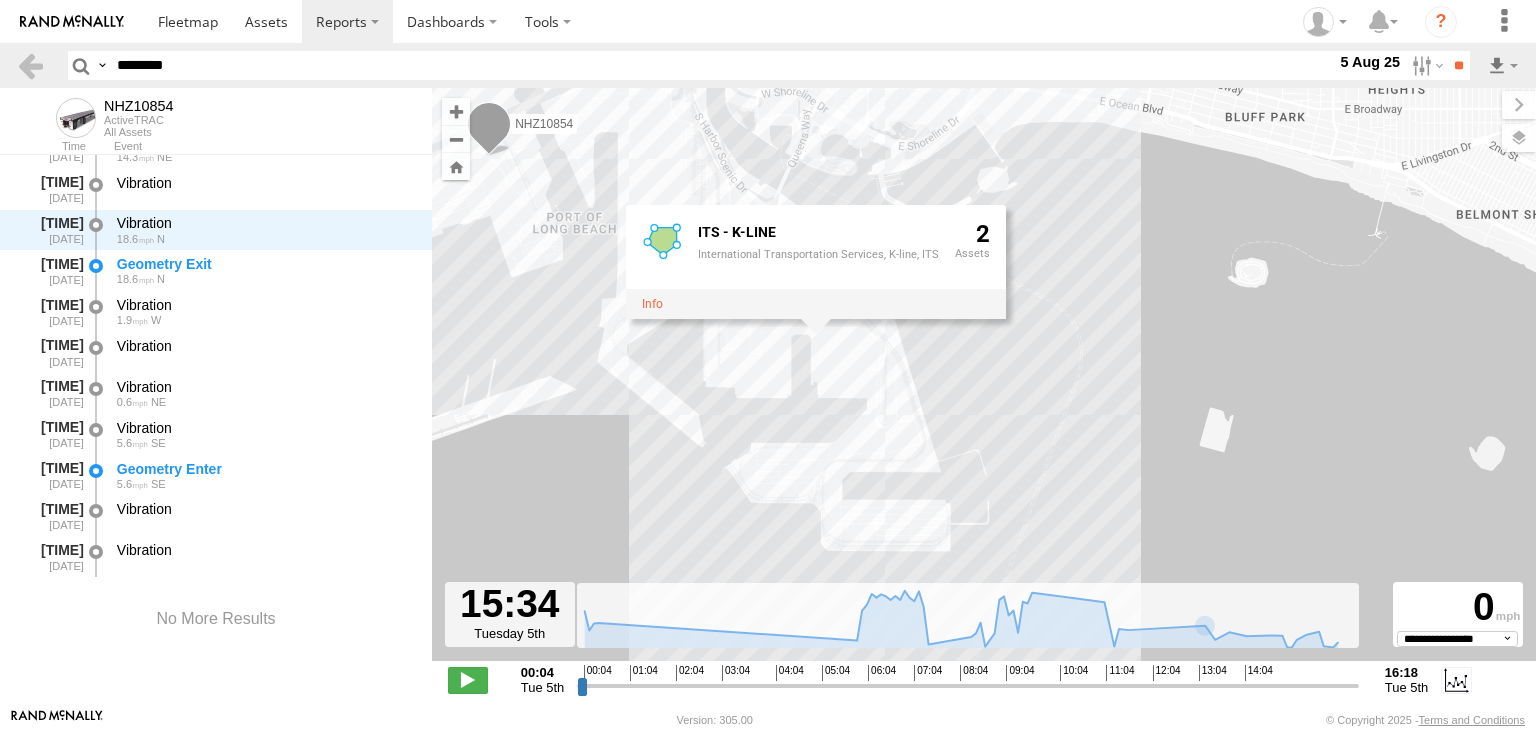 drag, startPoint x: 1042, startPoint y: 333, endPoint x: 844, endPoint y: 363, distance: 200.25983 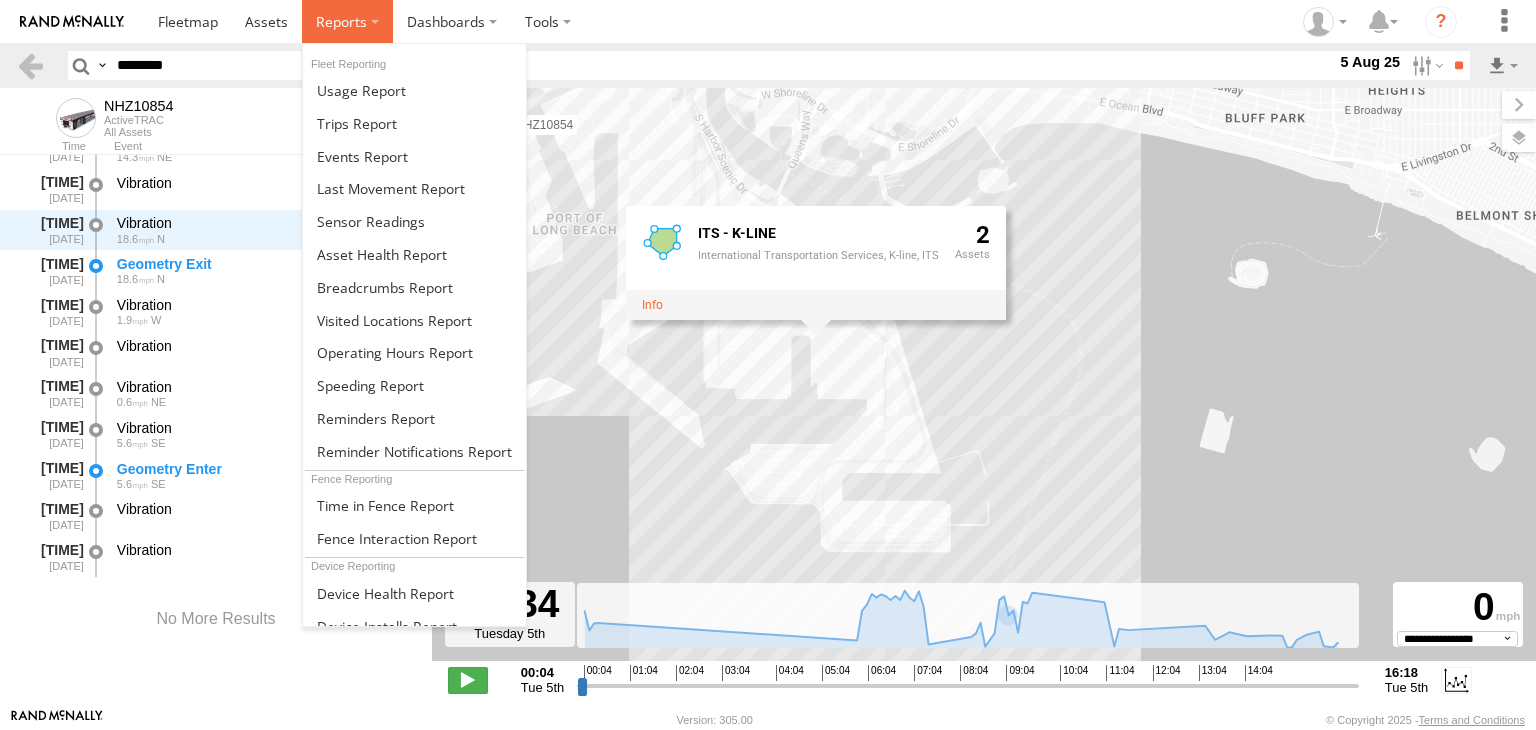 click at bounding box center (341, 21) 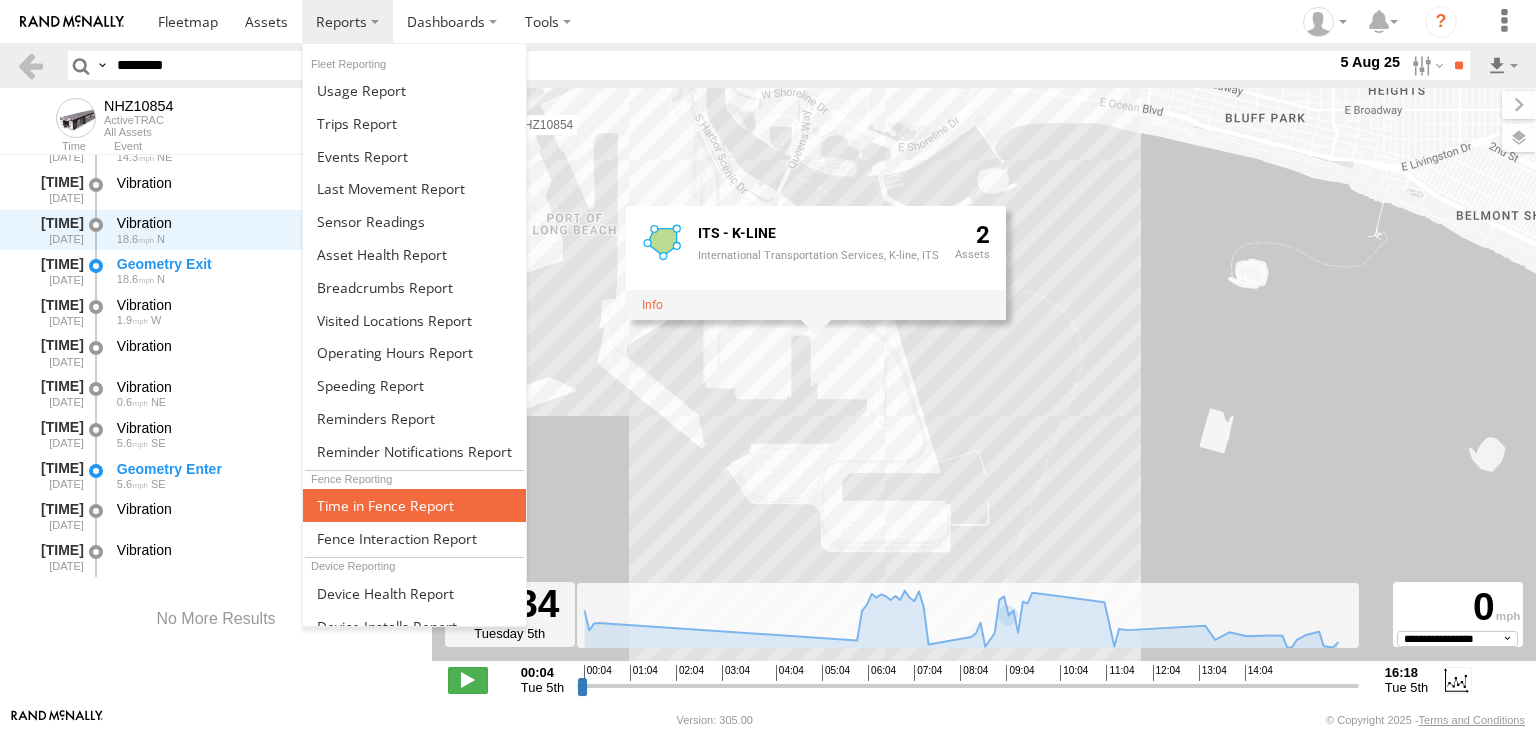 click at bounding box center (385, 505) 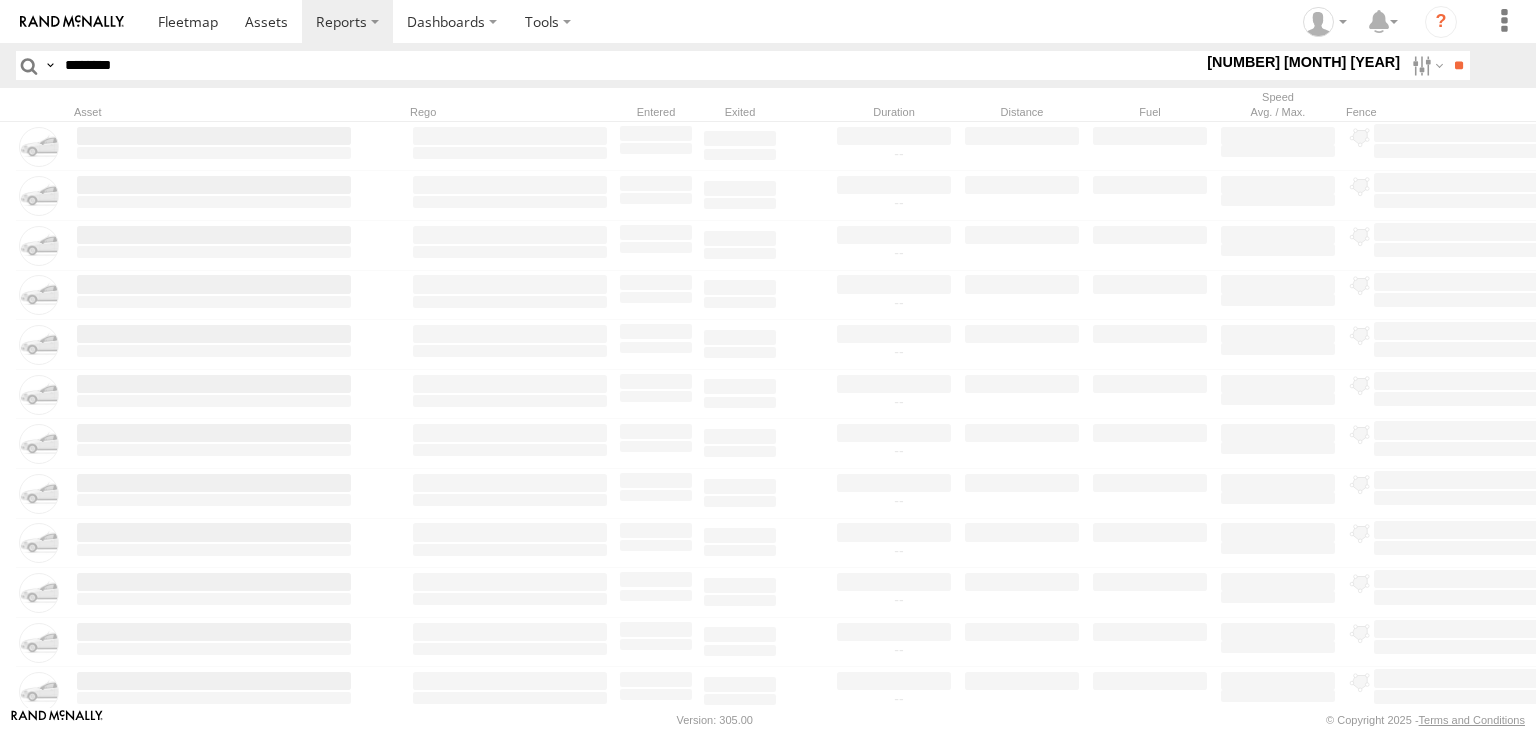 scroll, scrollTop: 0, scrollLeft: 0, axis: both 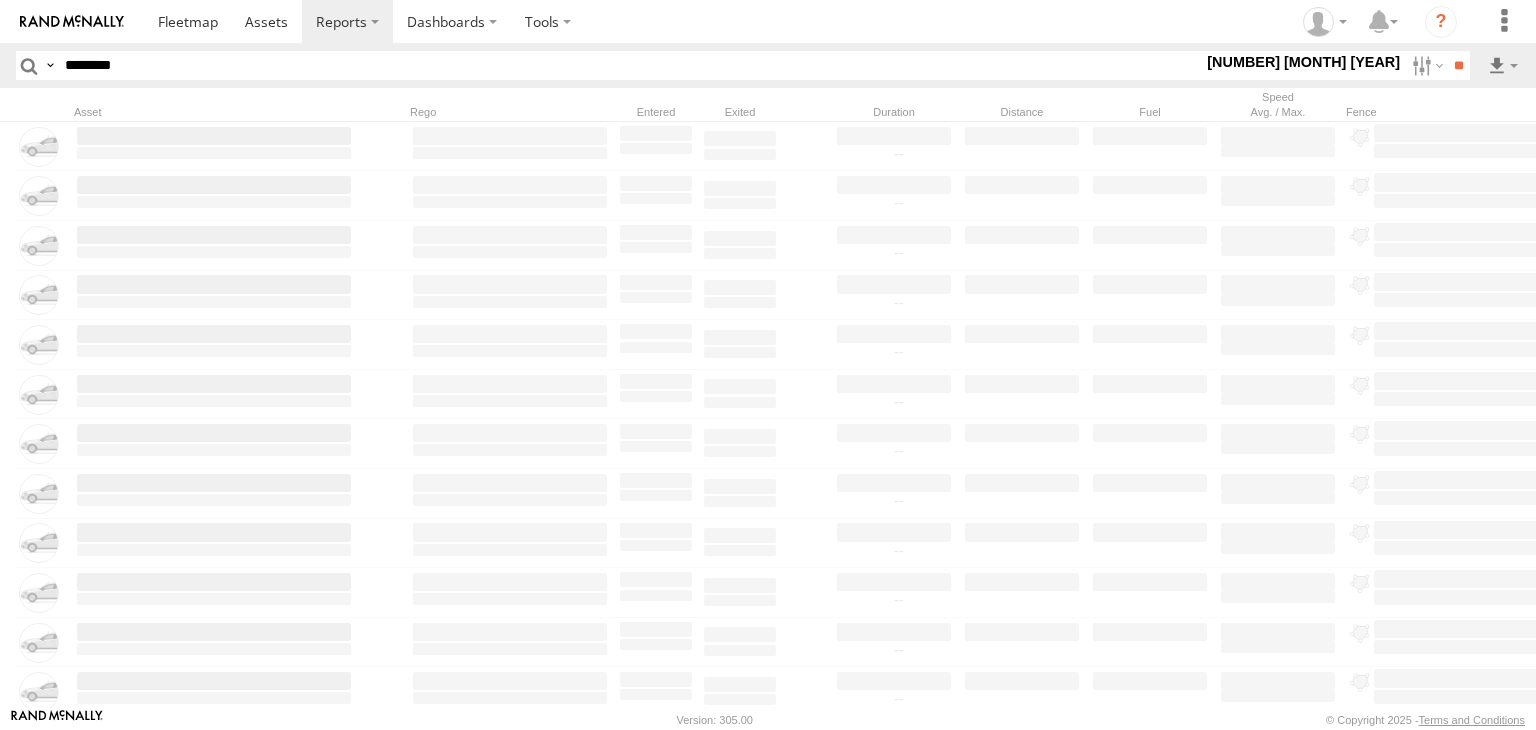 type on "********" 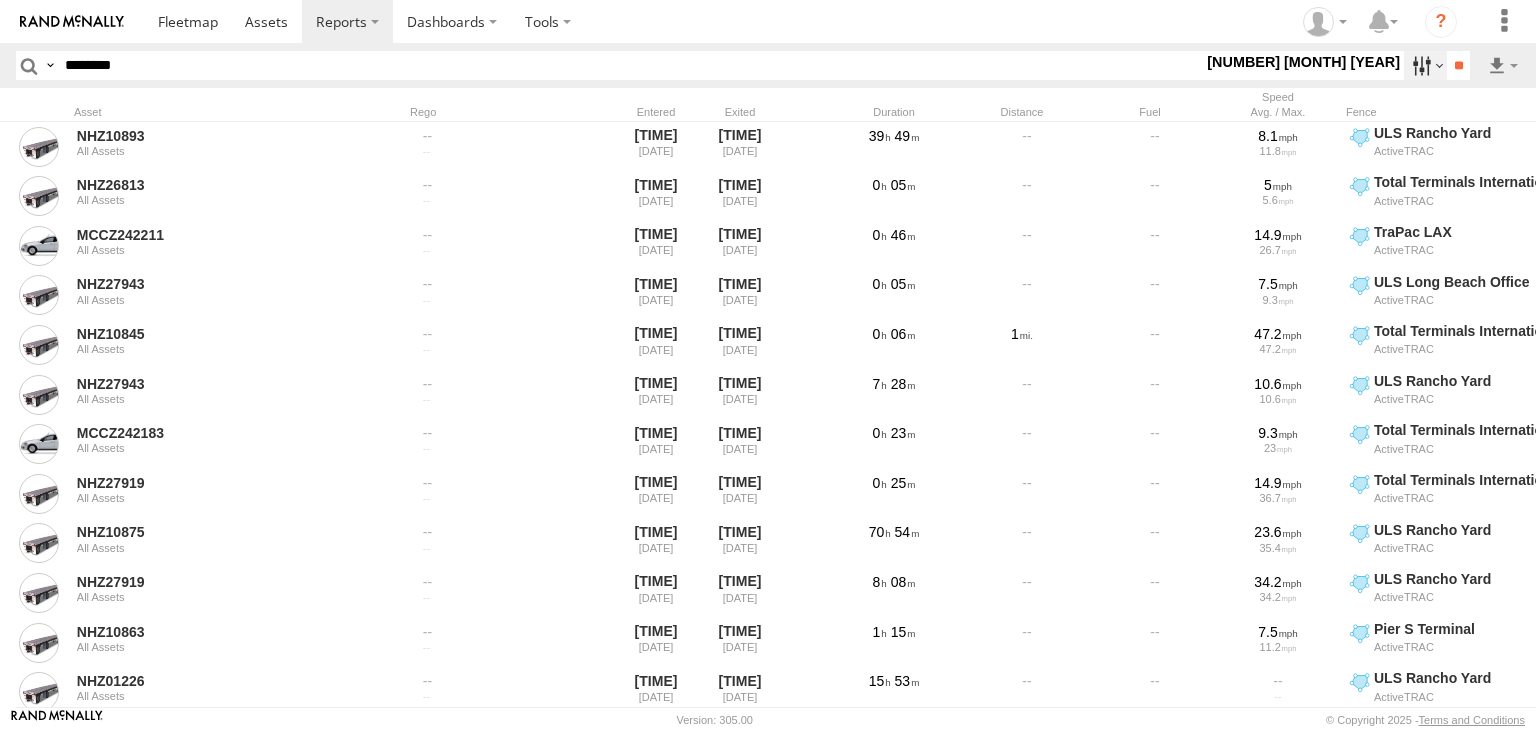 click at bounding box center (1425, 65) 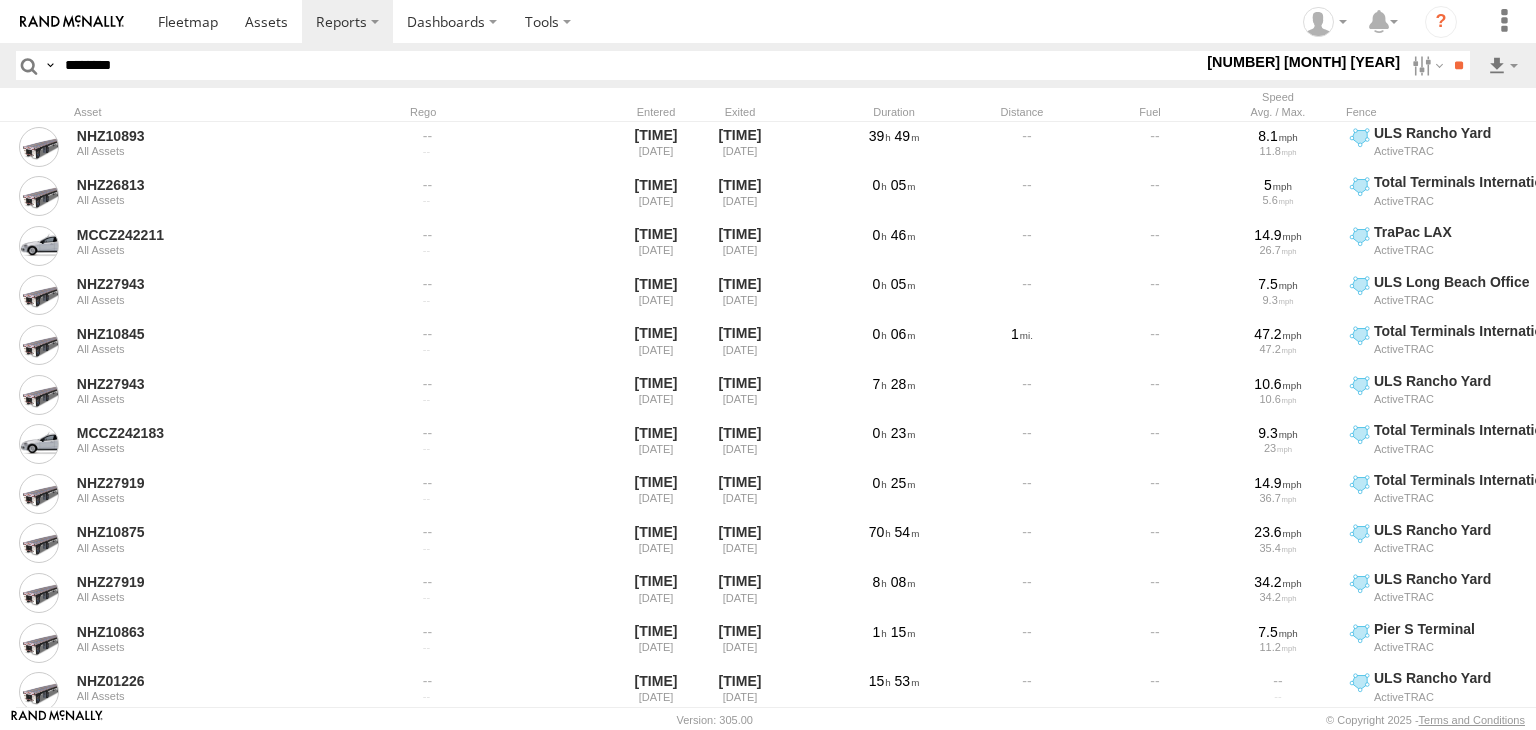 click at bounding box center (0, 0) 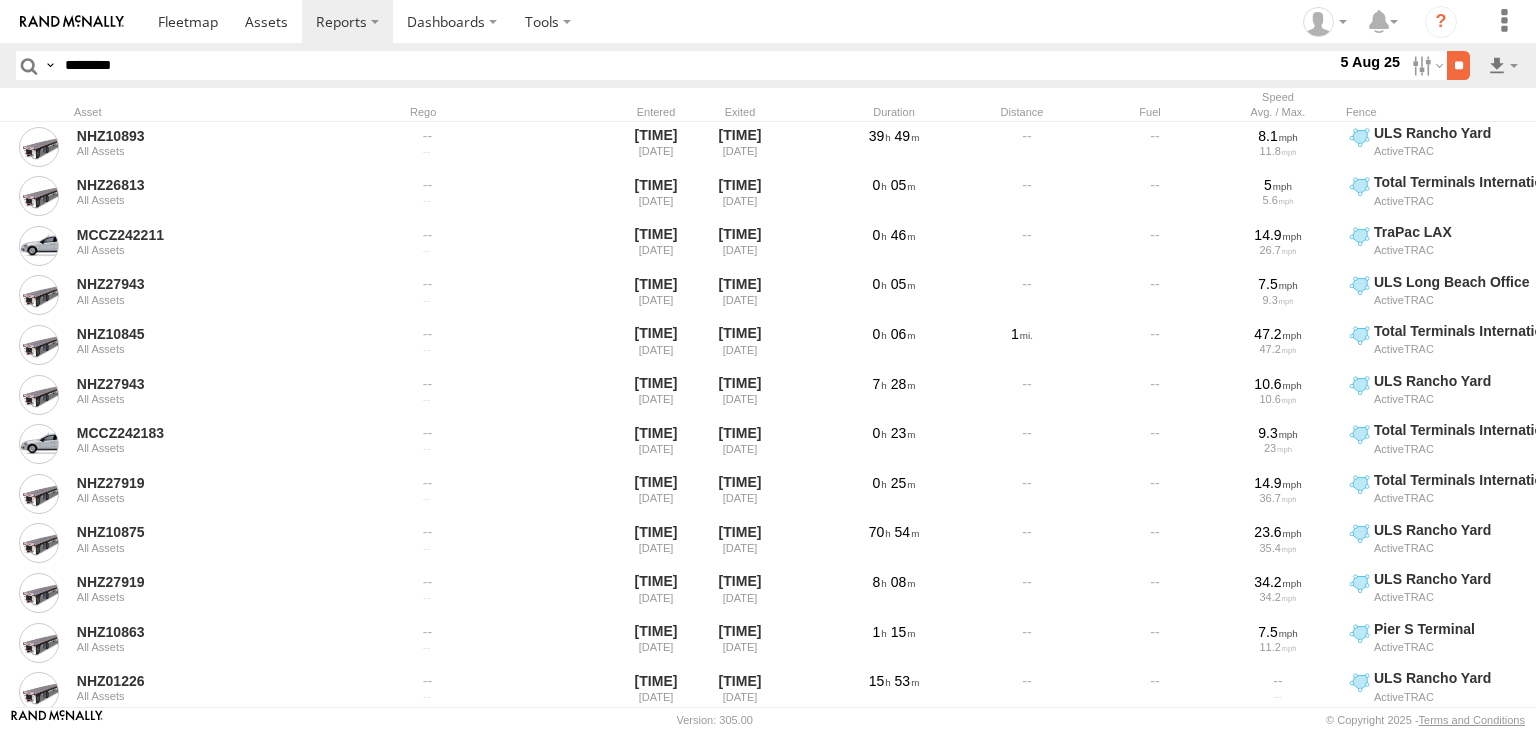 click on "**" at bounding box center [1458, 65] 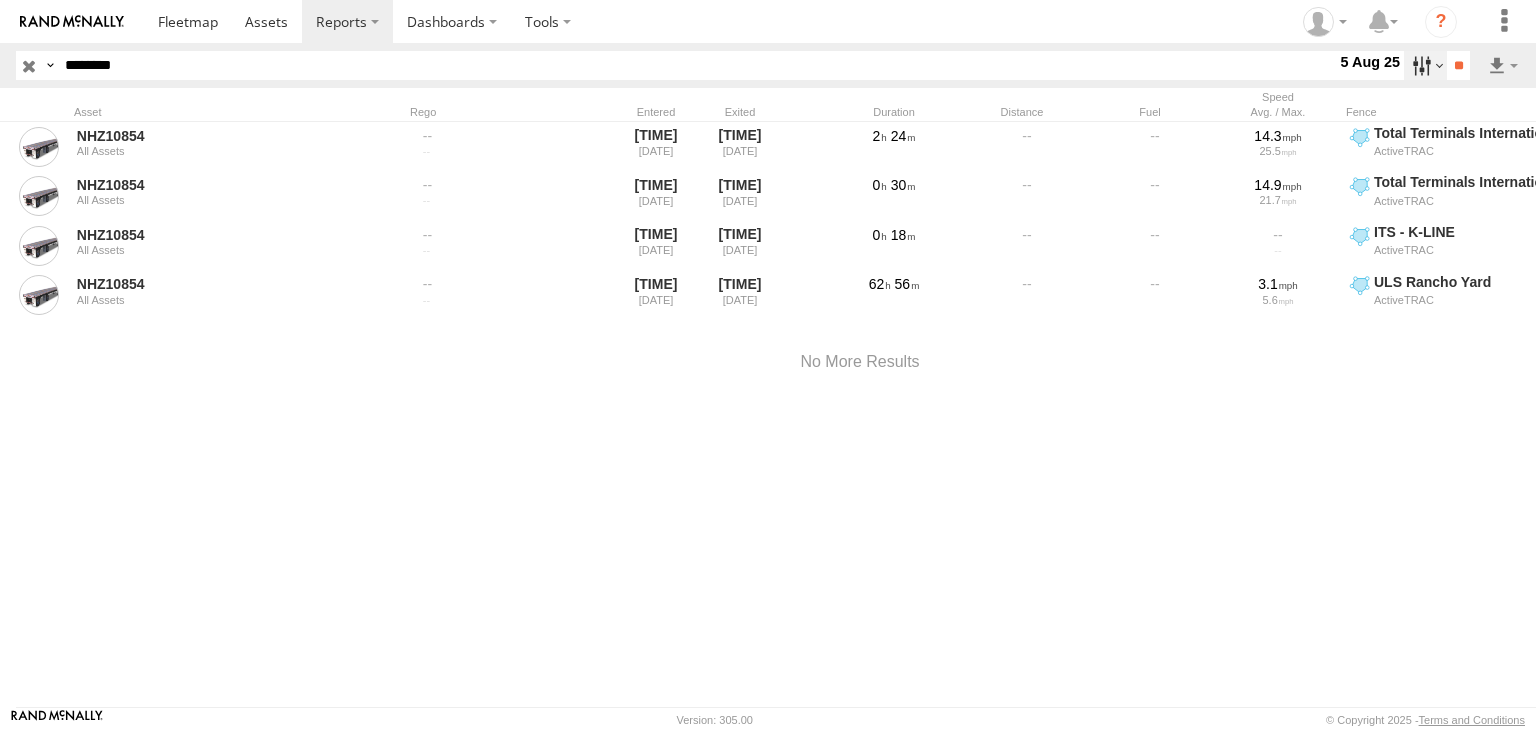 click at bounding box center (1425, 65) 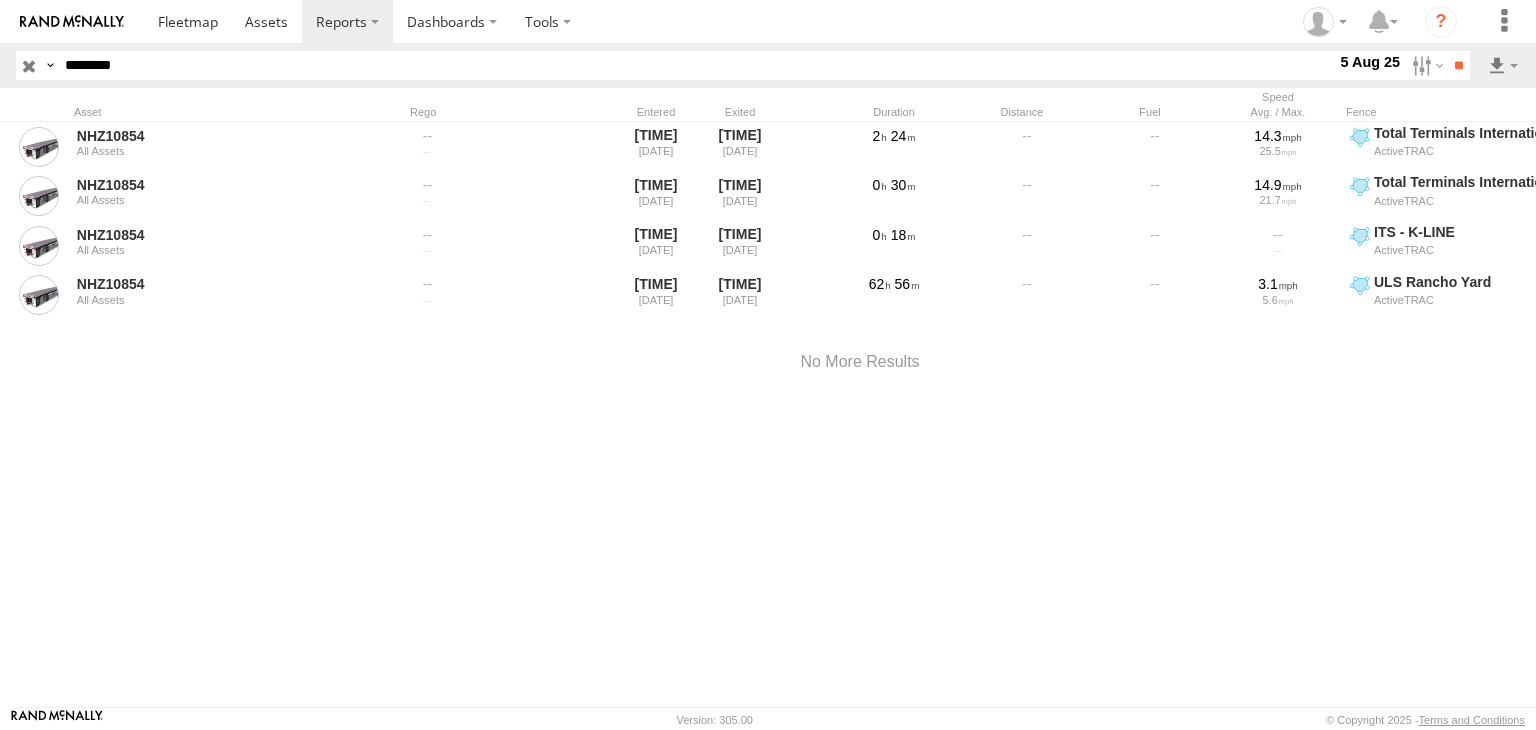 click at bounding box center [0, 0] 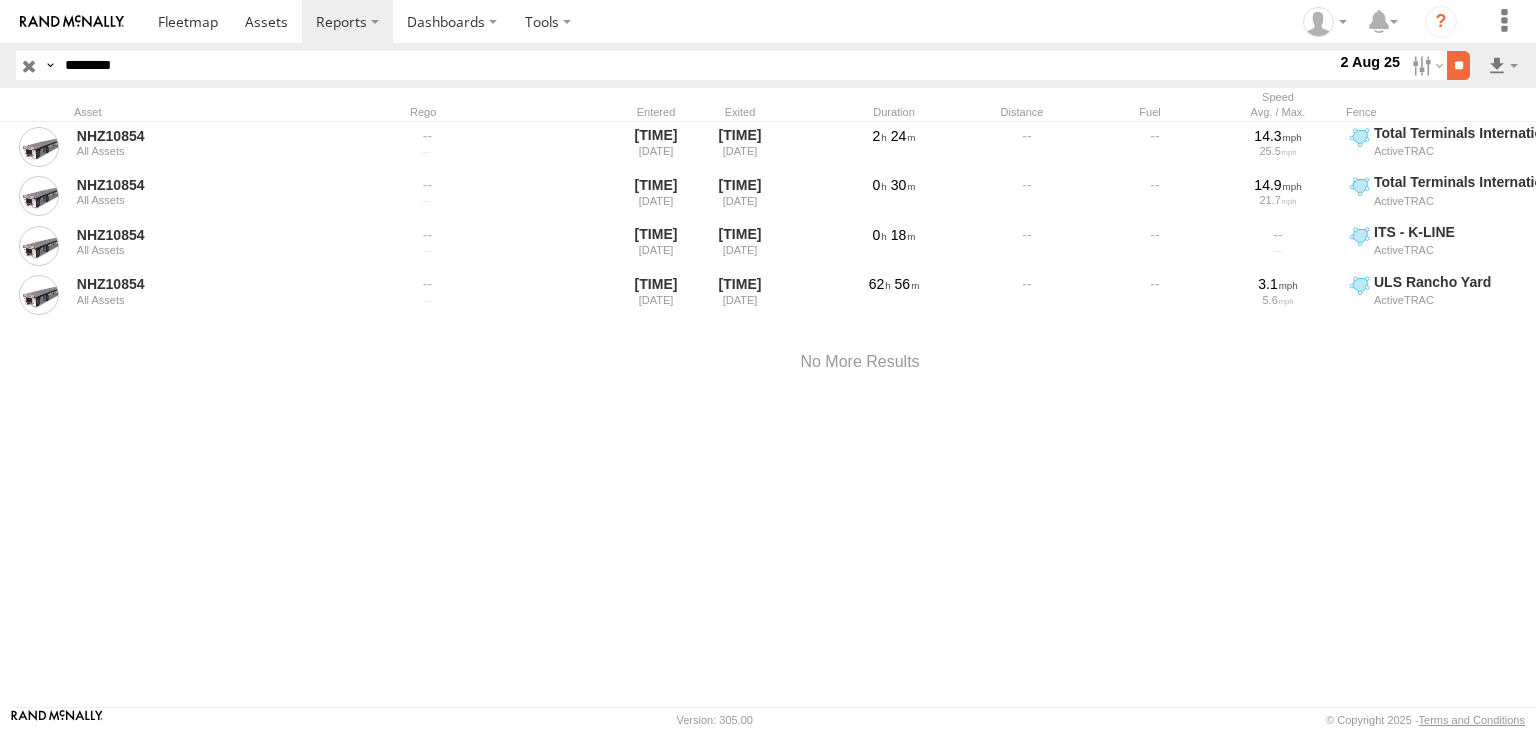 click on "**" at bounding box center [1458, 65] 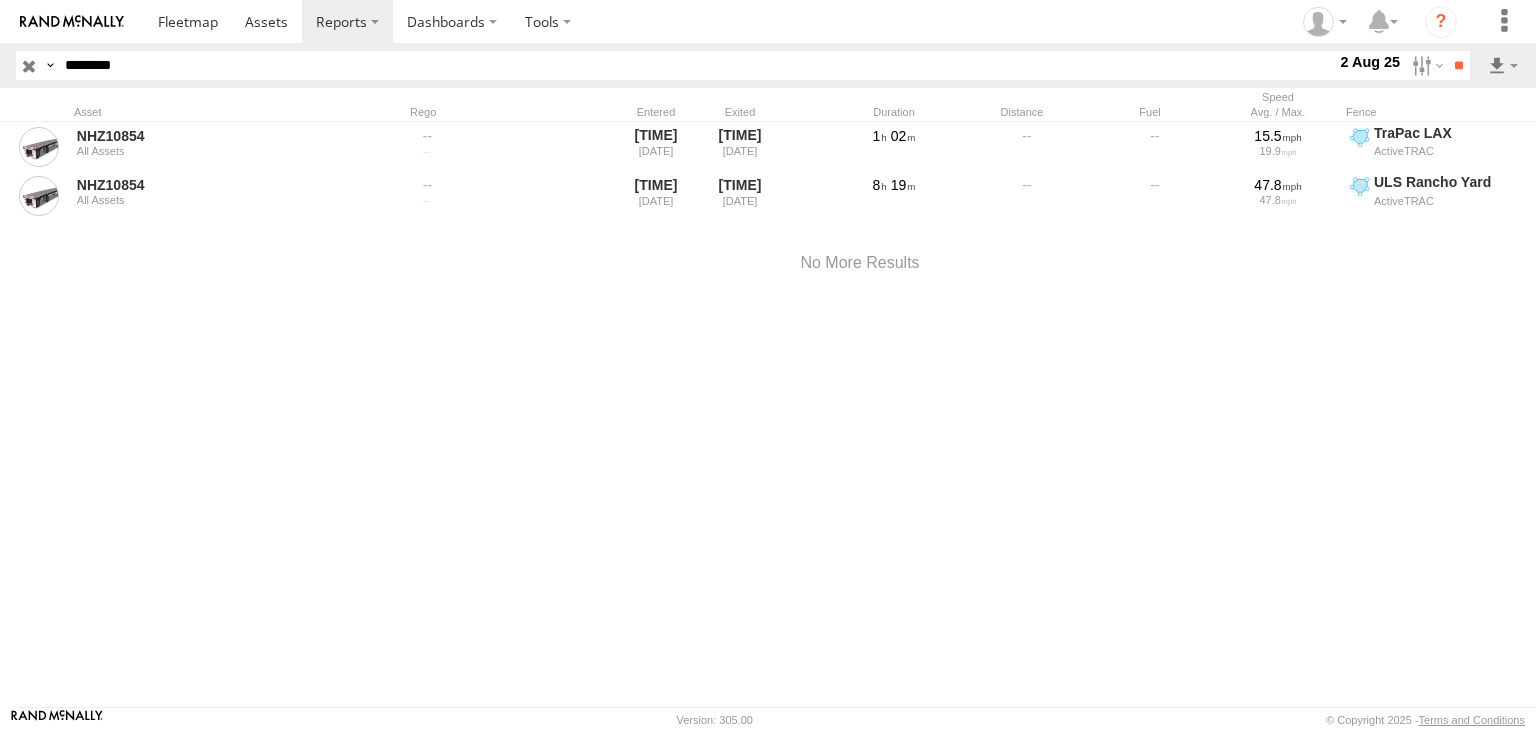 click at bounding box center (29, 65) 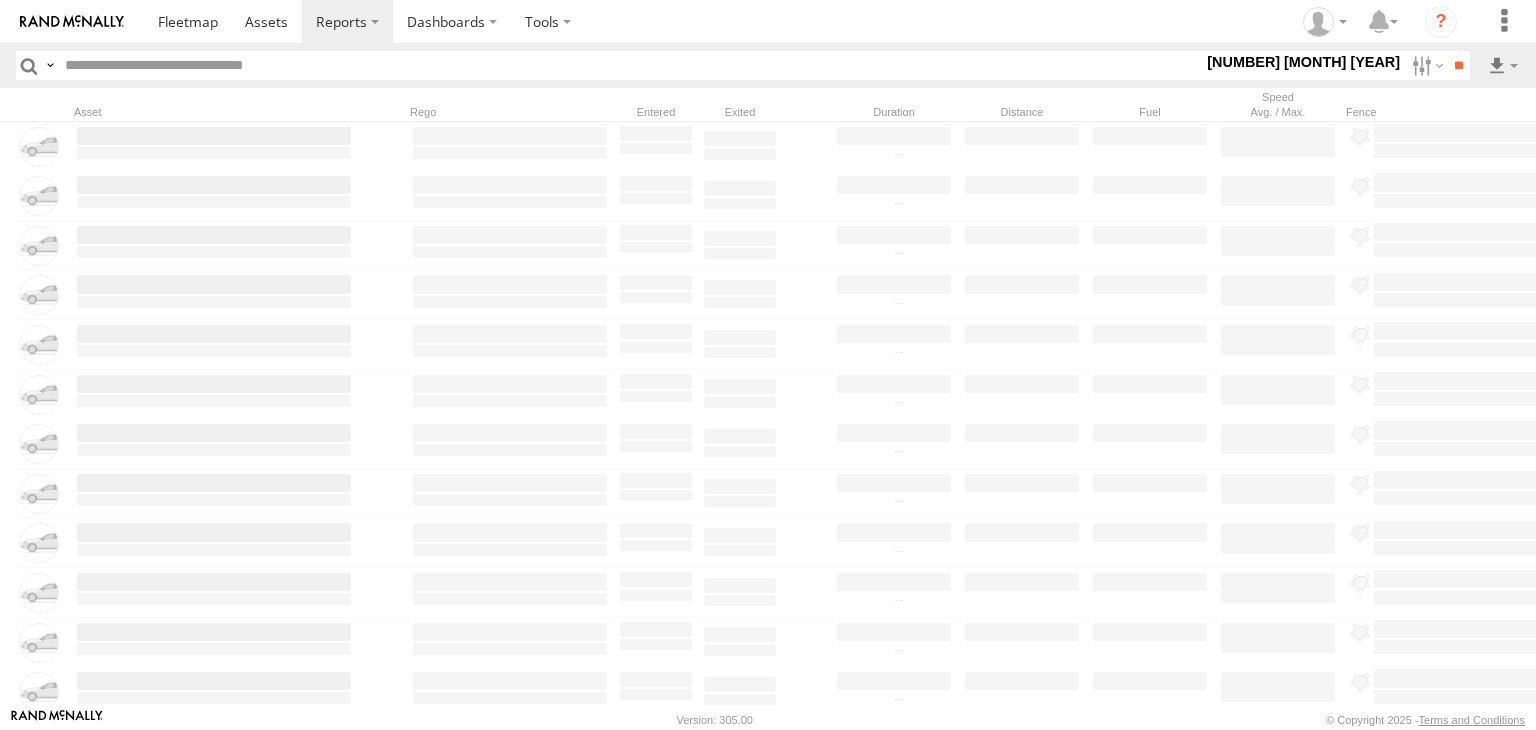 paste on "********" 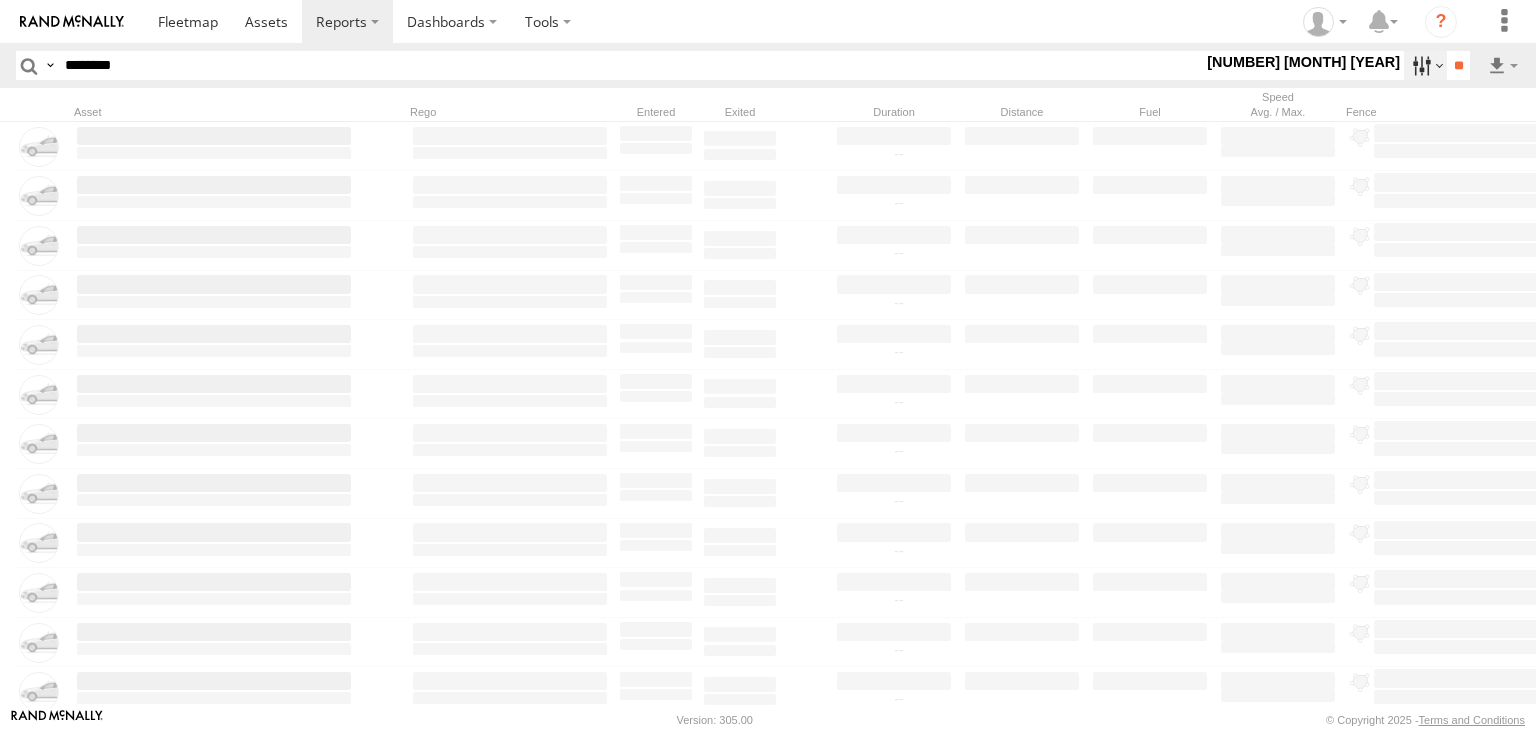 type on "********" 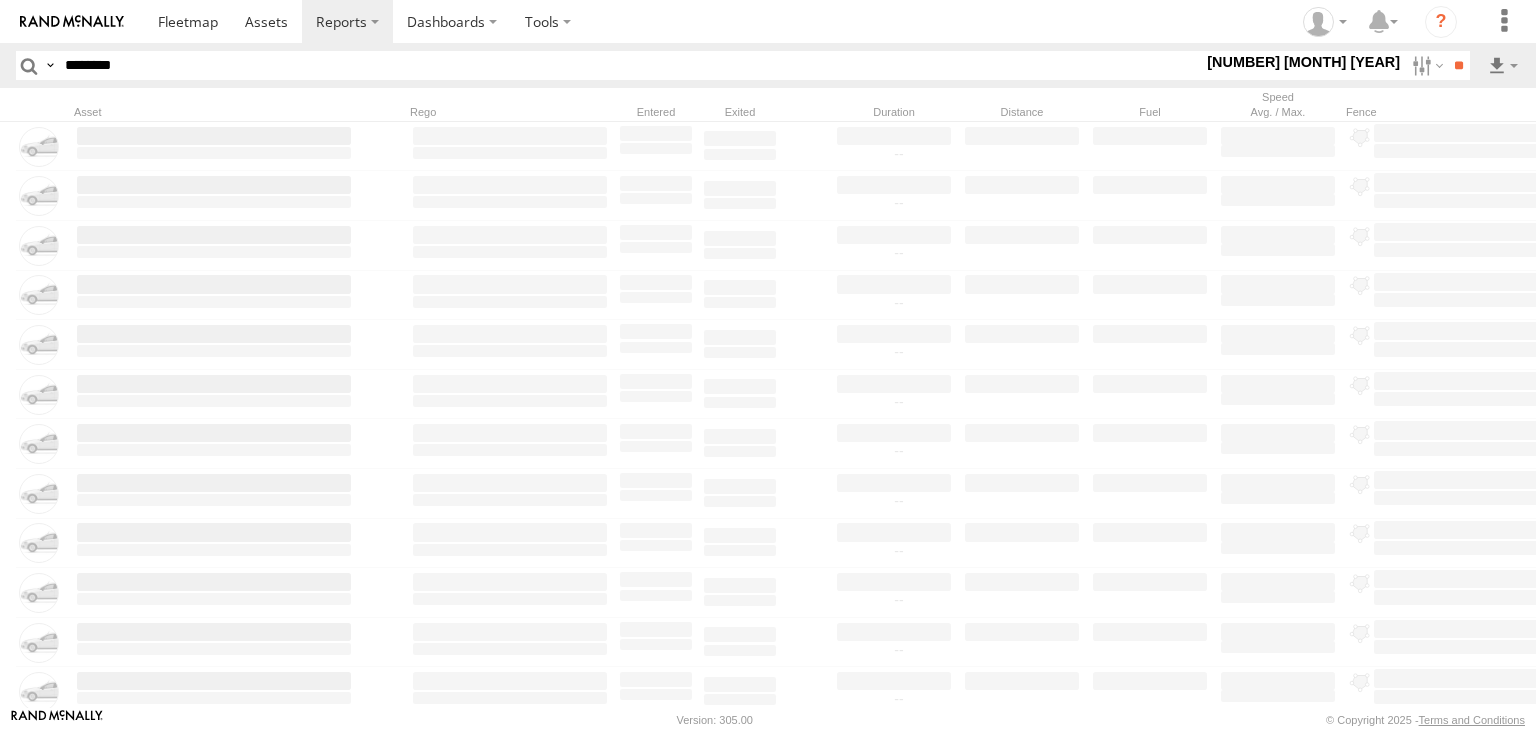 click at bounding box center [0, 0] 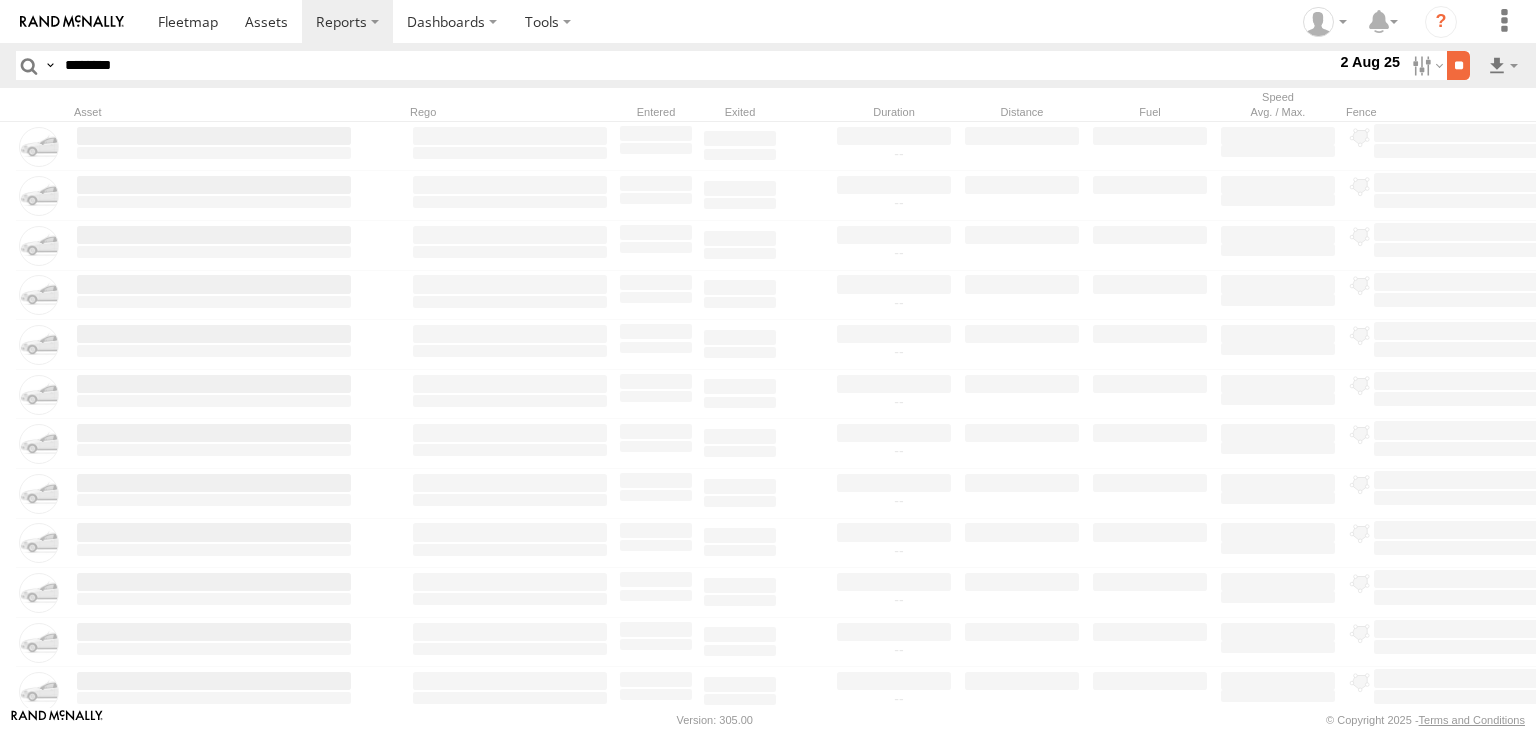 click on "**" at bounding box center (1458, 65) 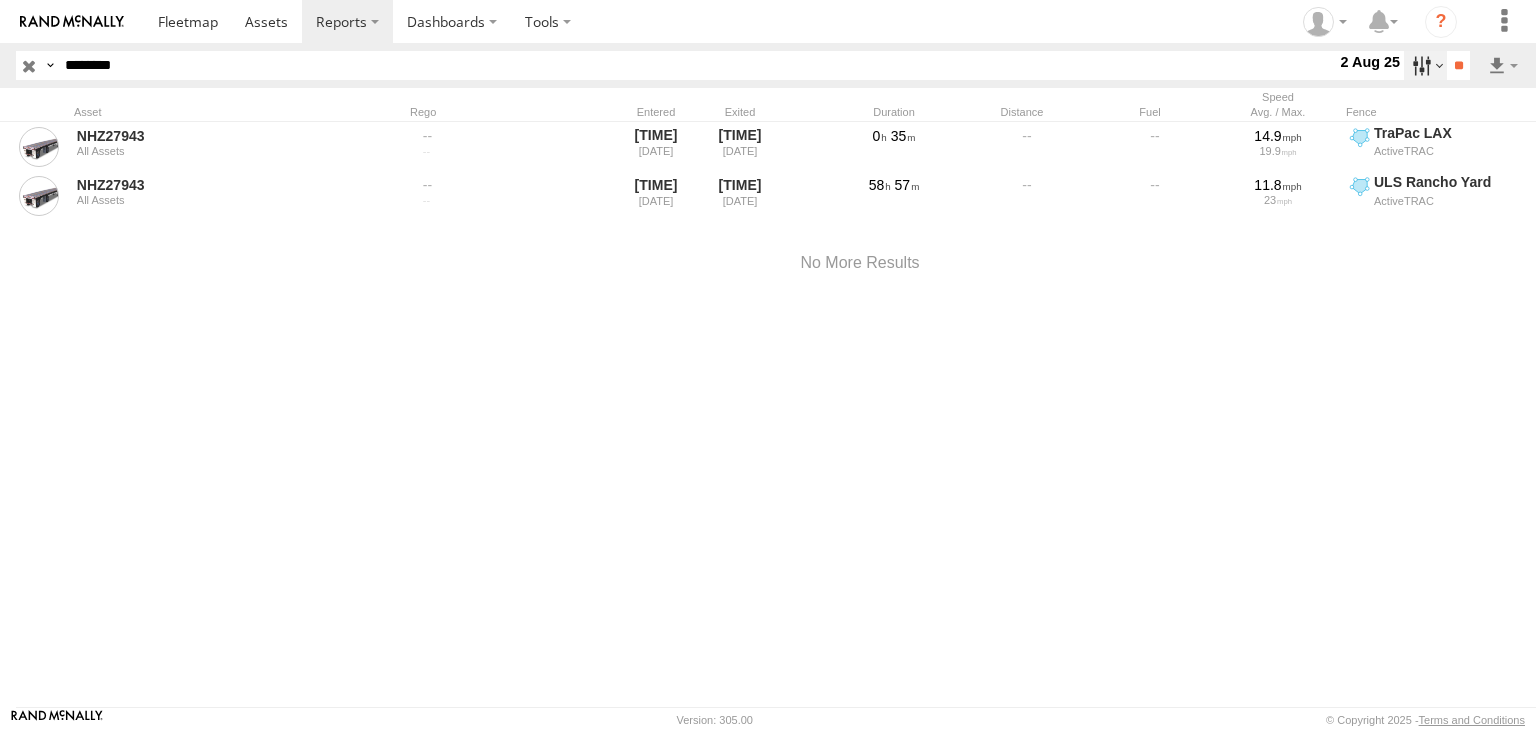 click at bounding box center [1425, 65] 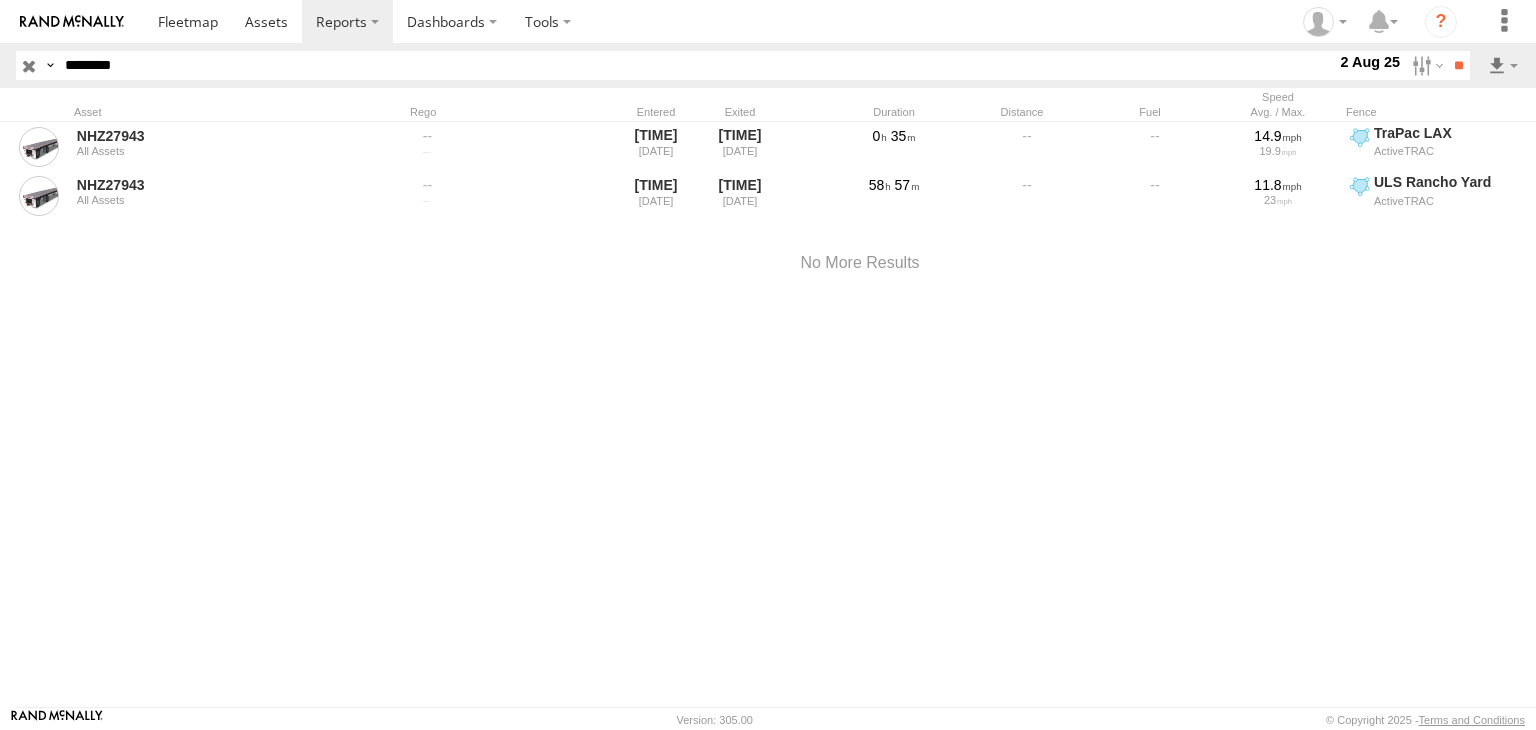click at bounding box center [0, 0] 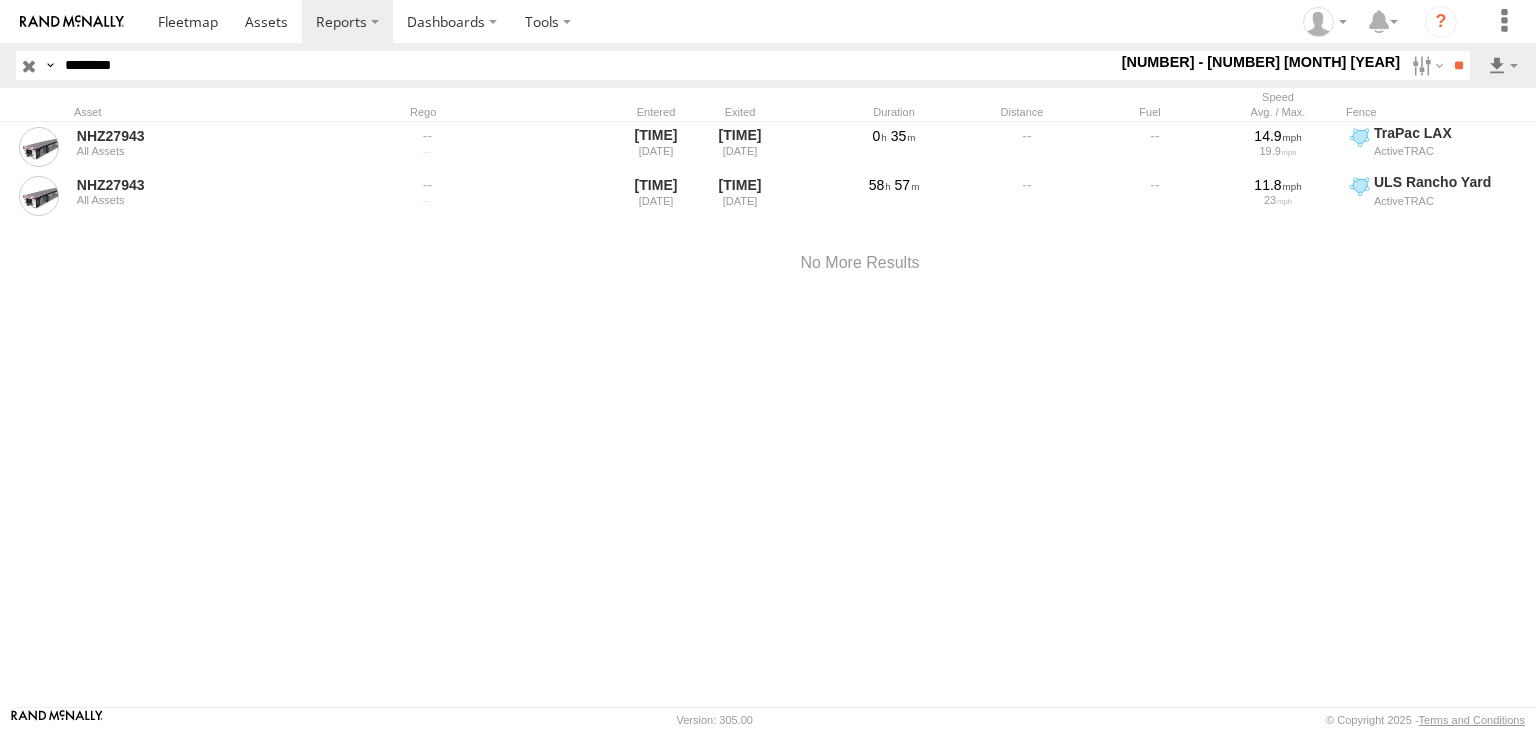click at bounding box center [0, 0] 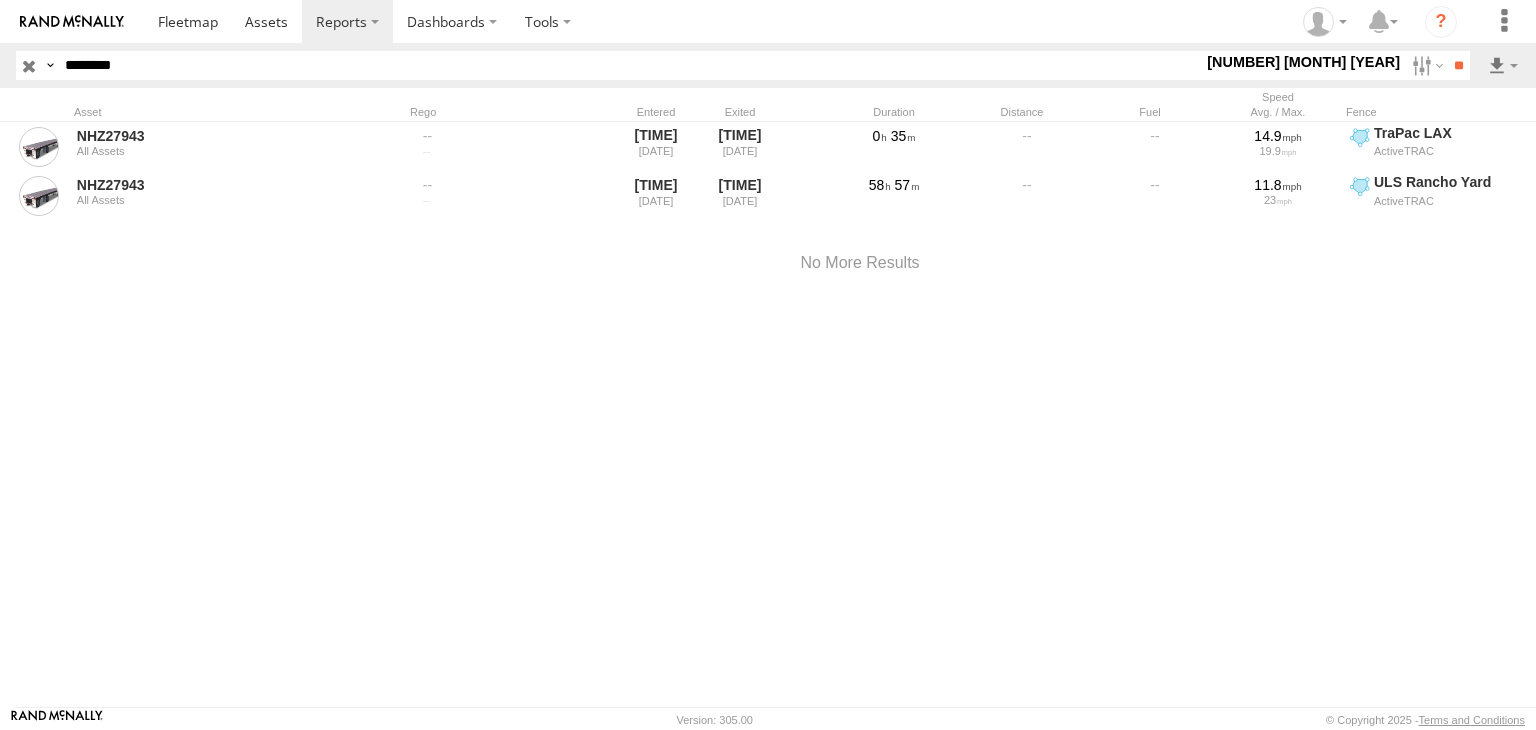 click at bounding box center [0, 0] 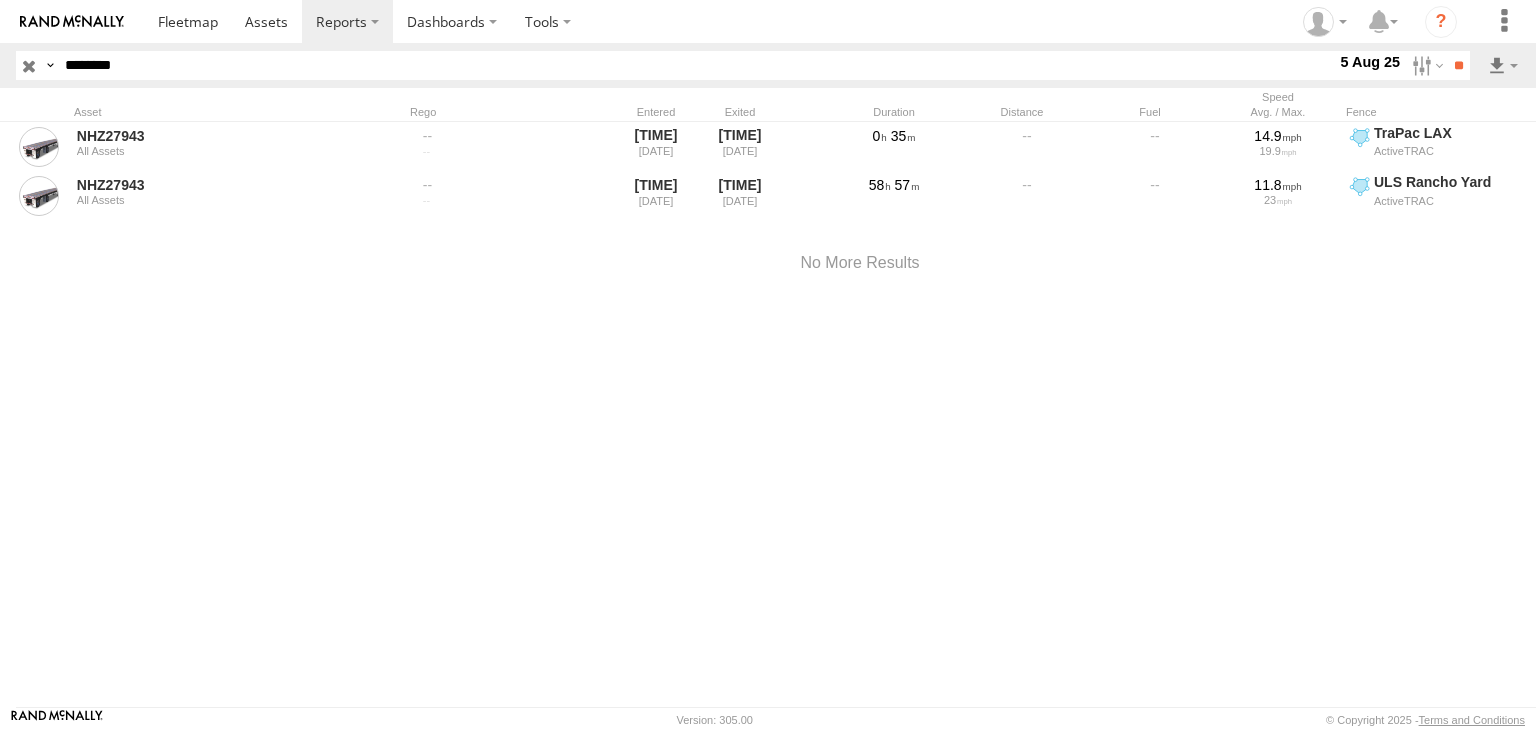 click at bounding box center (0, 0) 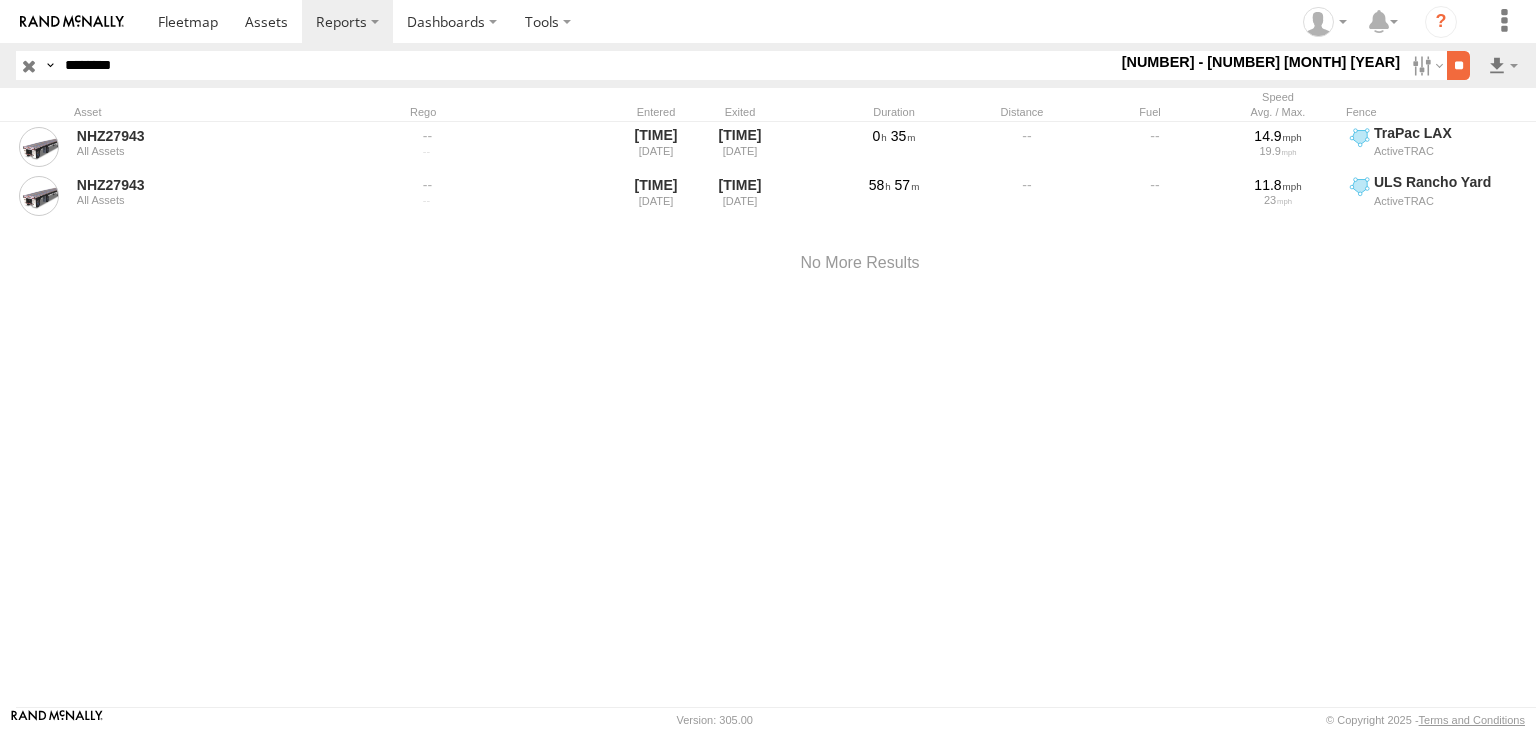 click on "**" at bounding box center [1458, 65] 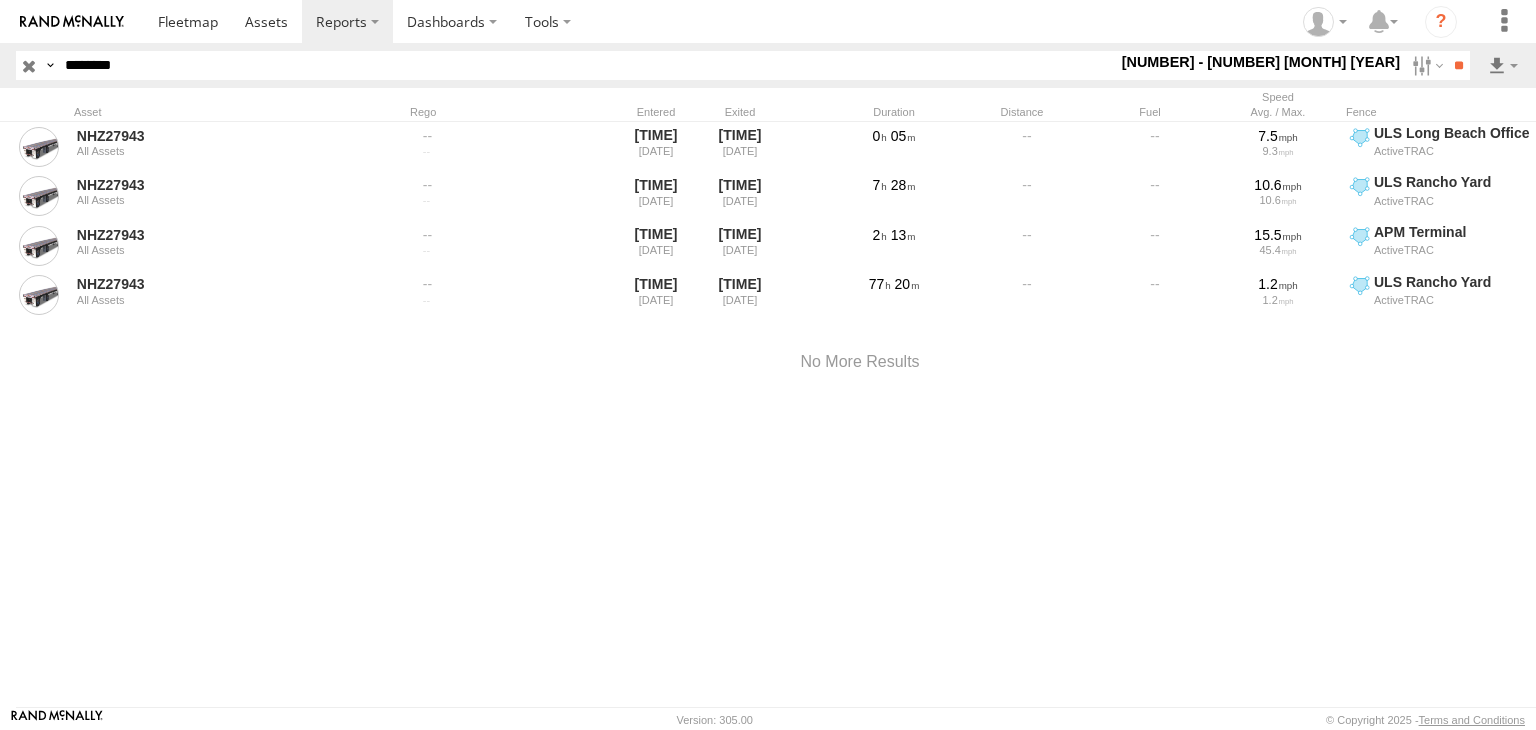click at bounding box center (29, 65) 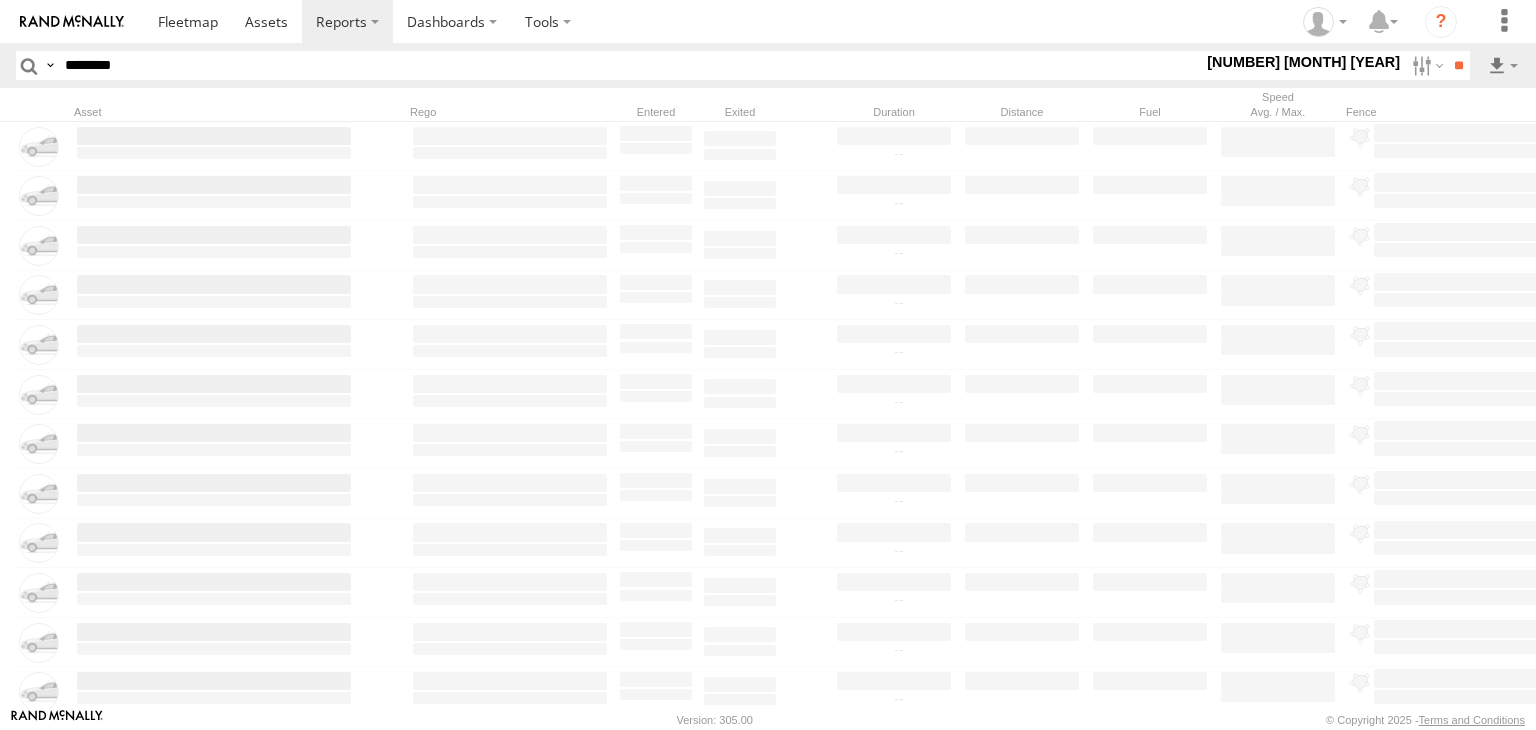 click on "********" at bounding box center (630, 65) 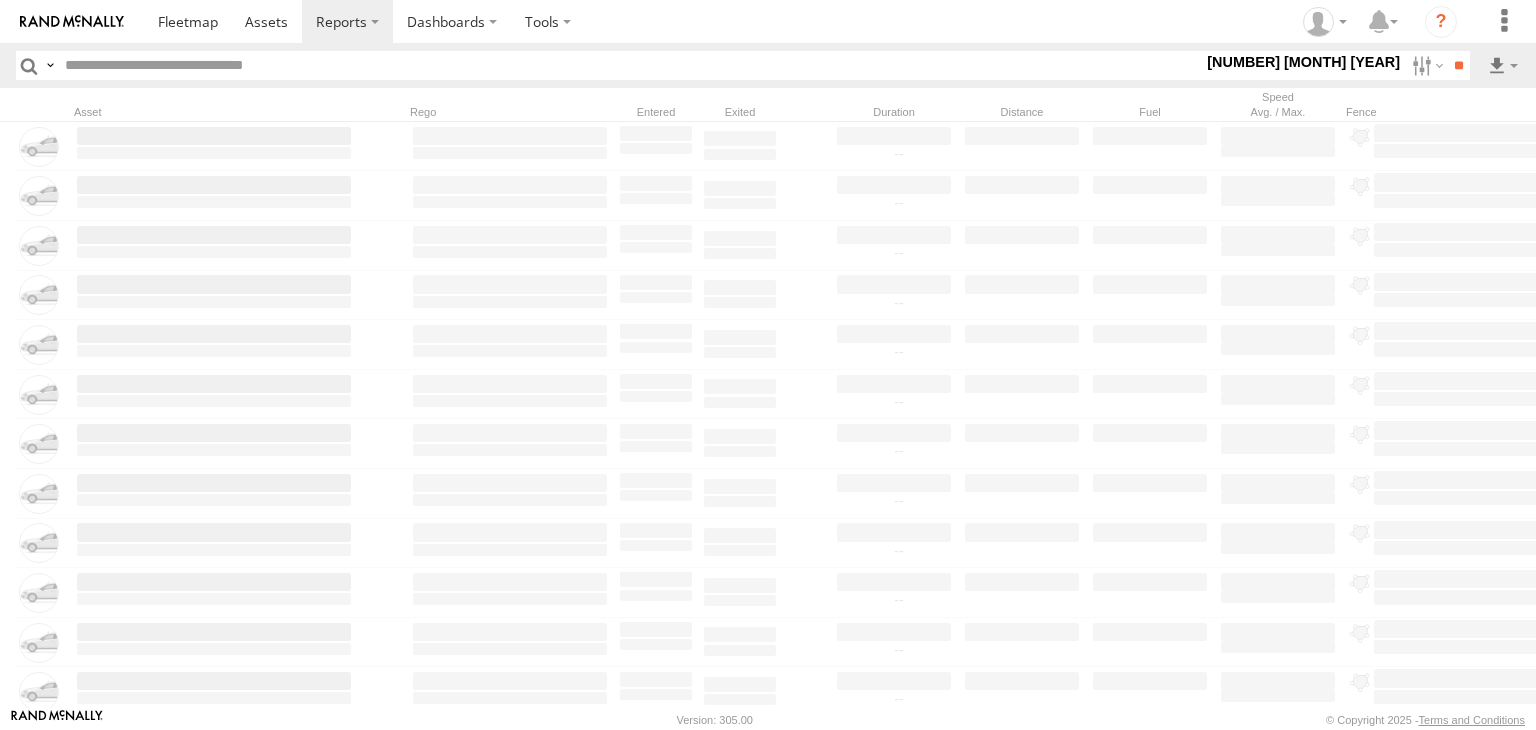 paste on "********" 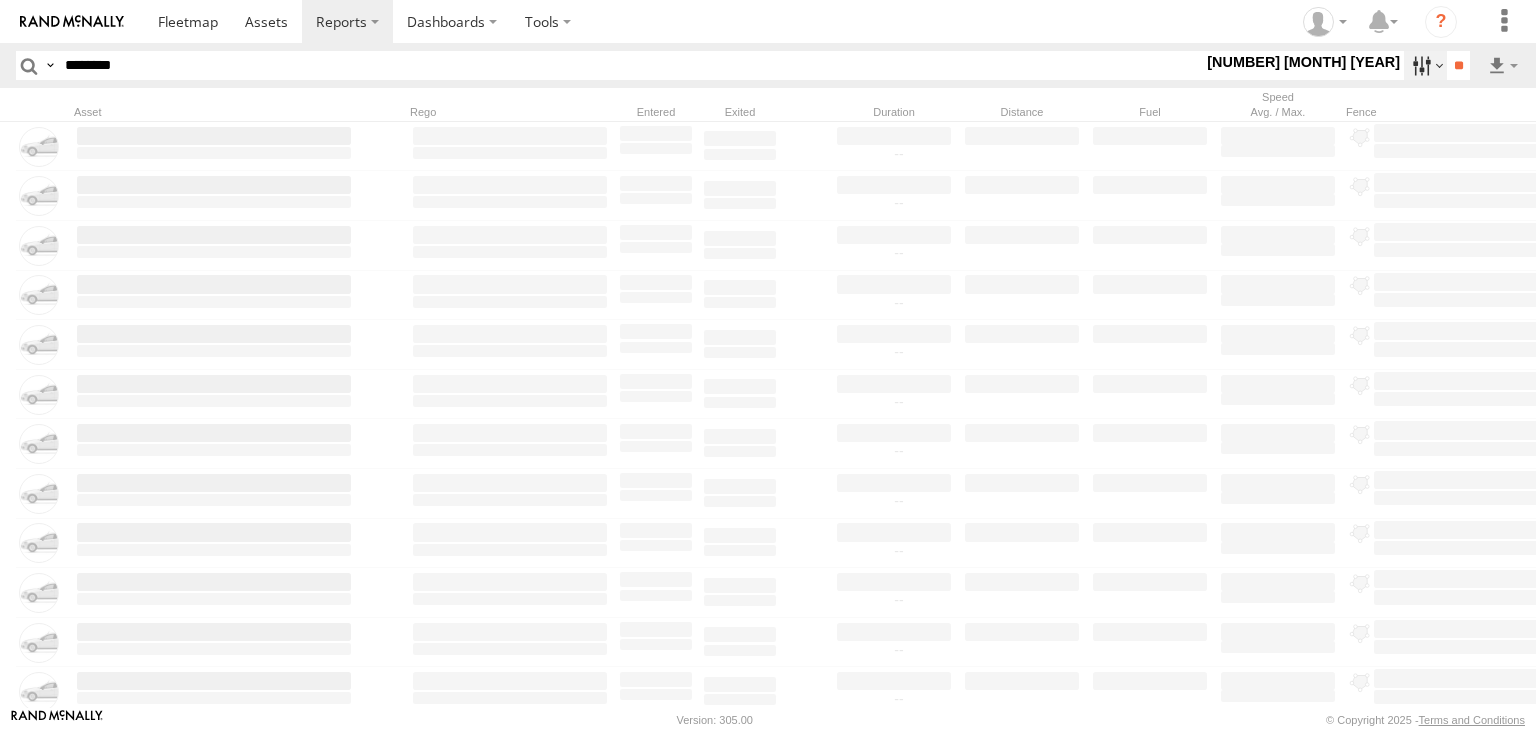 type on "********" 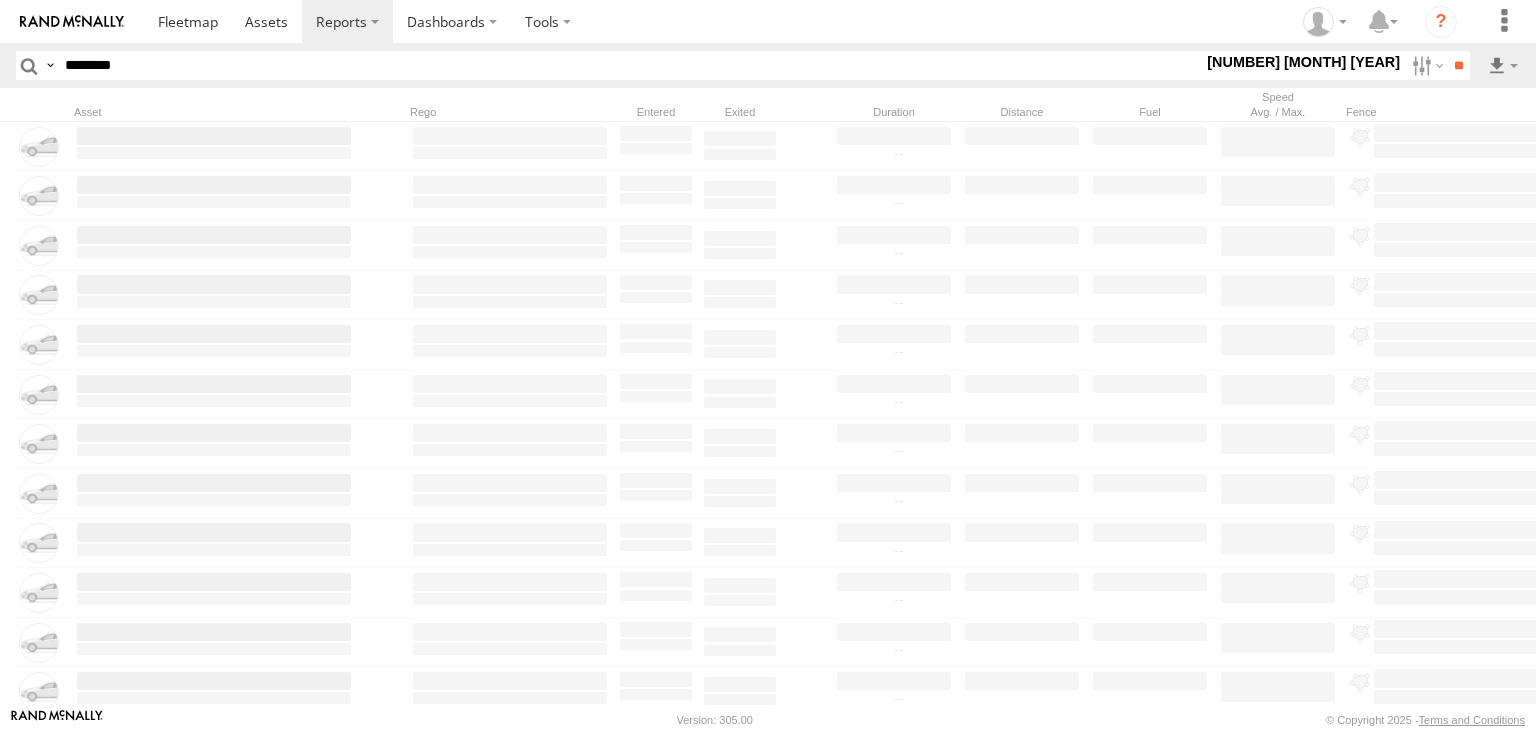 click at bounding box center [0, 0] 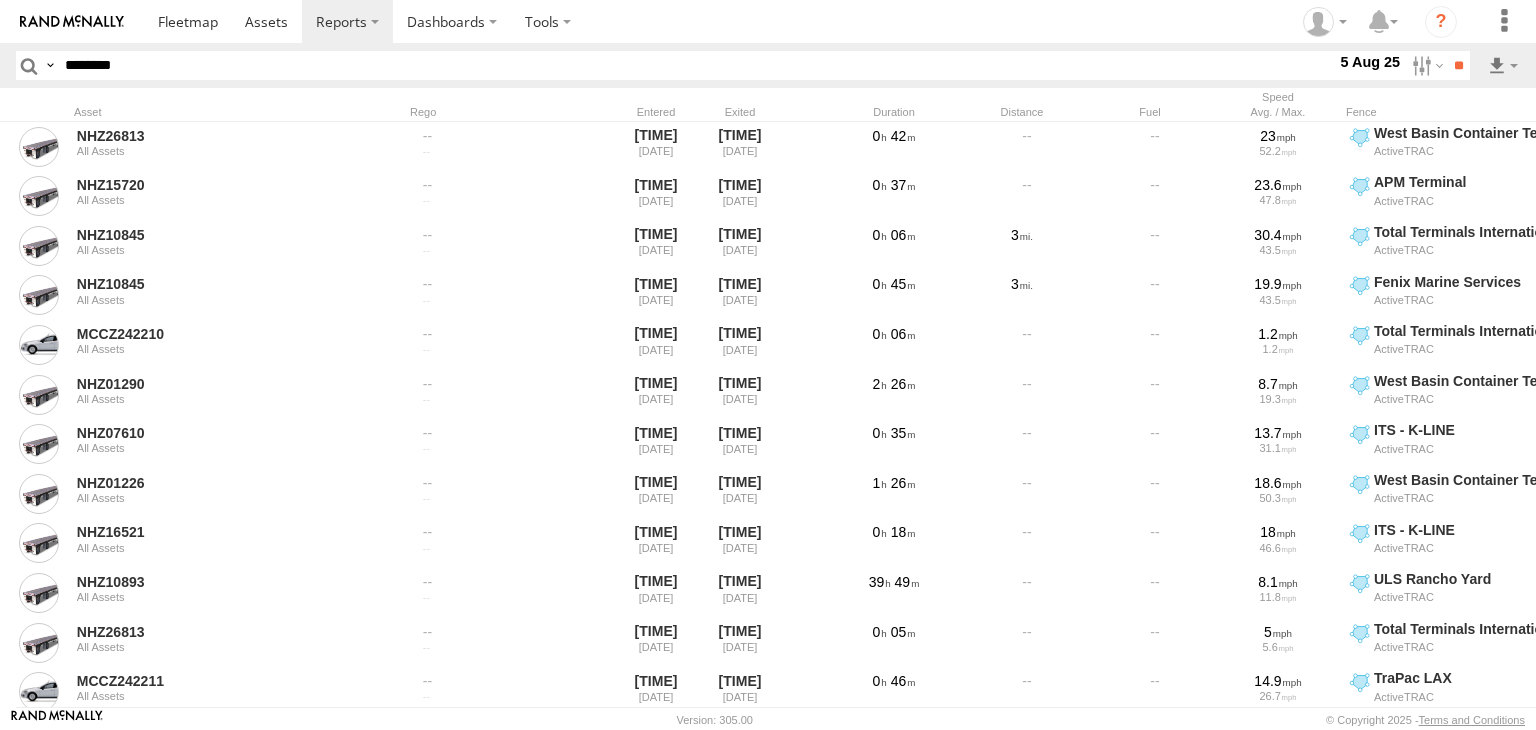 click at bounding box center (0, 0) 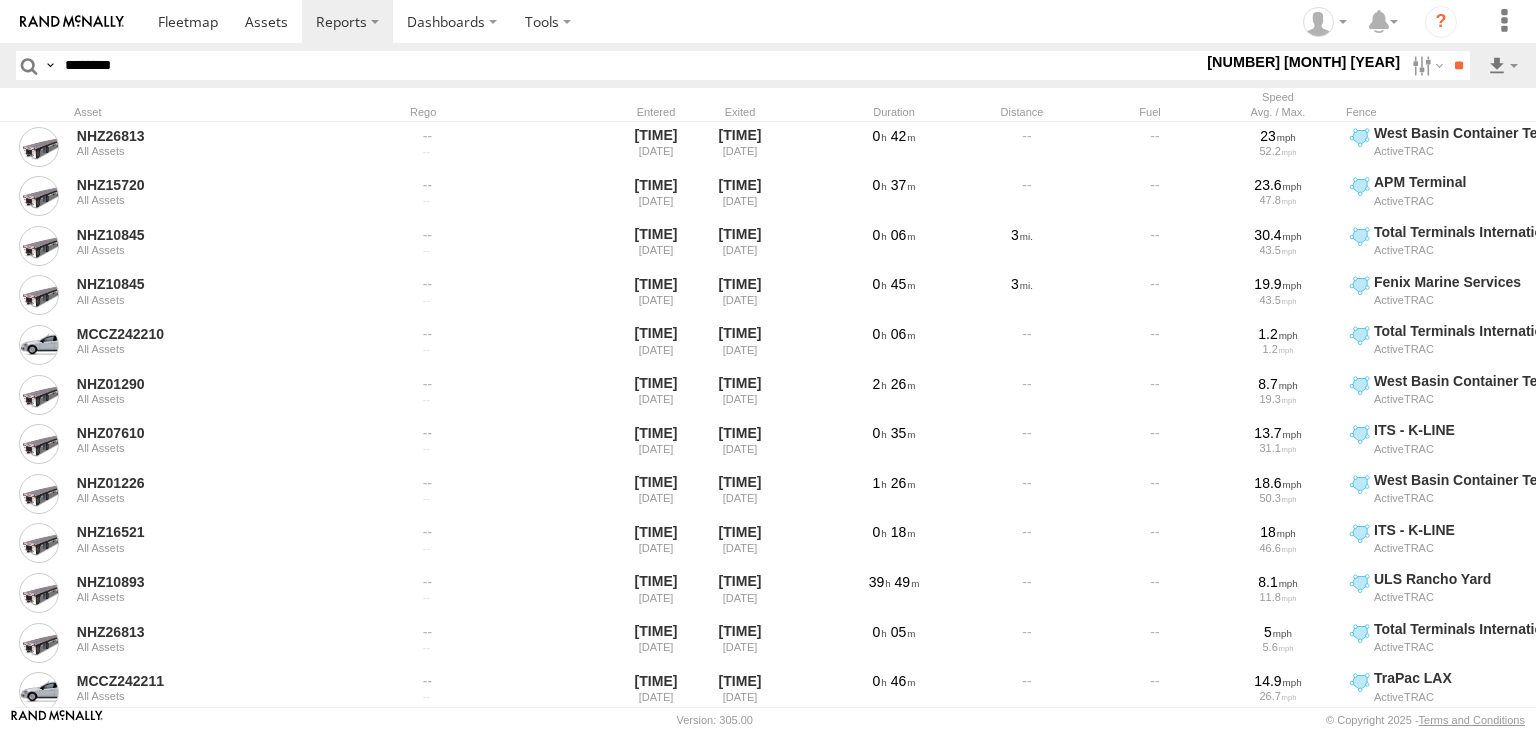 click at bounding box center [0, 0] 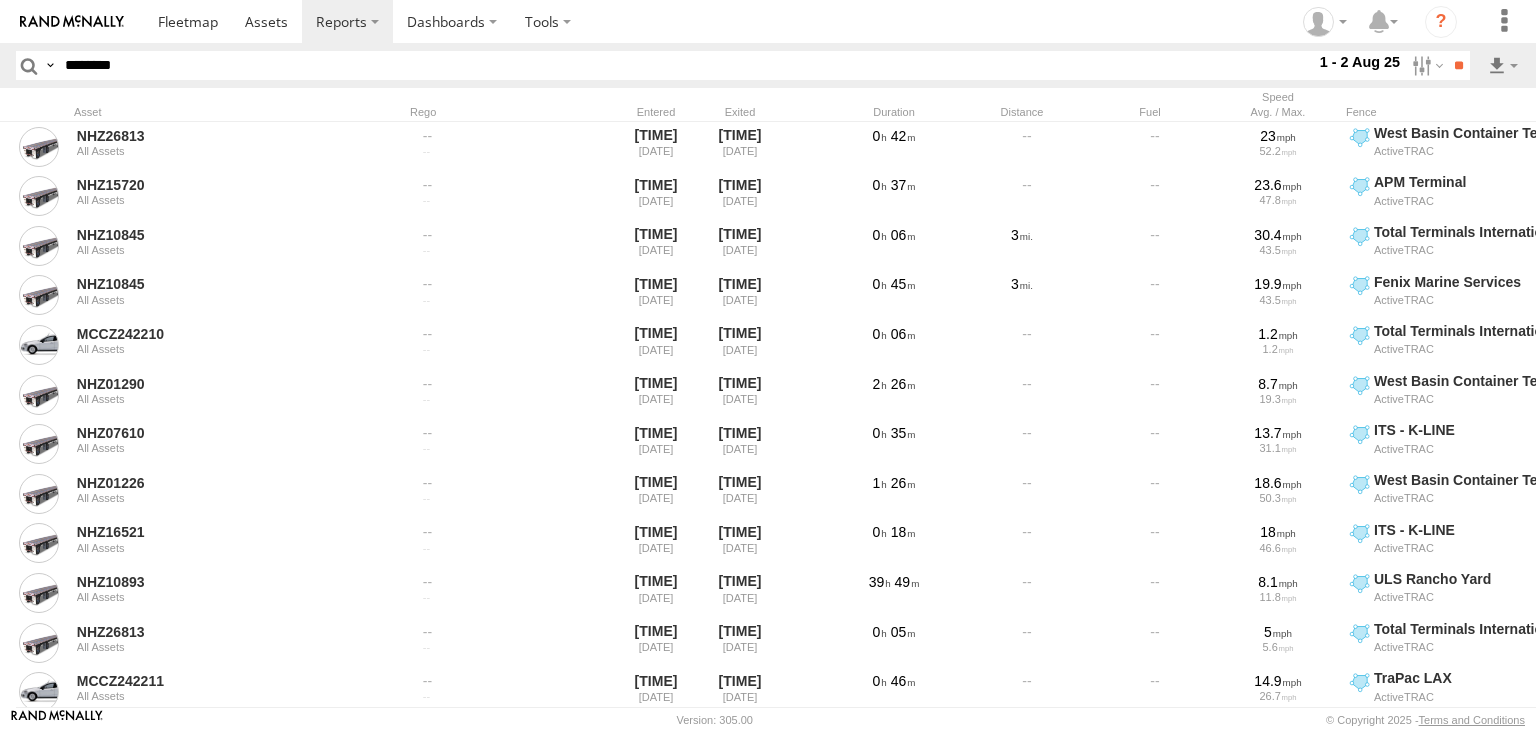 click at bounding box center [0, 0] 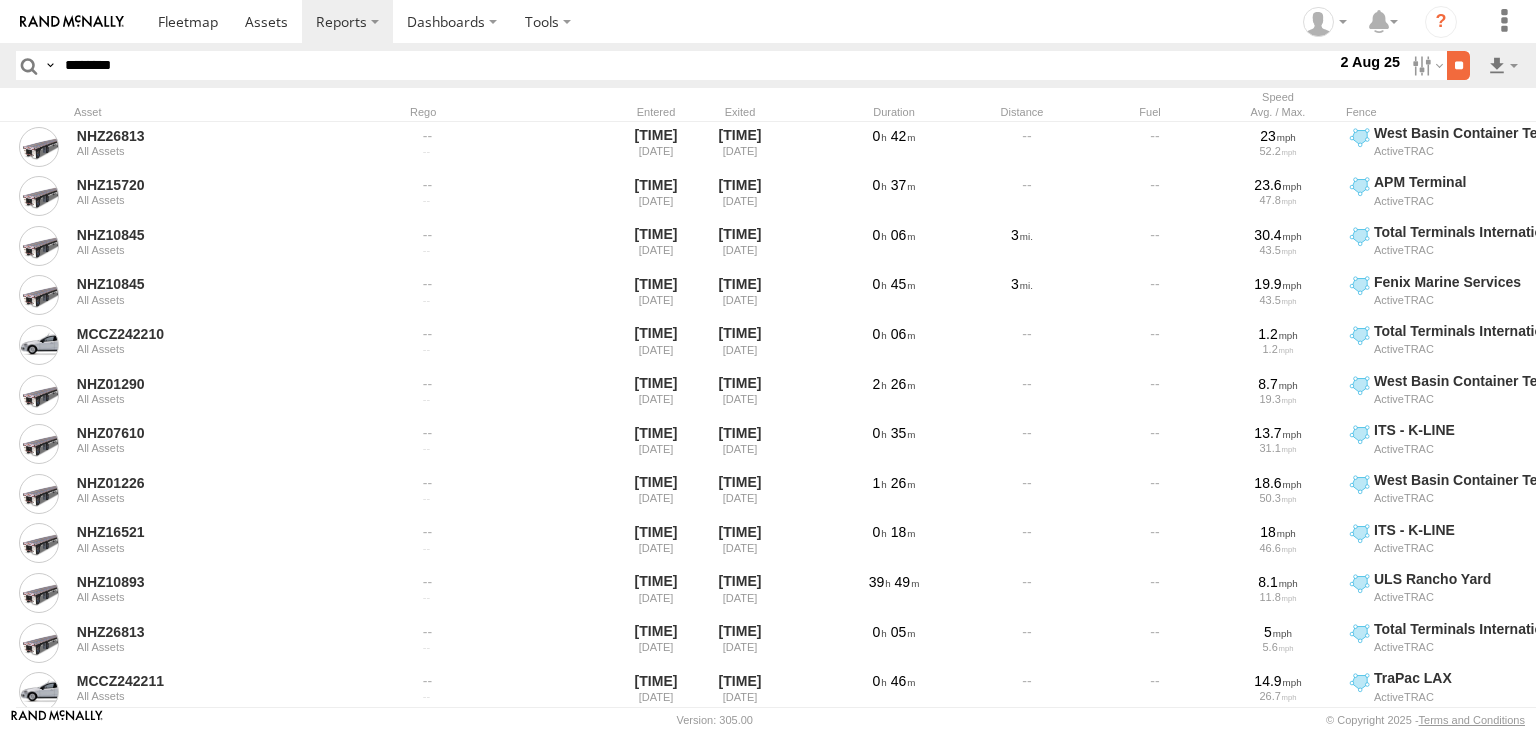 click on "**" at bounding box center (1458, 65) 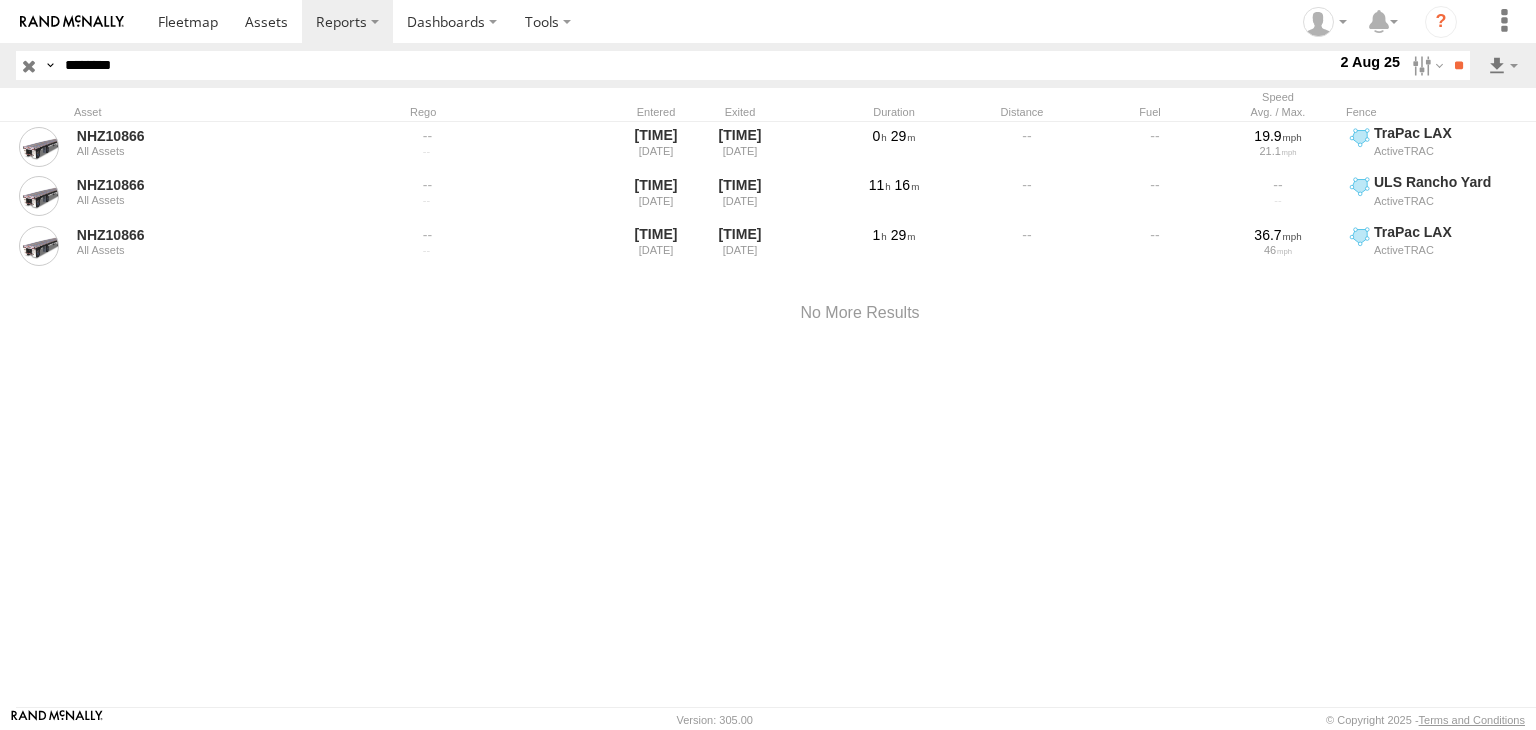 click at bounding box center (29, 65) 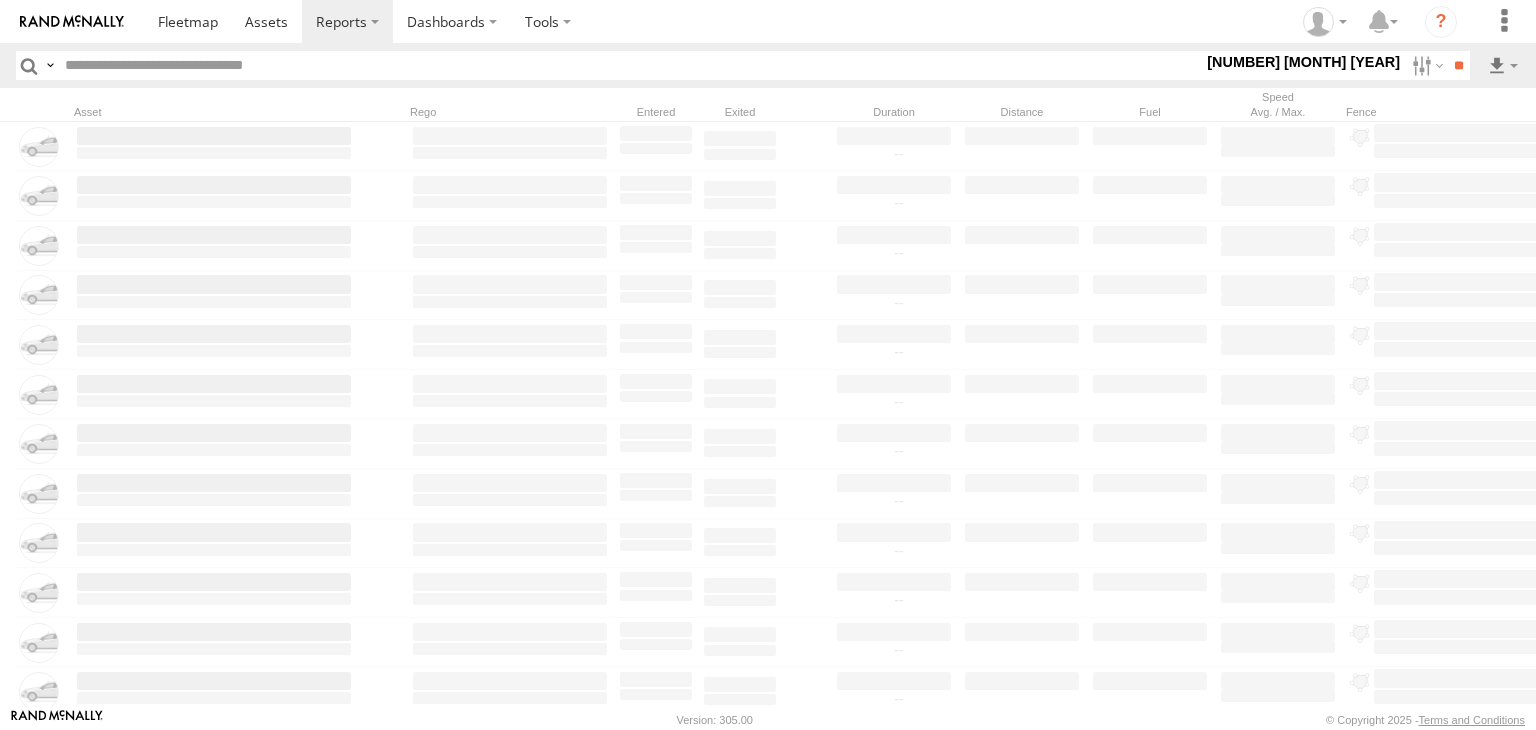 paste on "********" 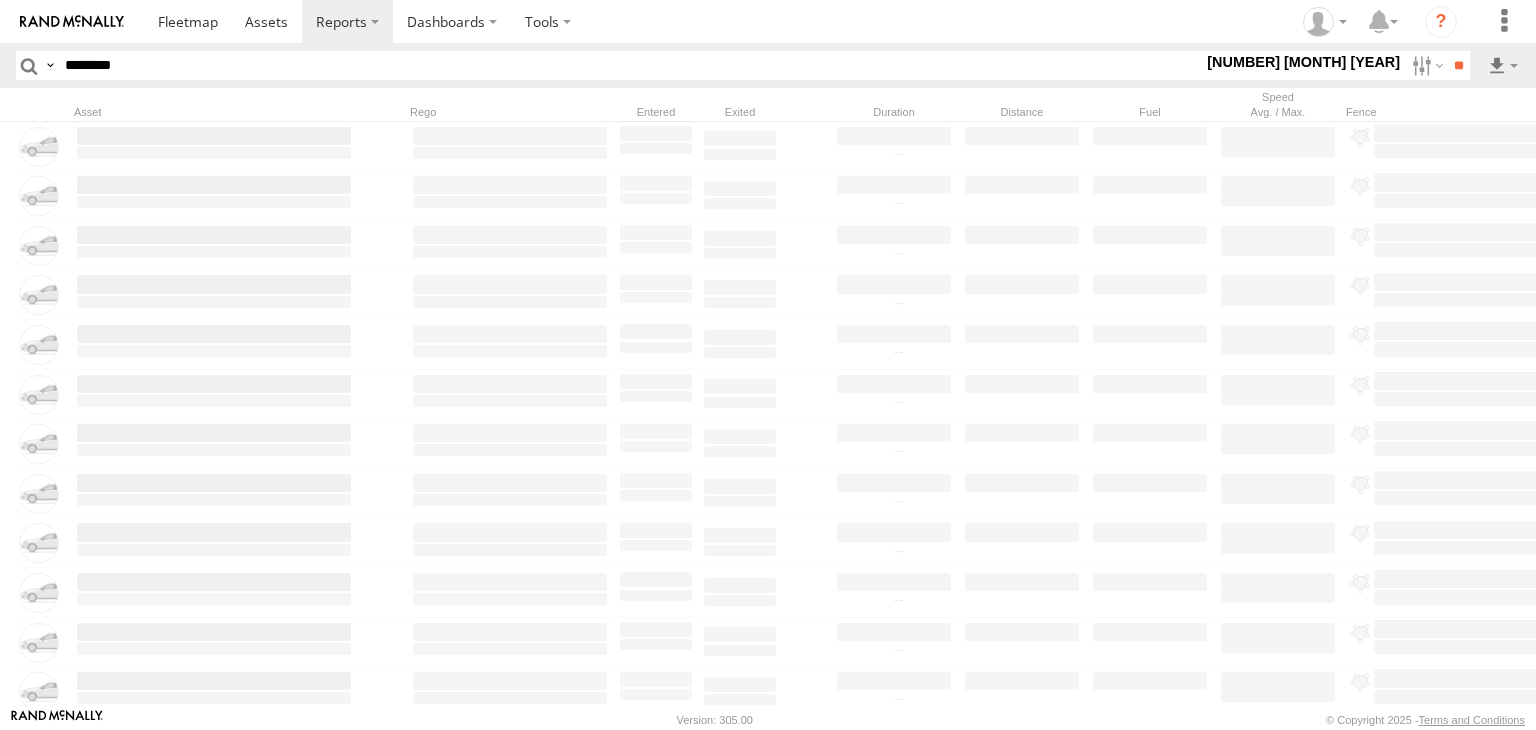 type on "********" 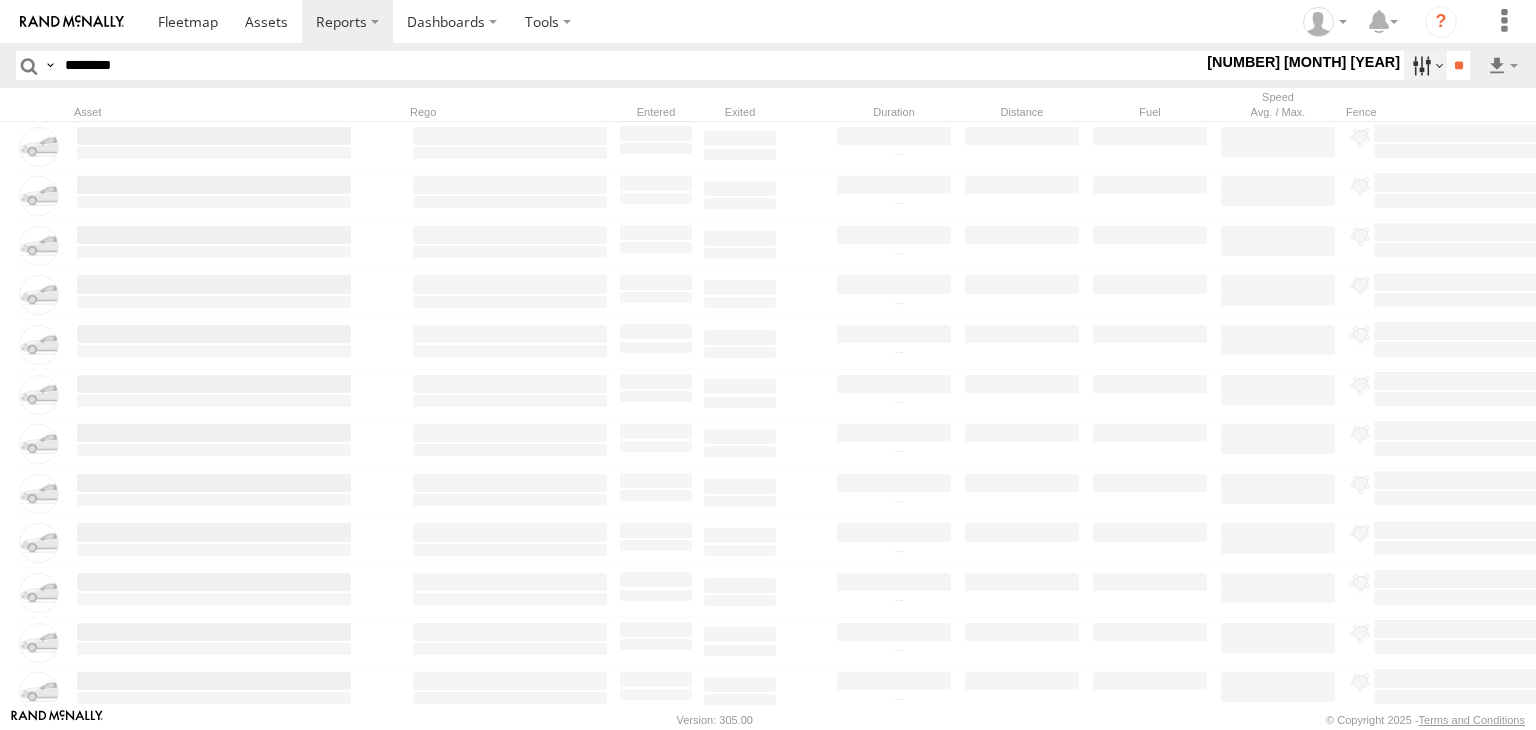 click at bounding box center [1425, 65] 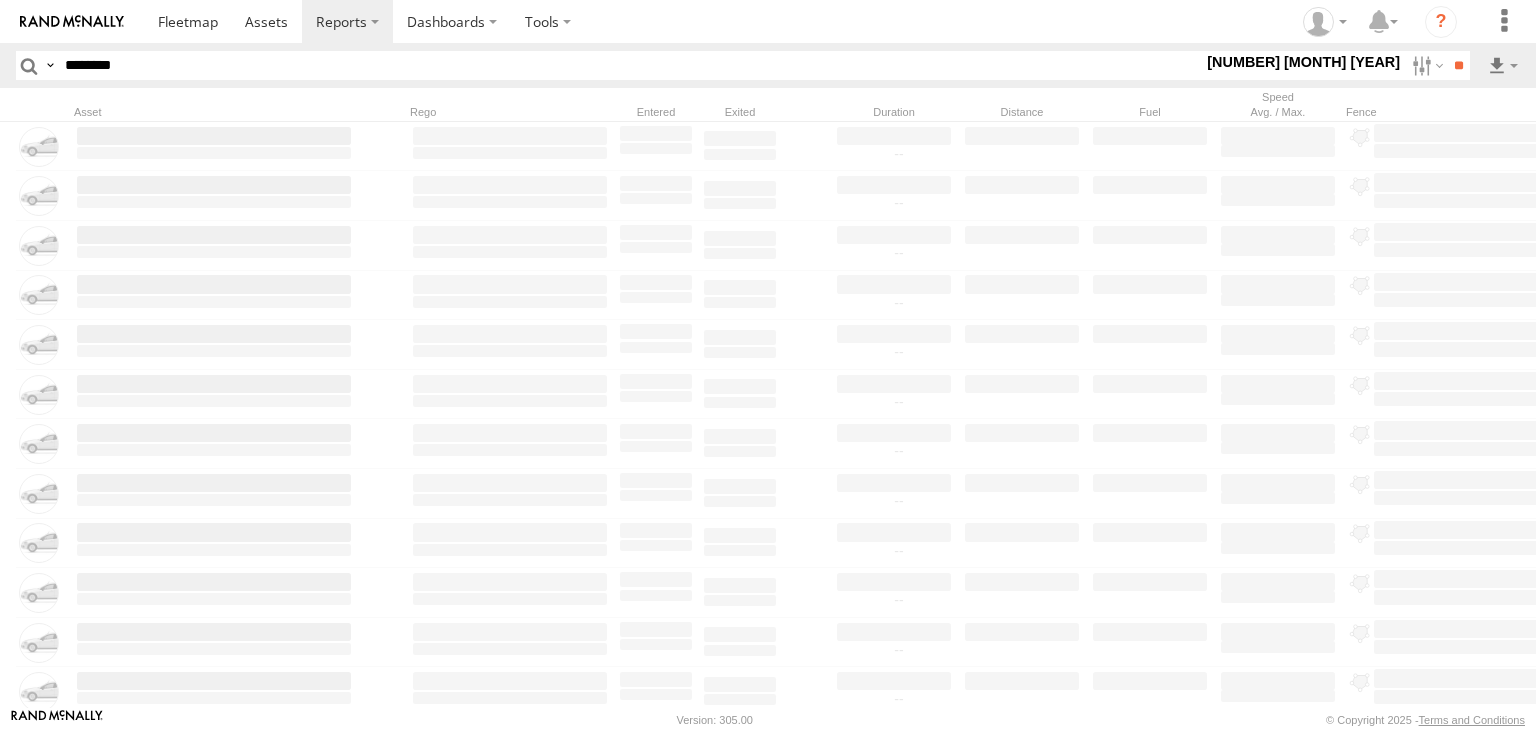 click at bounding box center (0, 0) 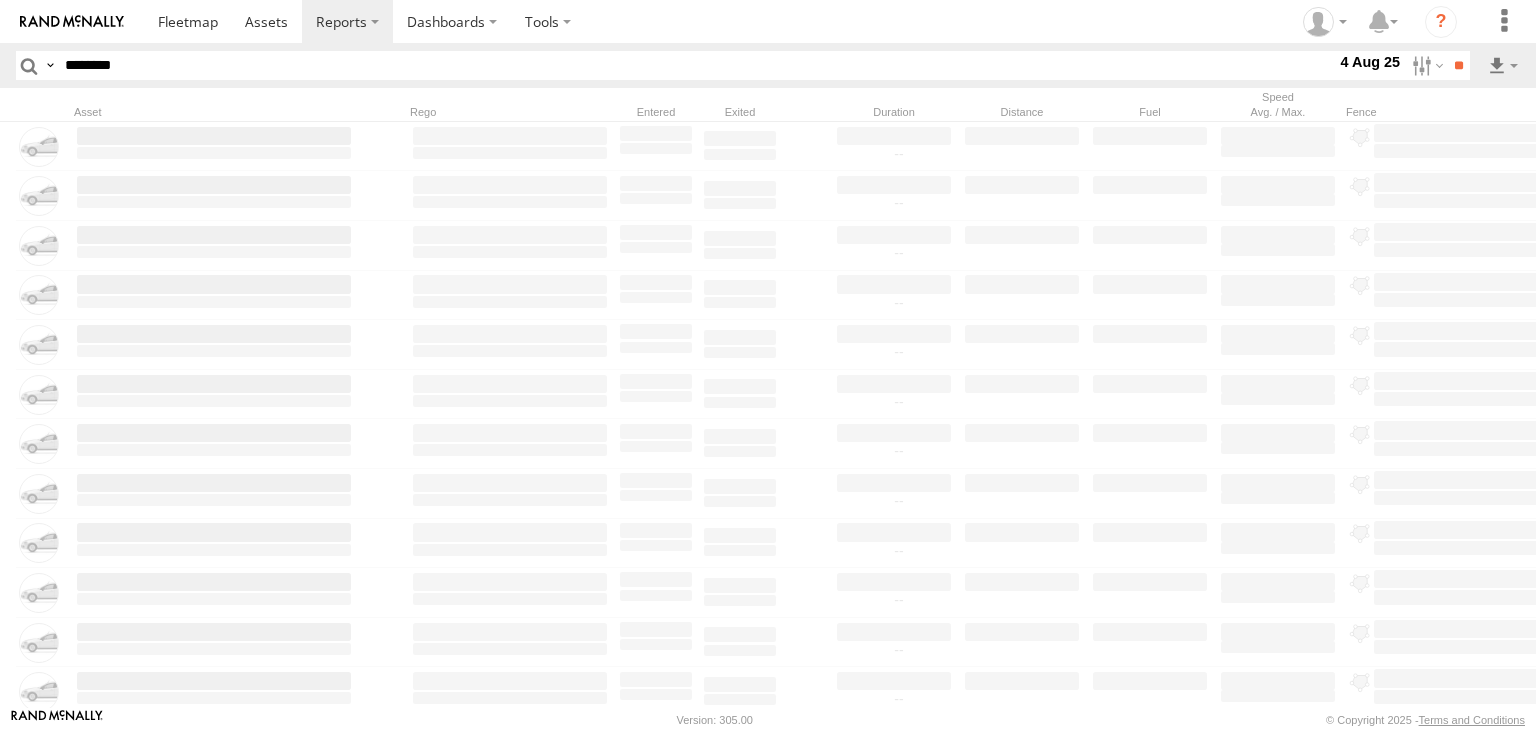 click at bounding box center (0, 0) 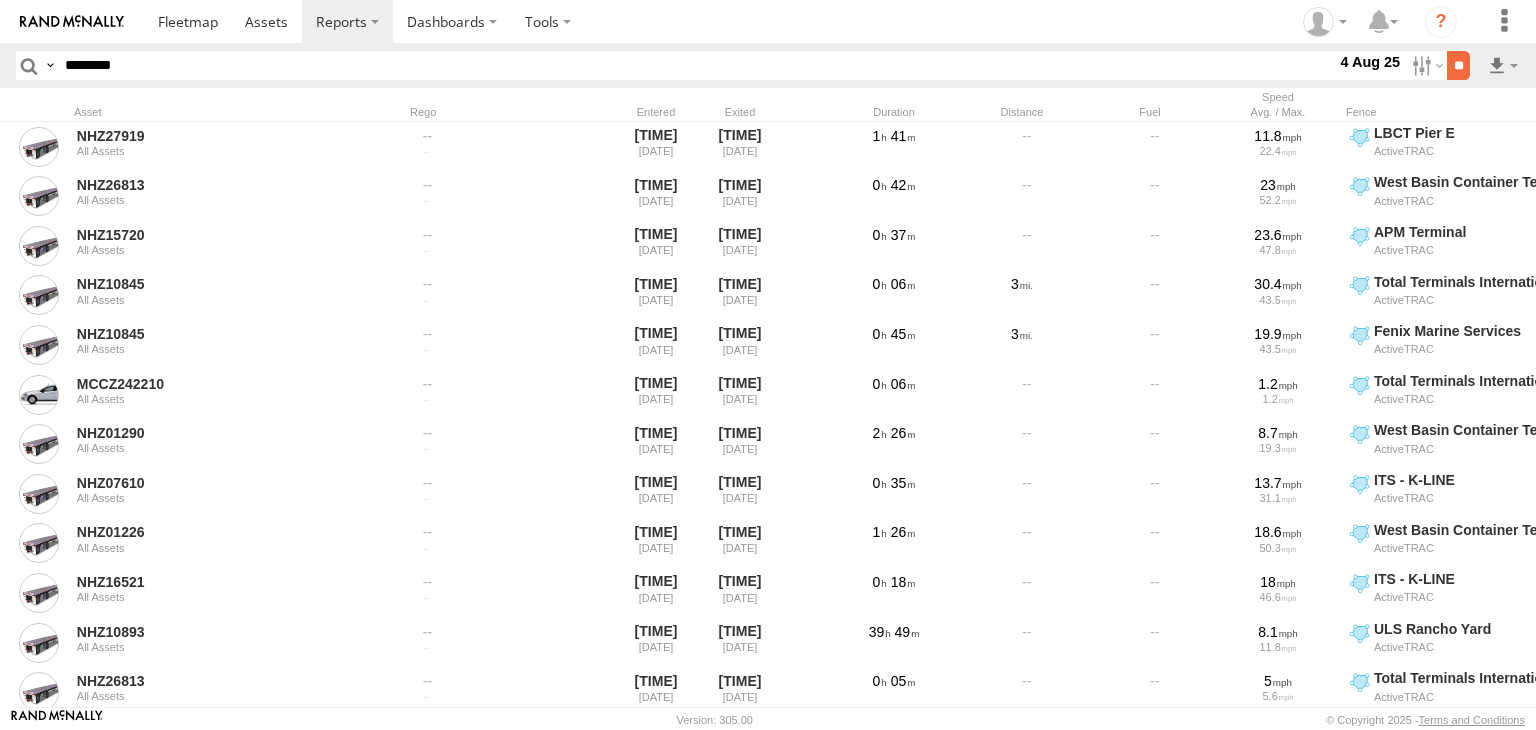 click on "**" at bounding box center (1458, 65) 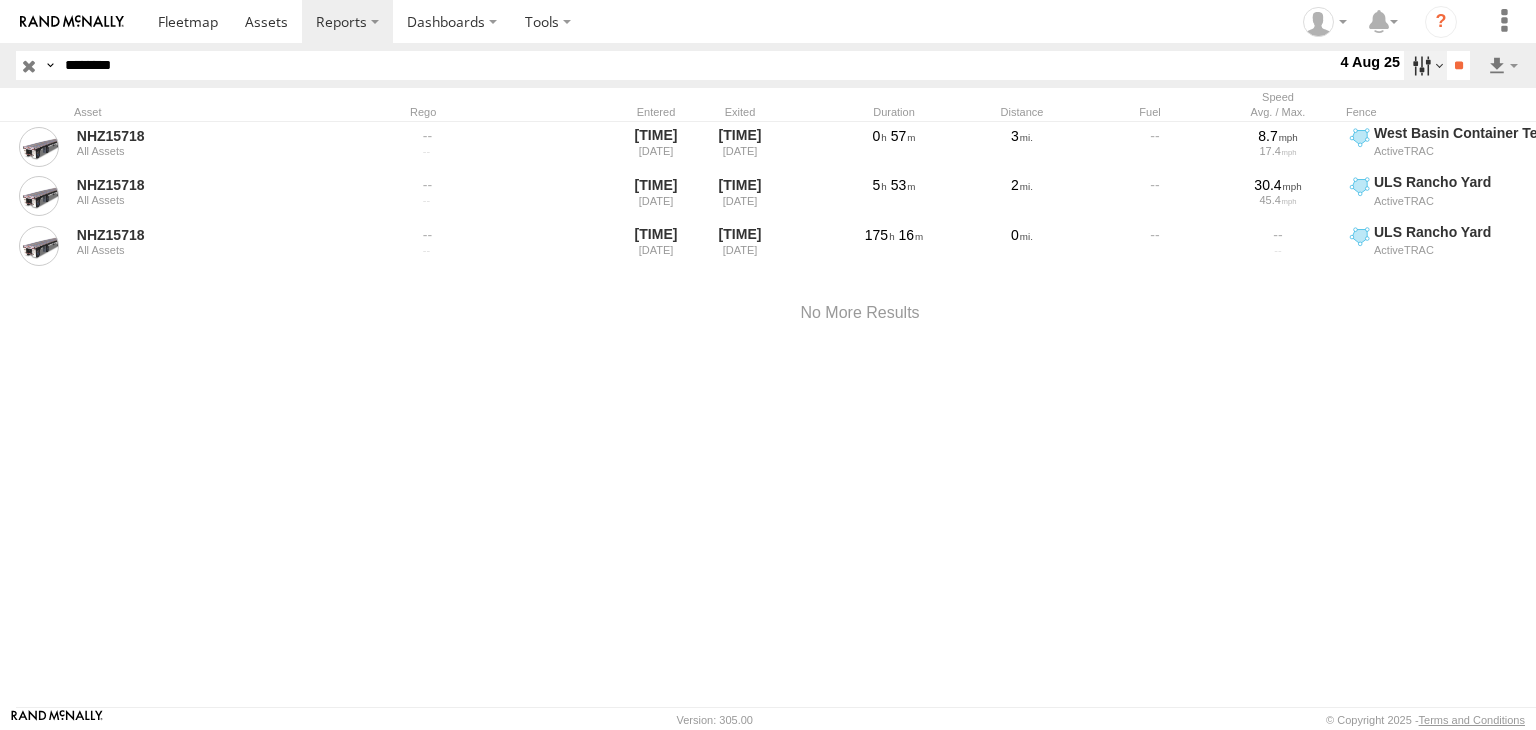click at bounding box center (1425, 65) 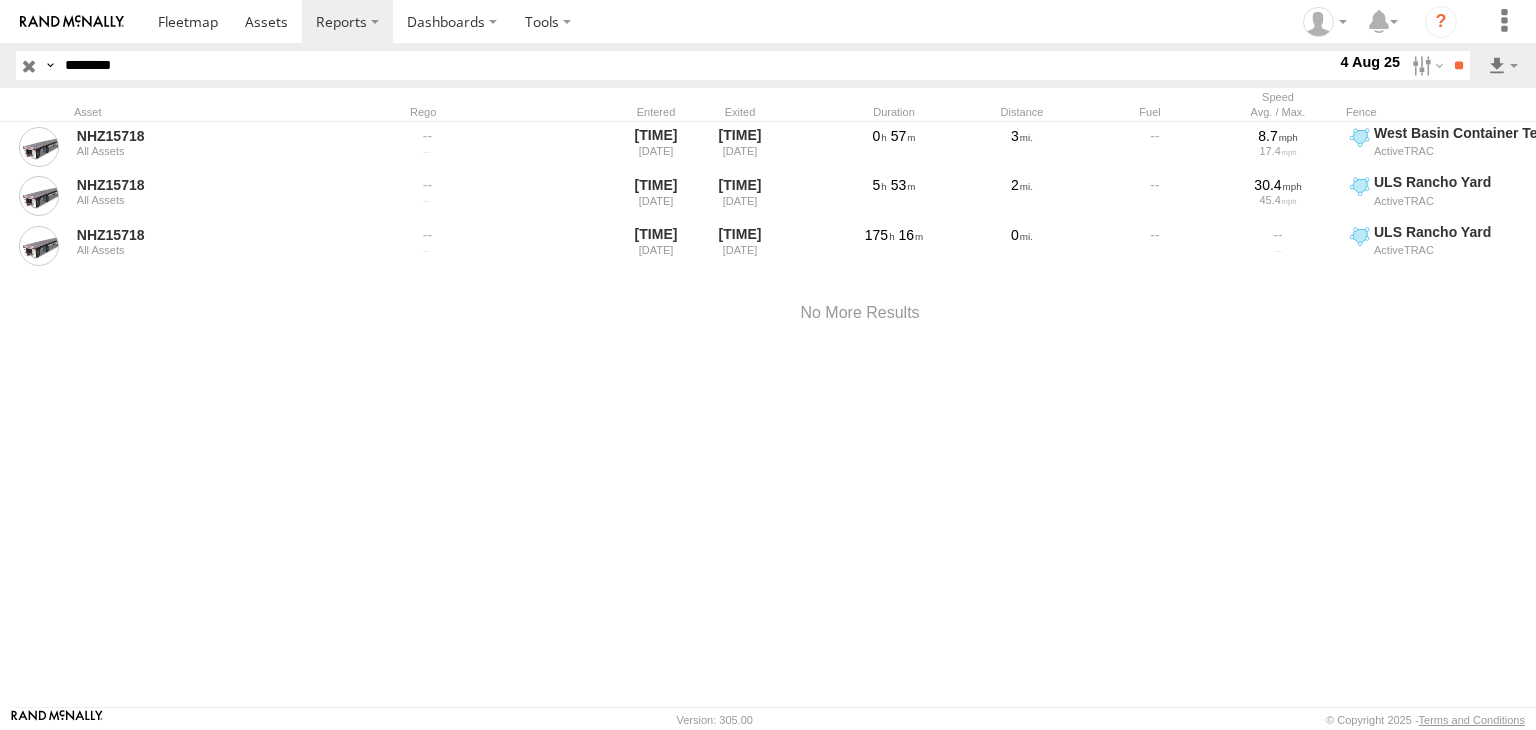 click at bounding box center [0, 0] 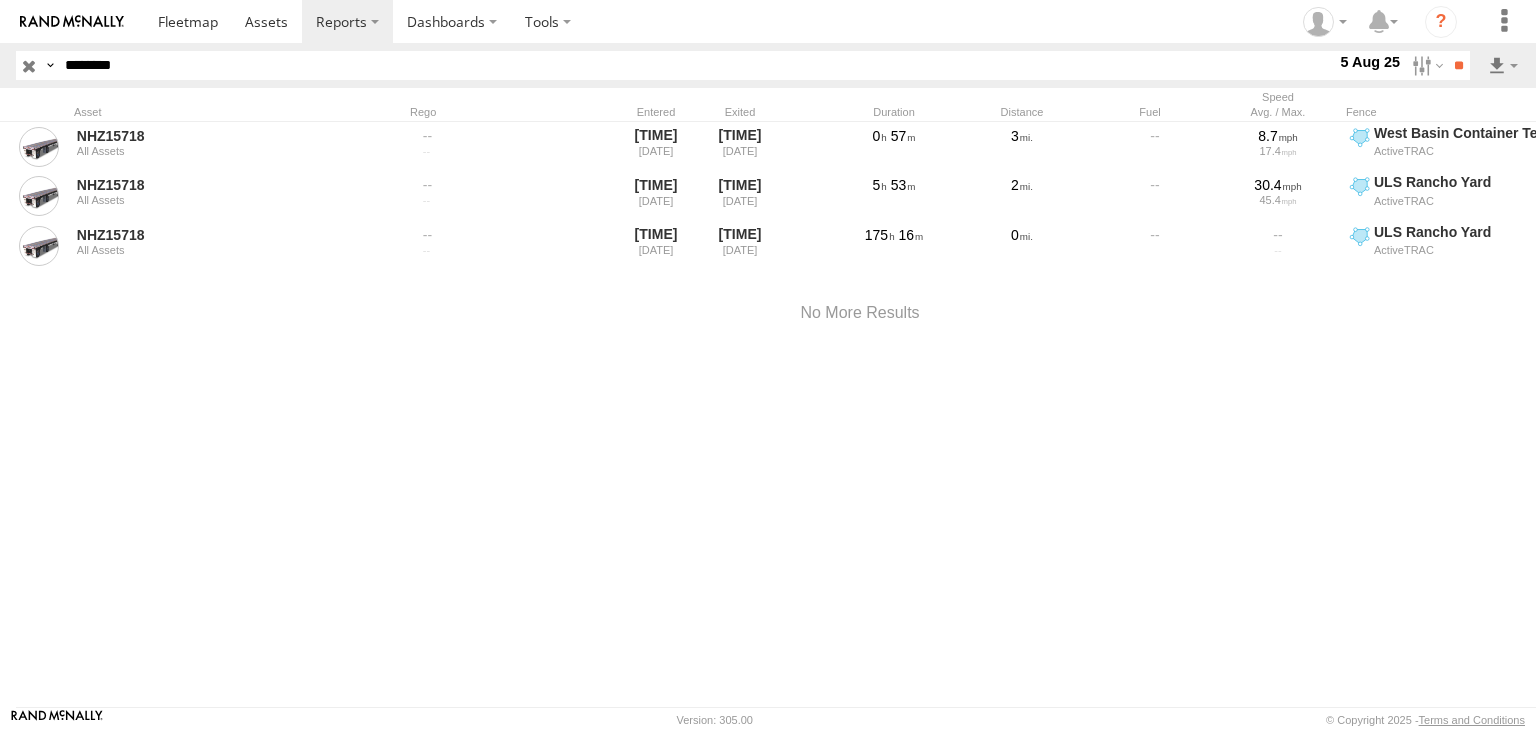 click at bounding box center (0, 0) 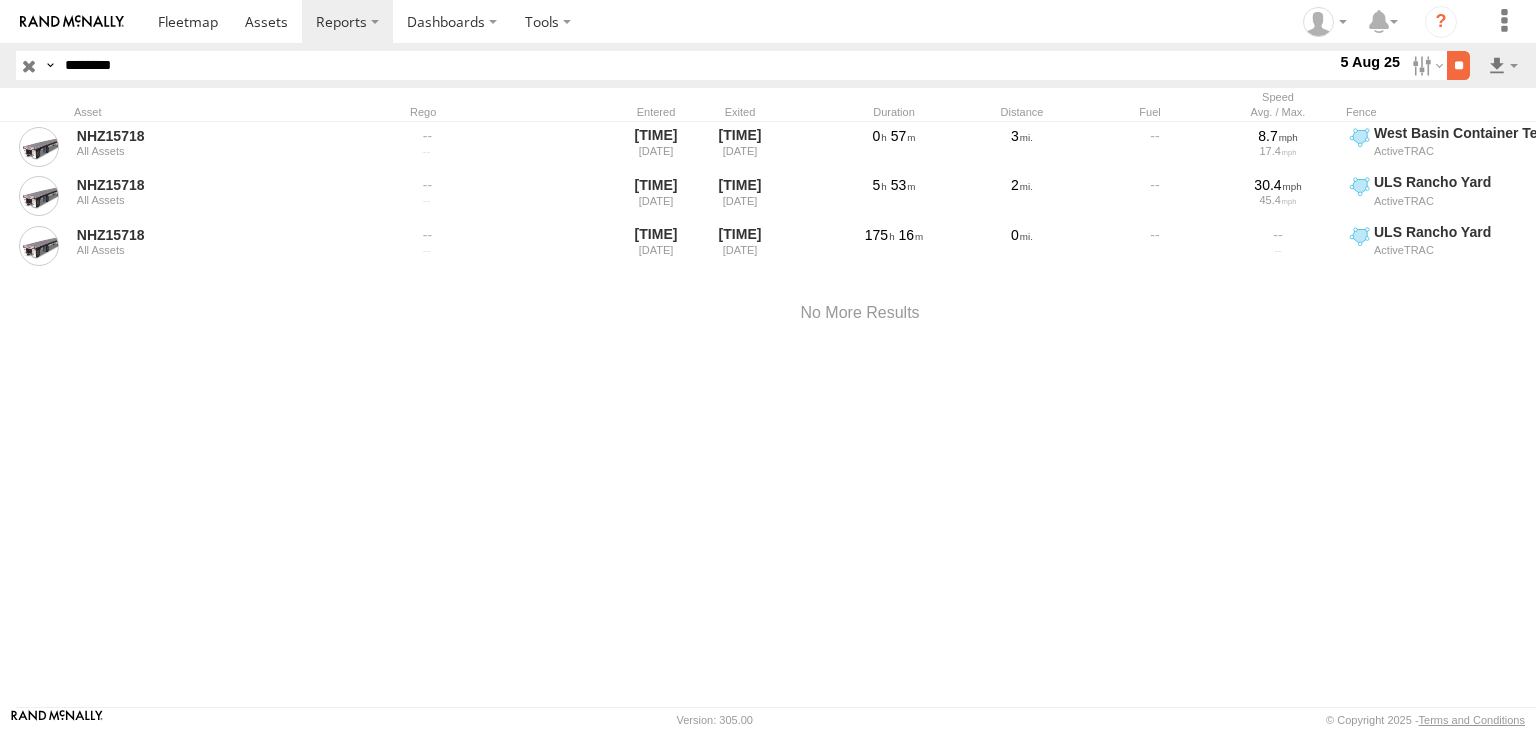 click on "**" at bounding box center [1458, 65] 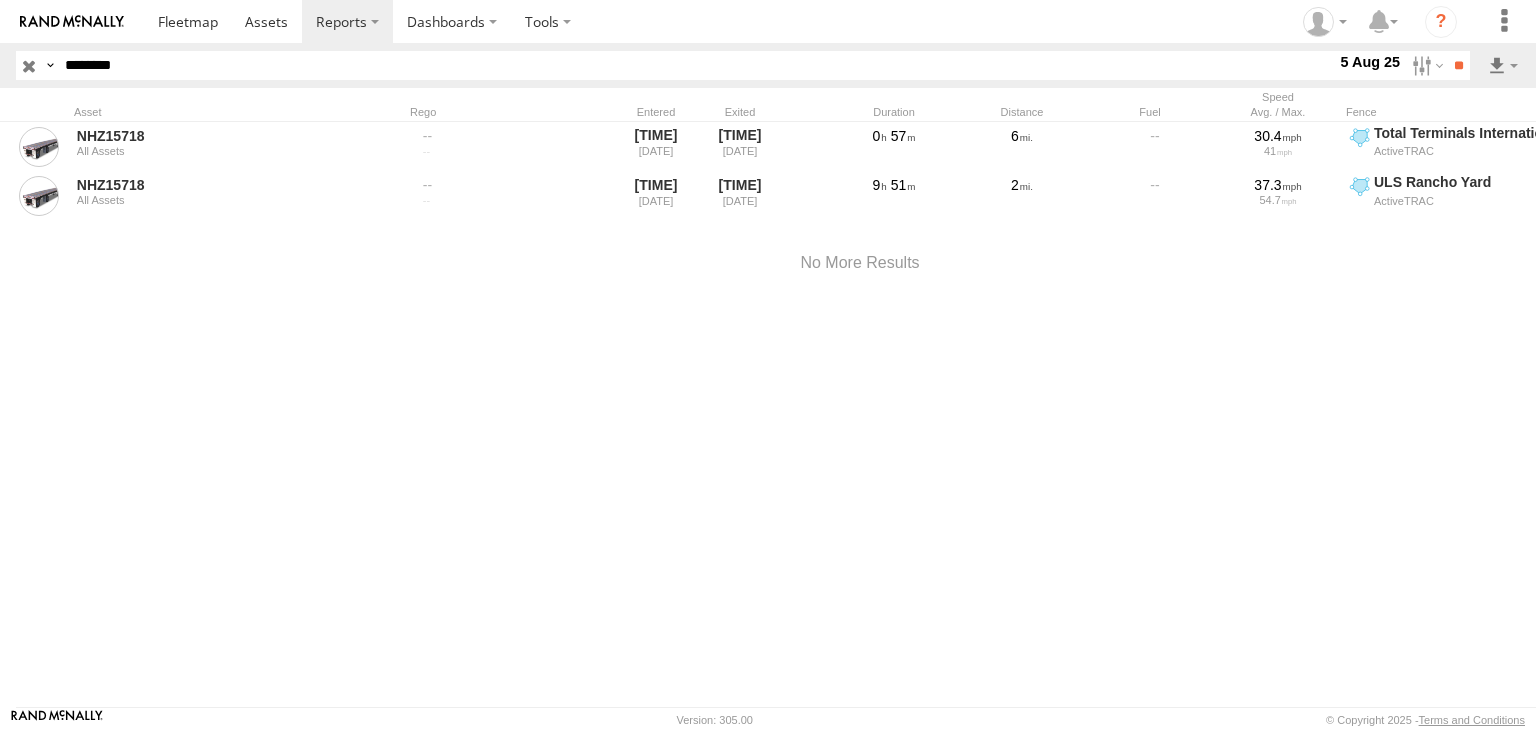click at bounding box center [29, 65] 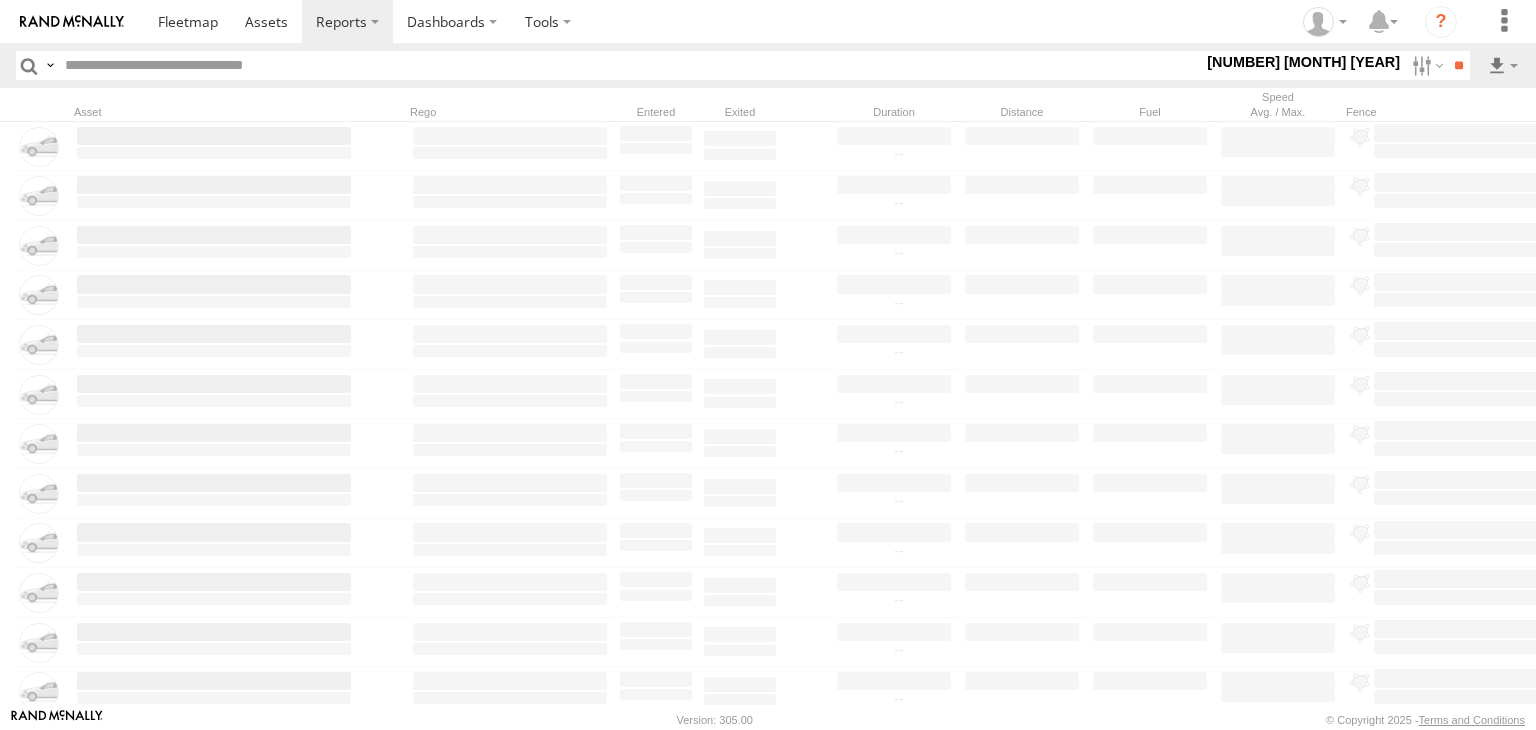 paste on "********" 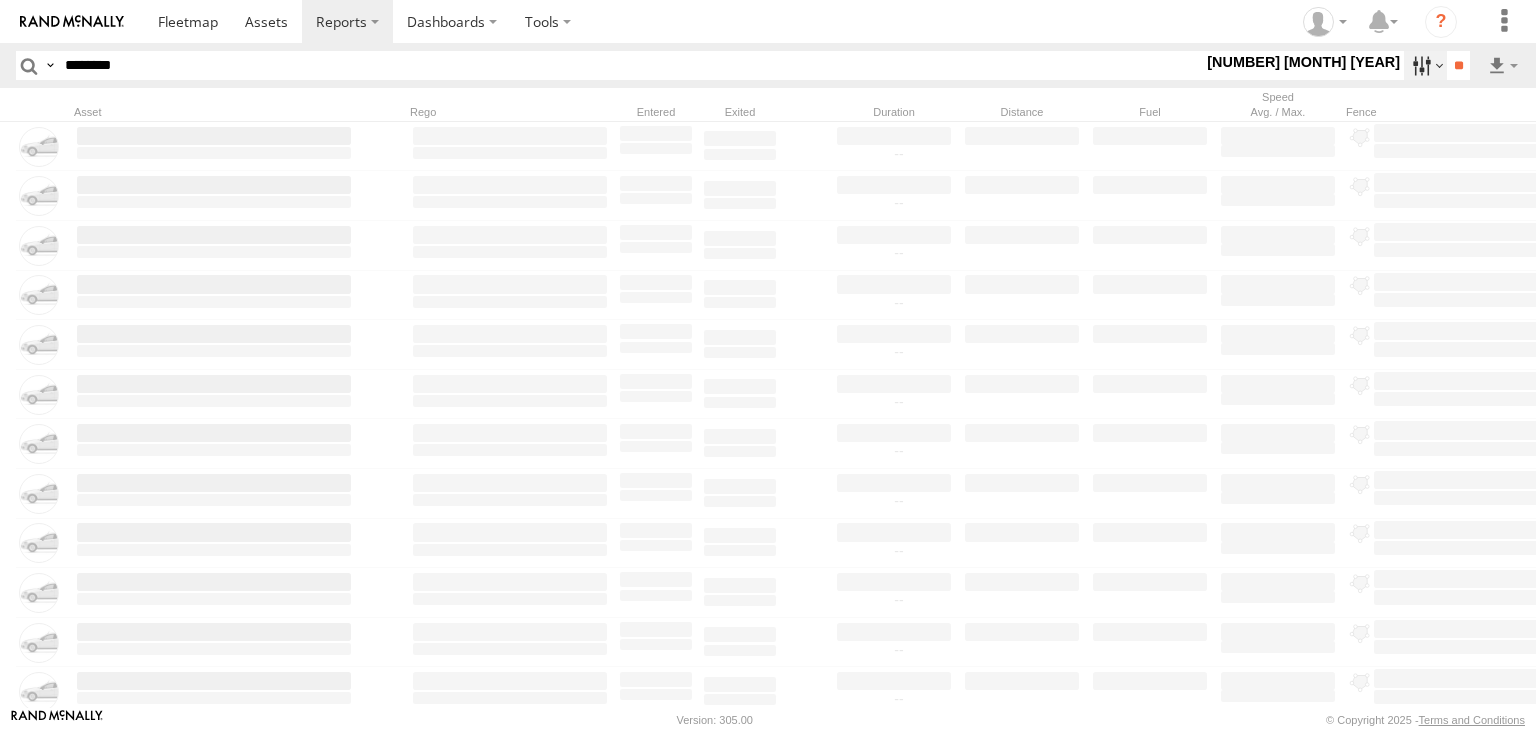 type on "********" 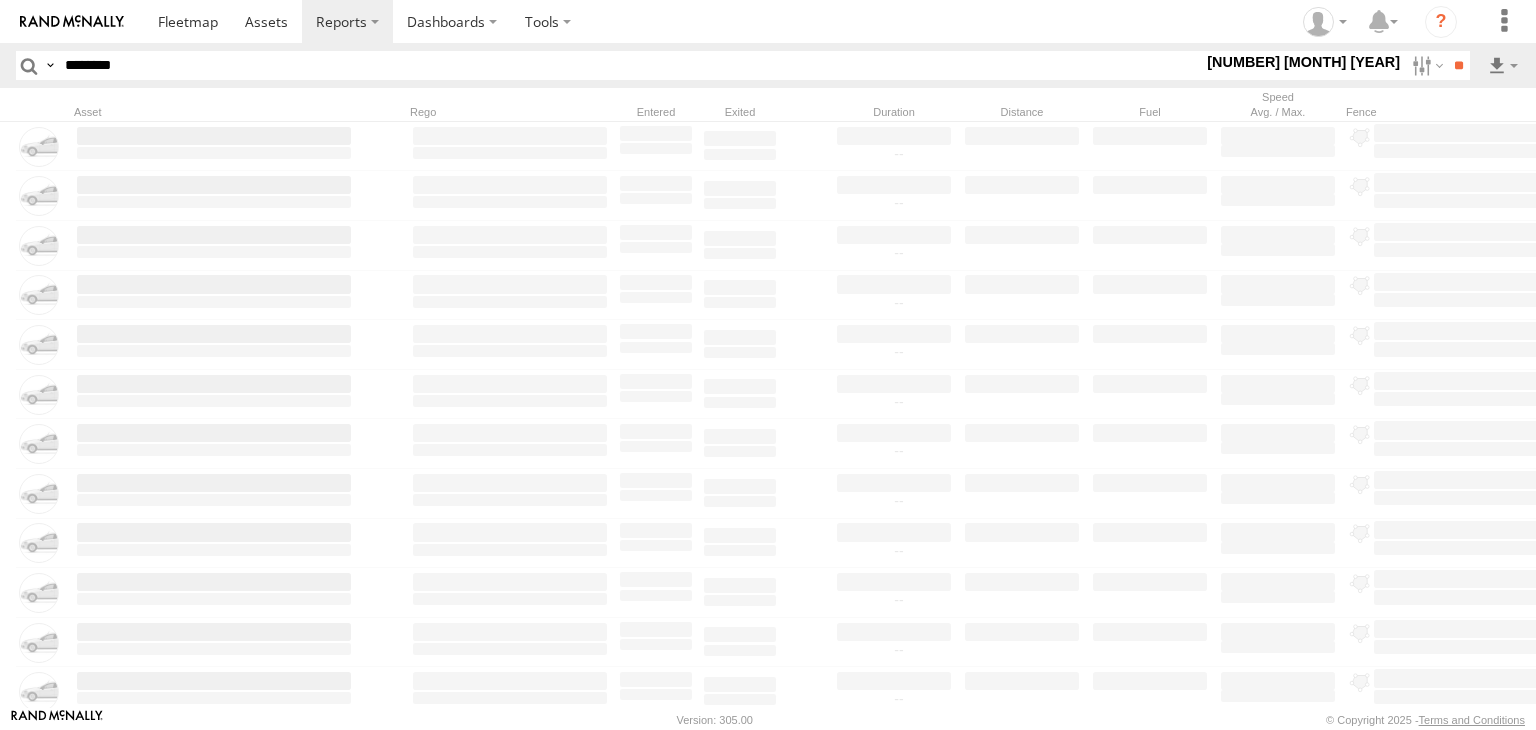 click at bounding box center (0, 0) 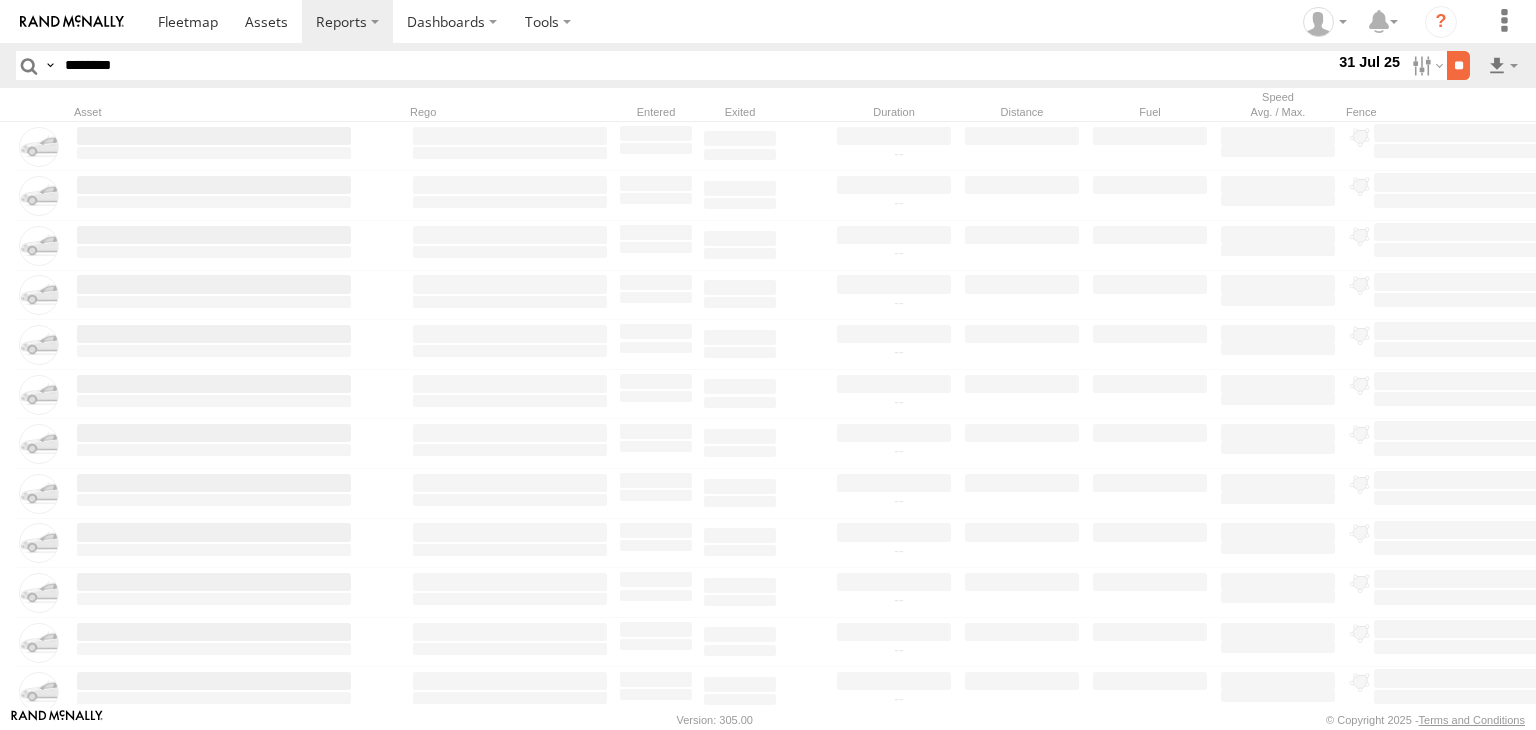click on "**" at bounding box center (1458, 65) 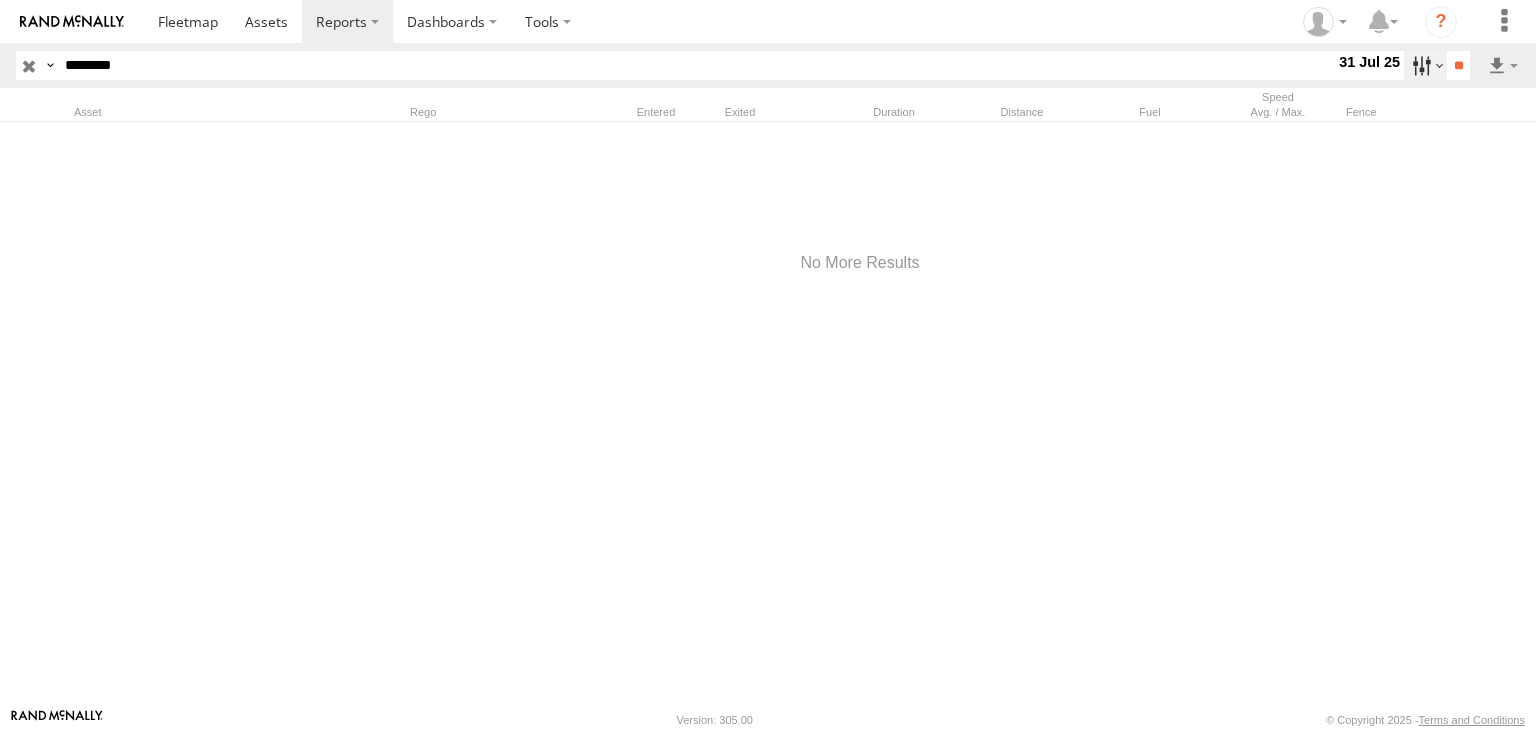 click at bounding box center (1425, 65) 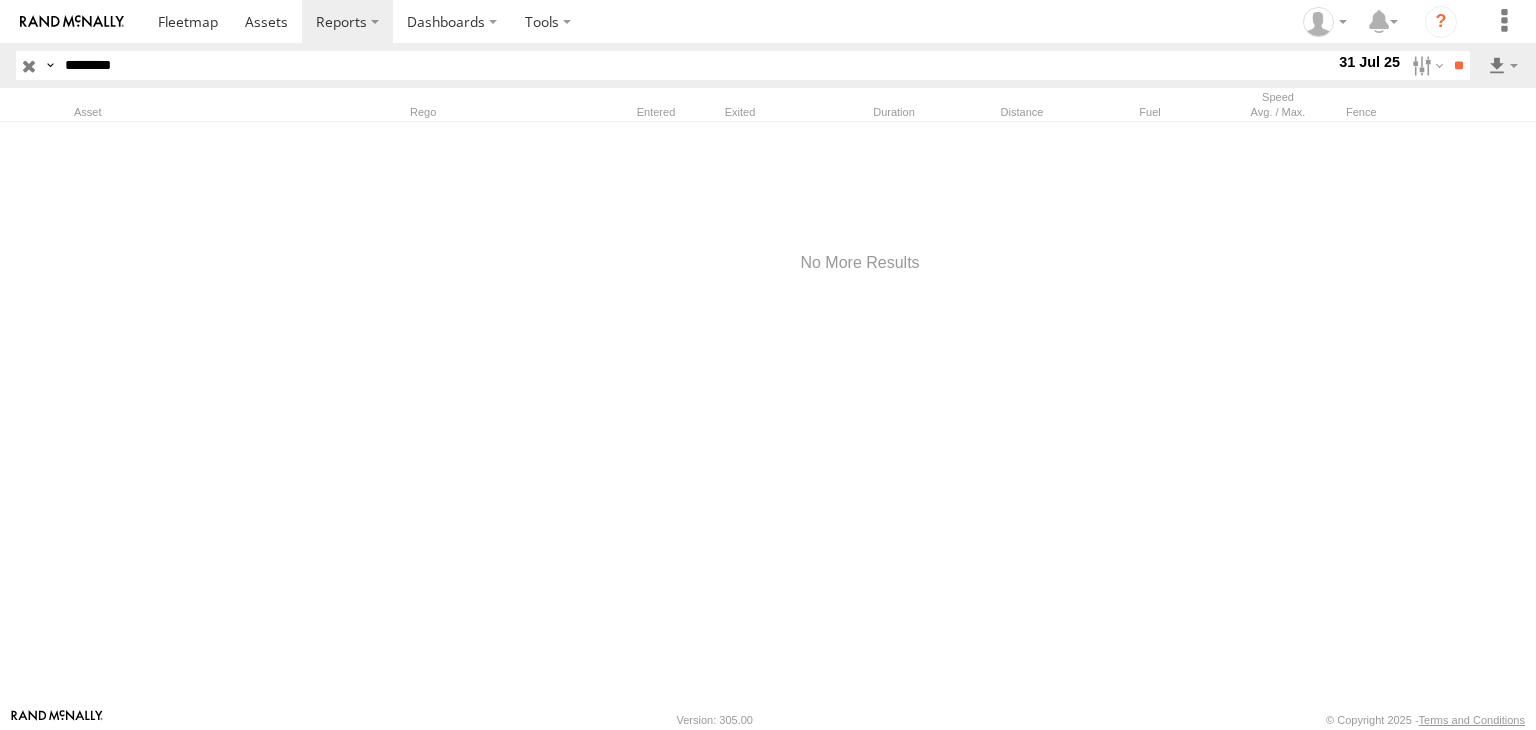 click at bounding box center [0, 0] 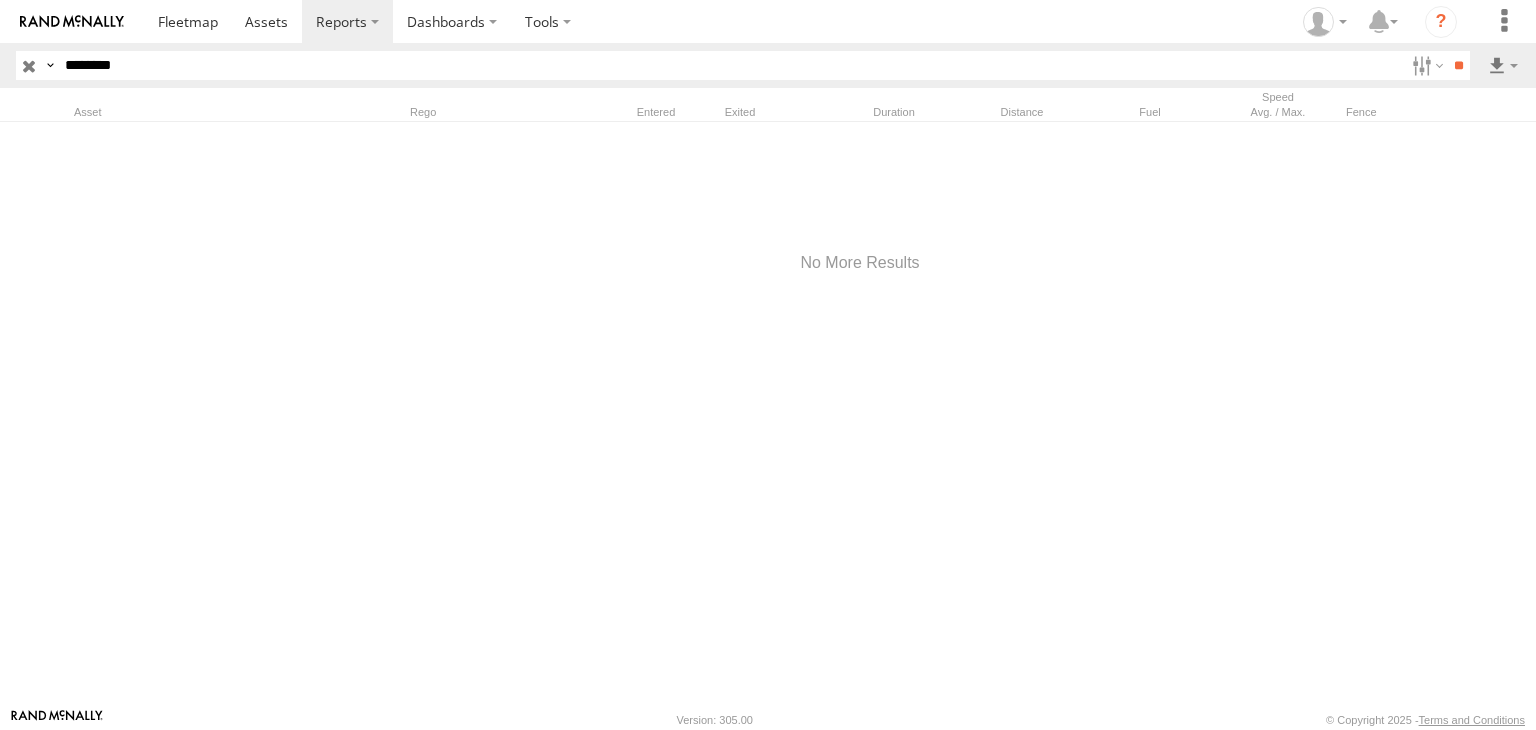 click at bounding box center (0, 0) 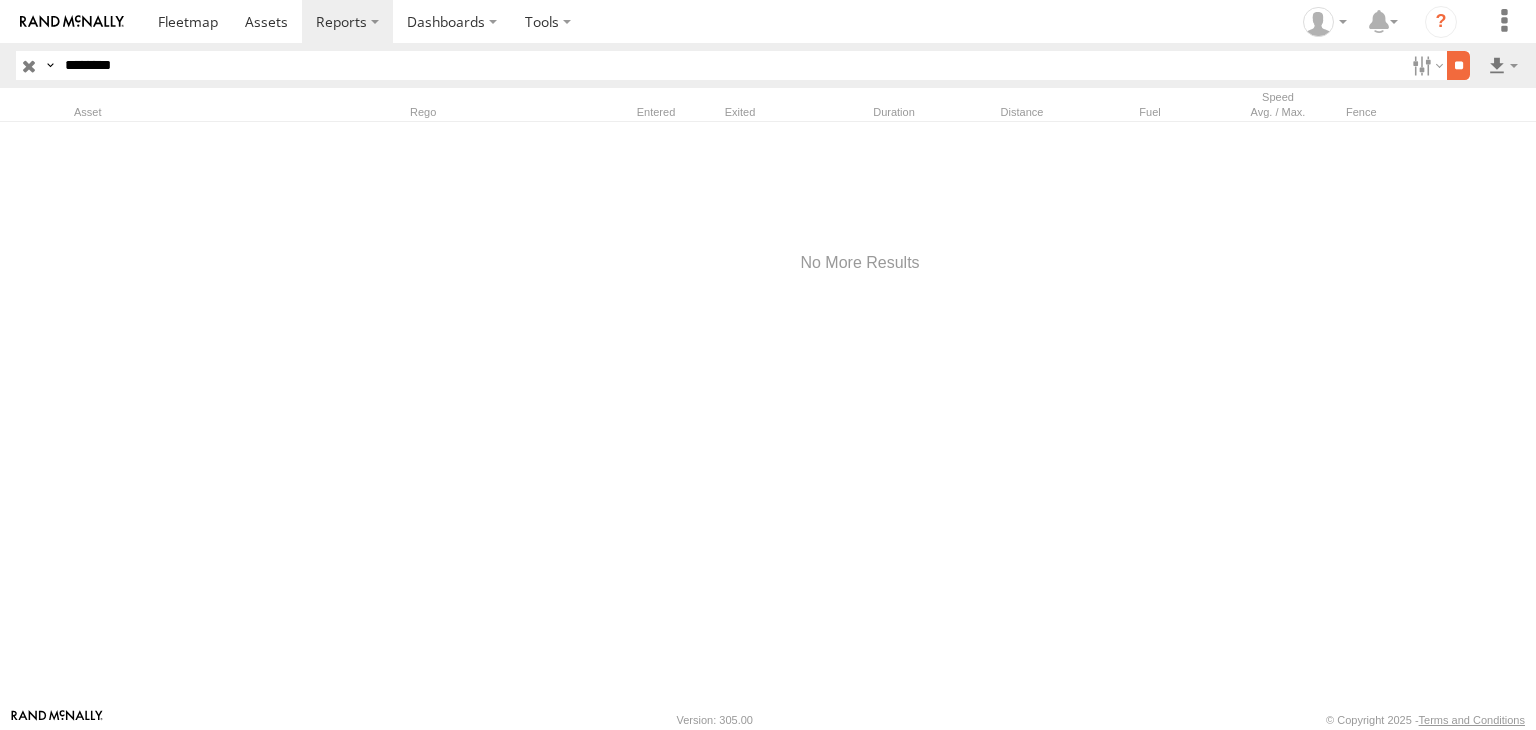click on "**" at bounding box center (1458, 65) 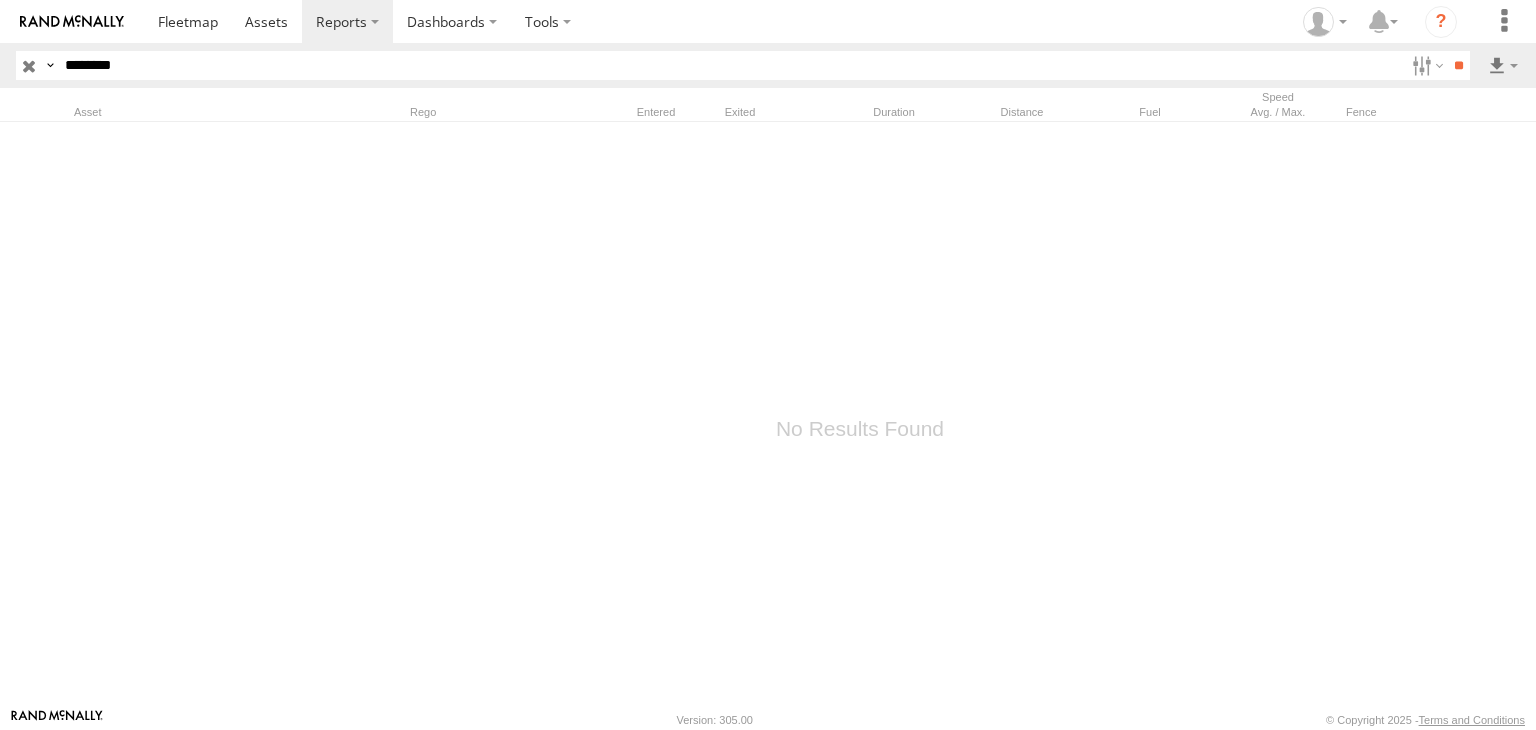 click at bounding box center (29, 65) 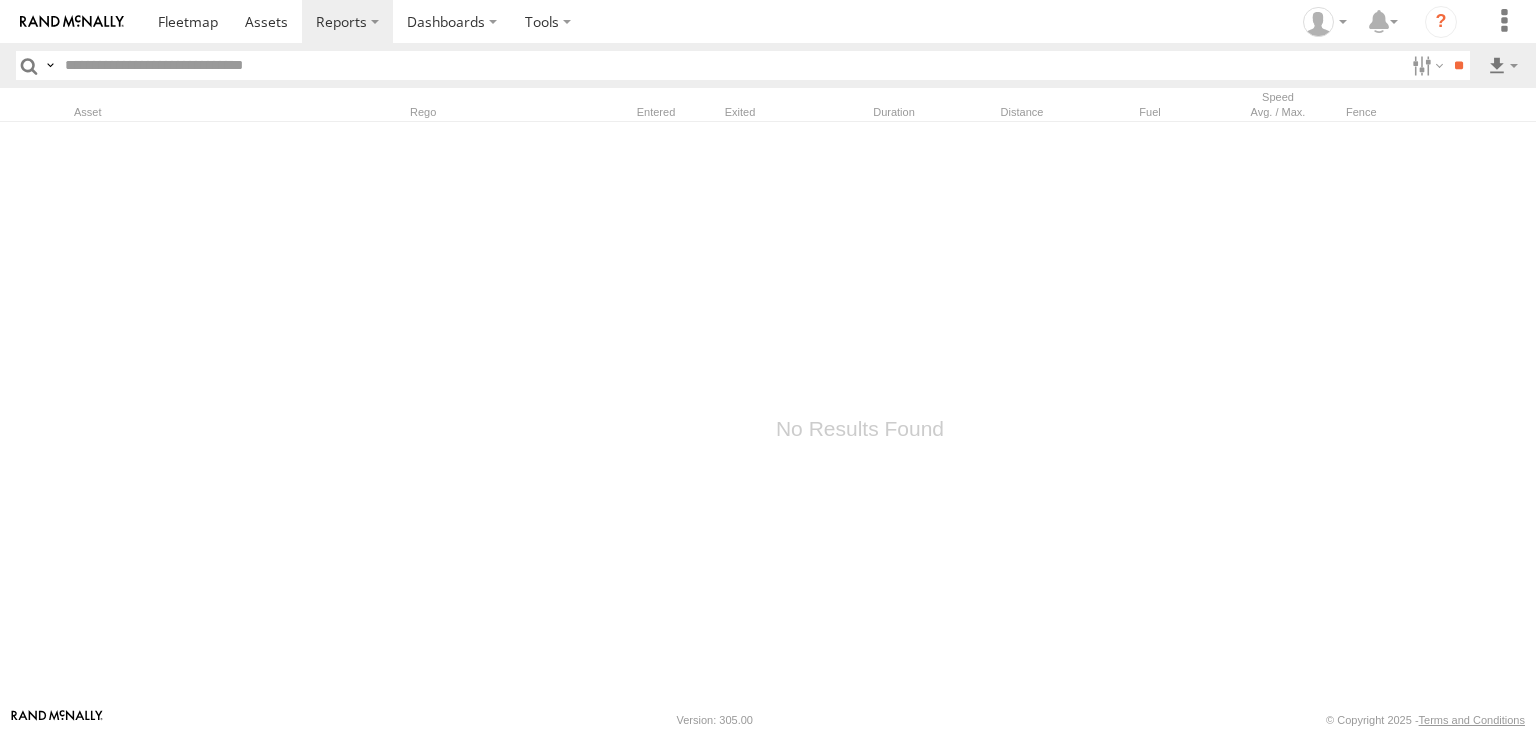 paste on "********" 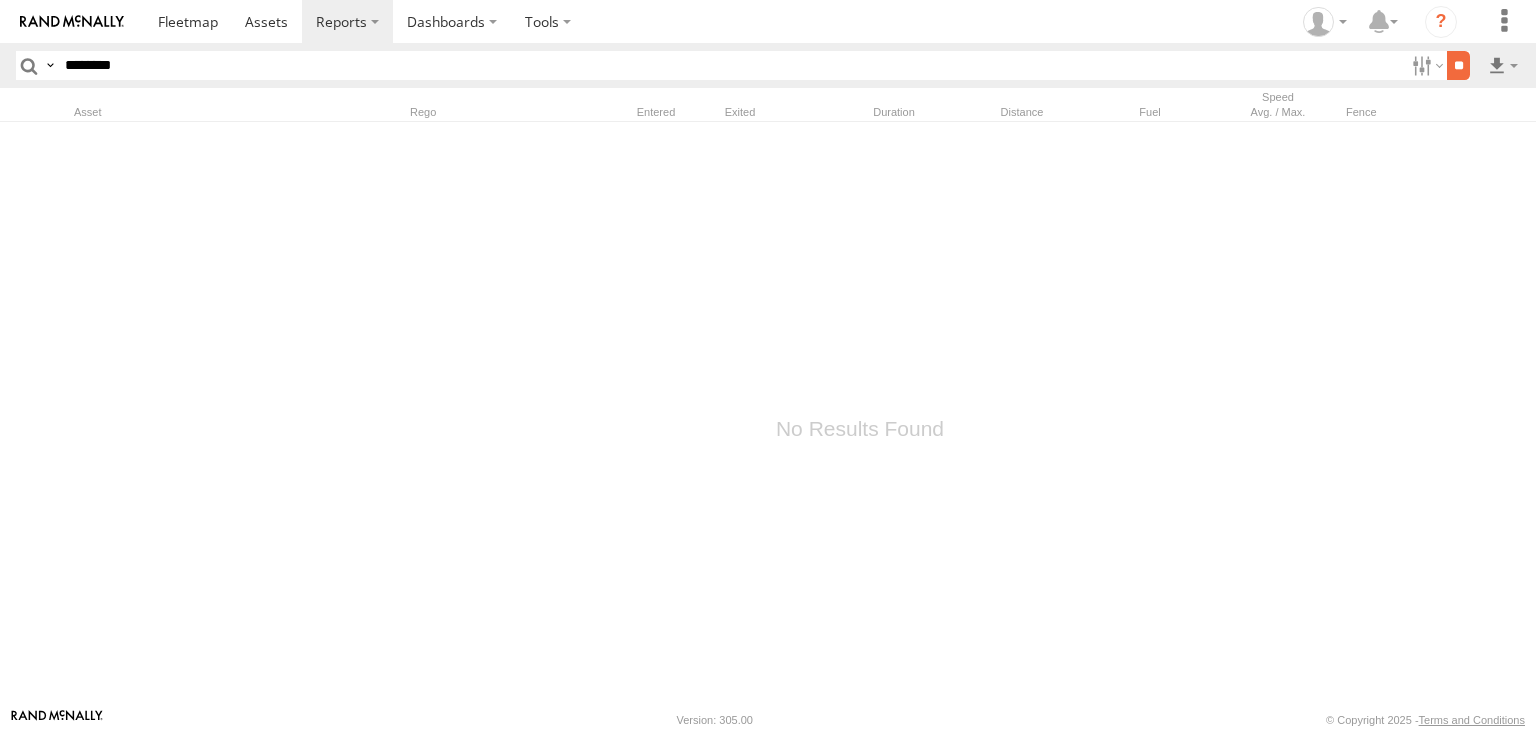 type on "********" 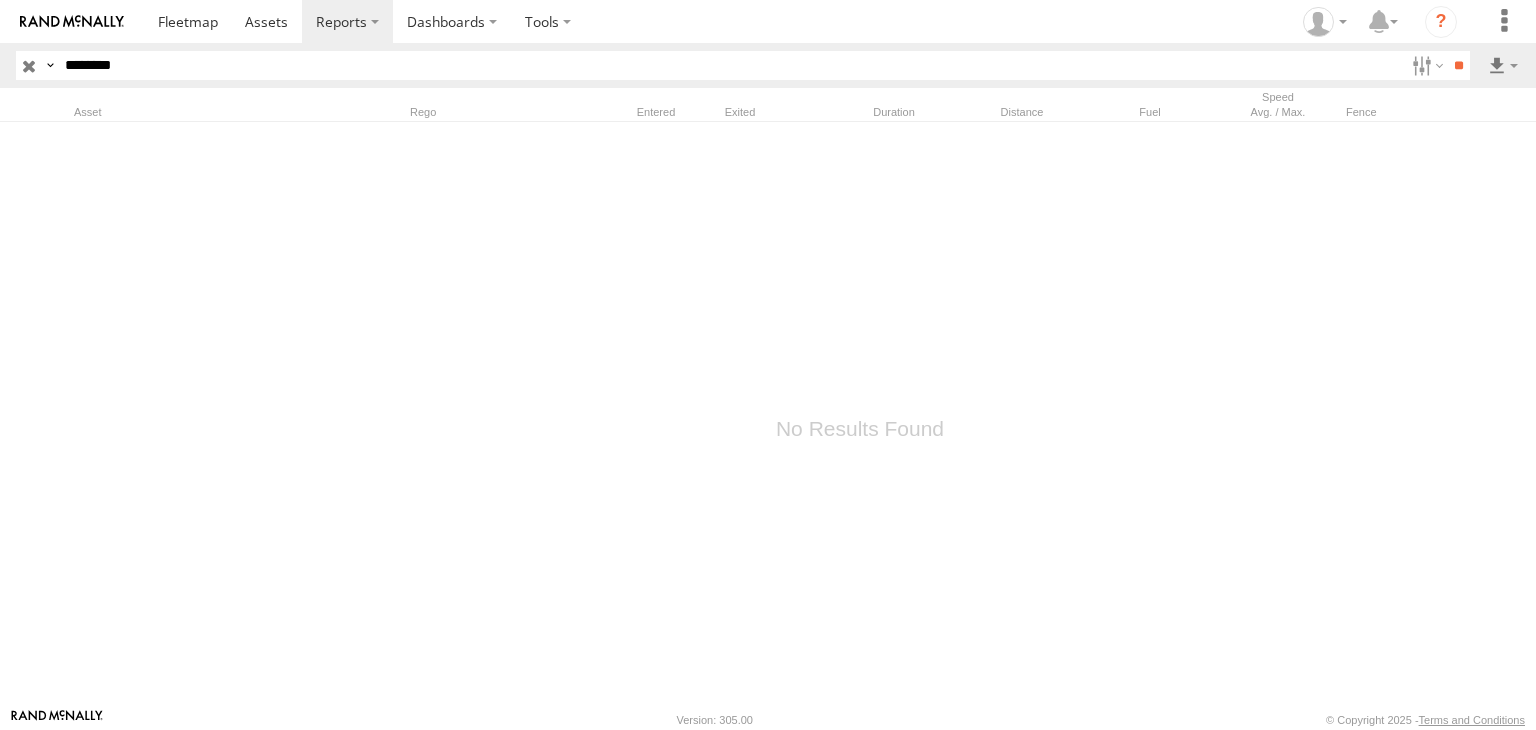 click at bounding box center [29, 65] 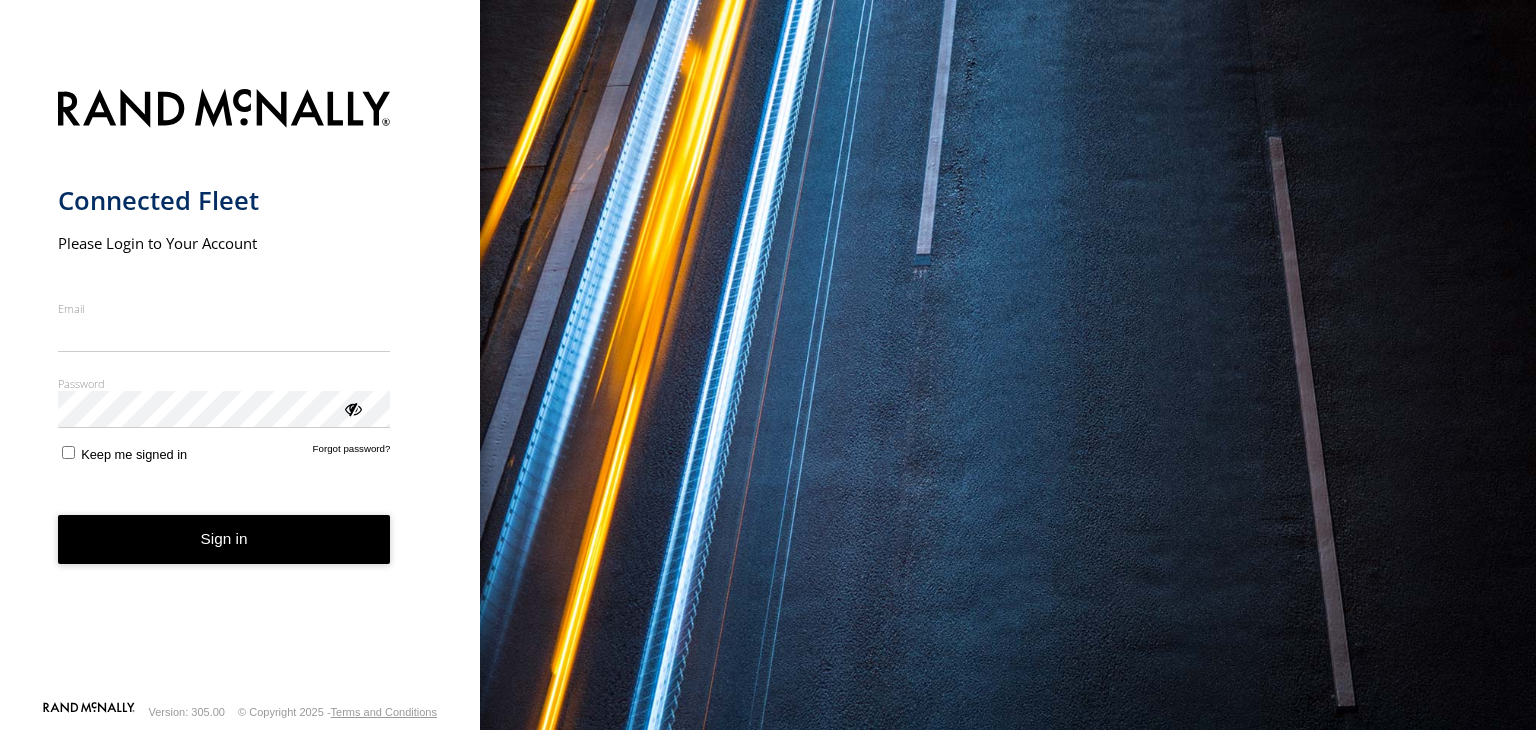 scroll, scrollTop: 0, scrollLeft: 0, axis: both 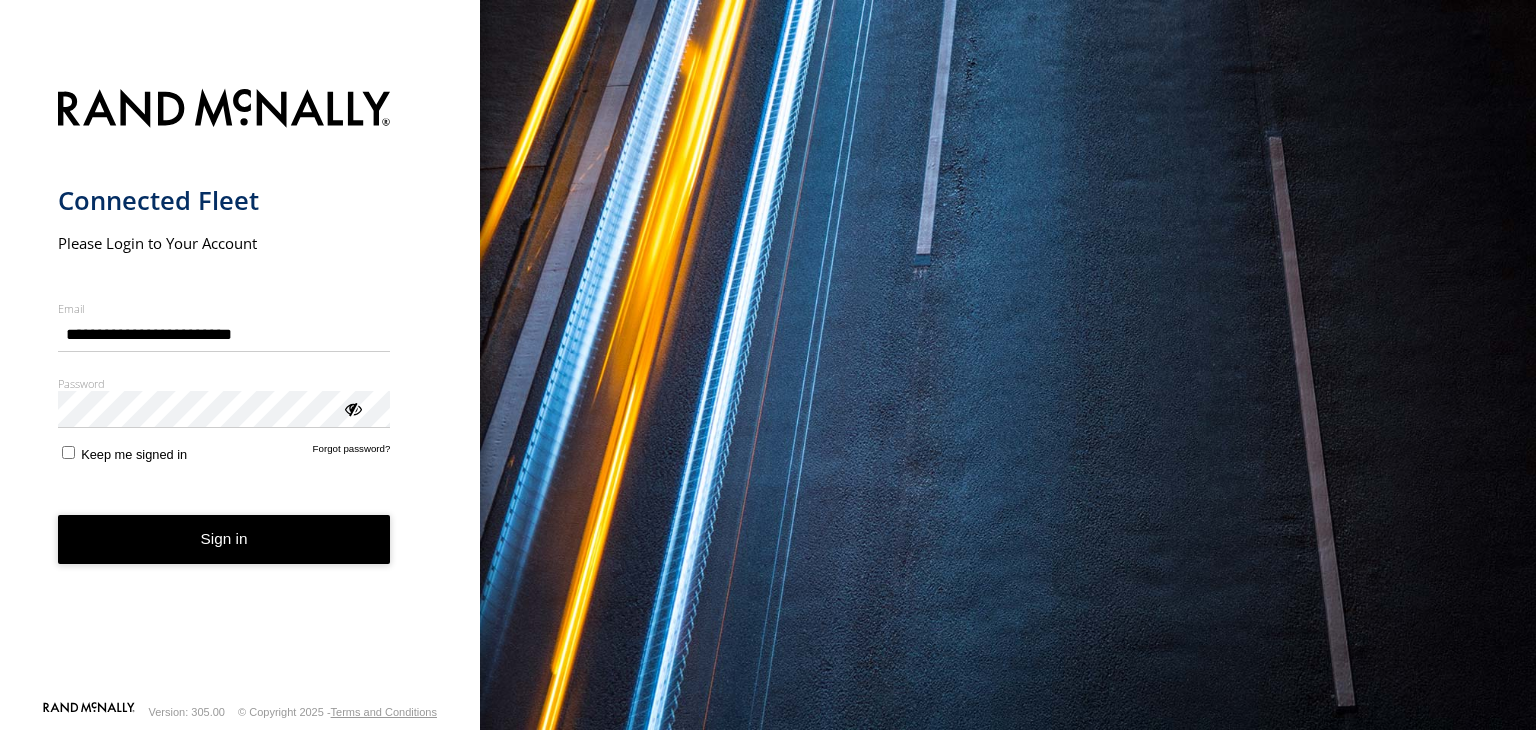 drag, startPoint x: 0, startPoint y: 0, endPoint x: 263, endPoint y: 534, distance: 595.2521 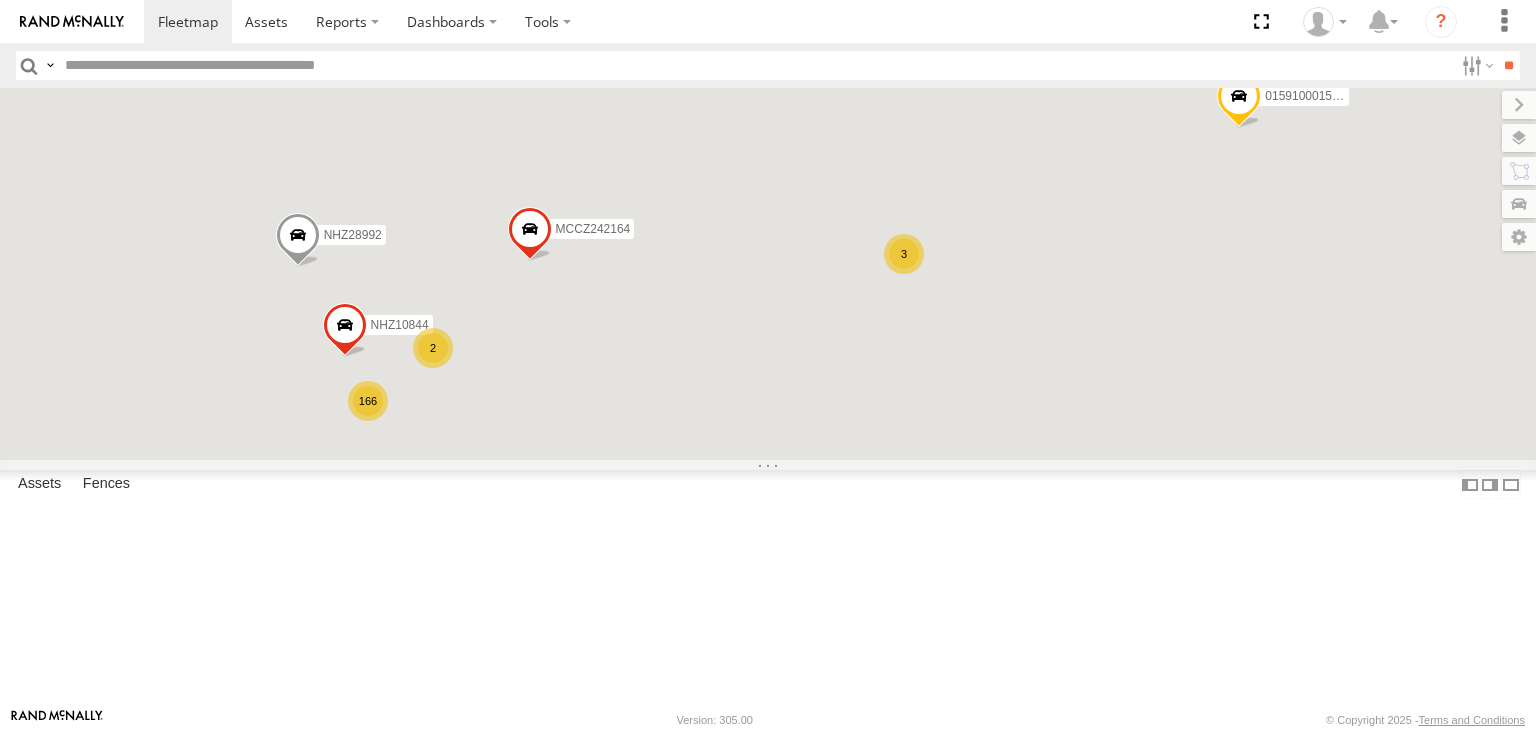 scroll, scrollTop: 0, scrollLeft: 0, axis: both 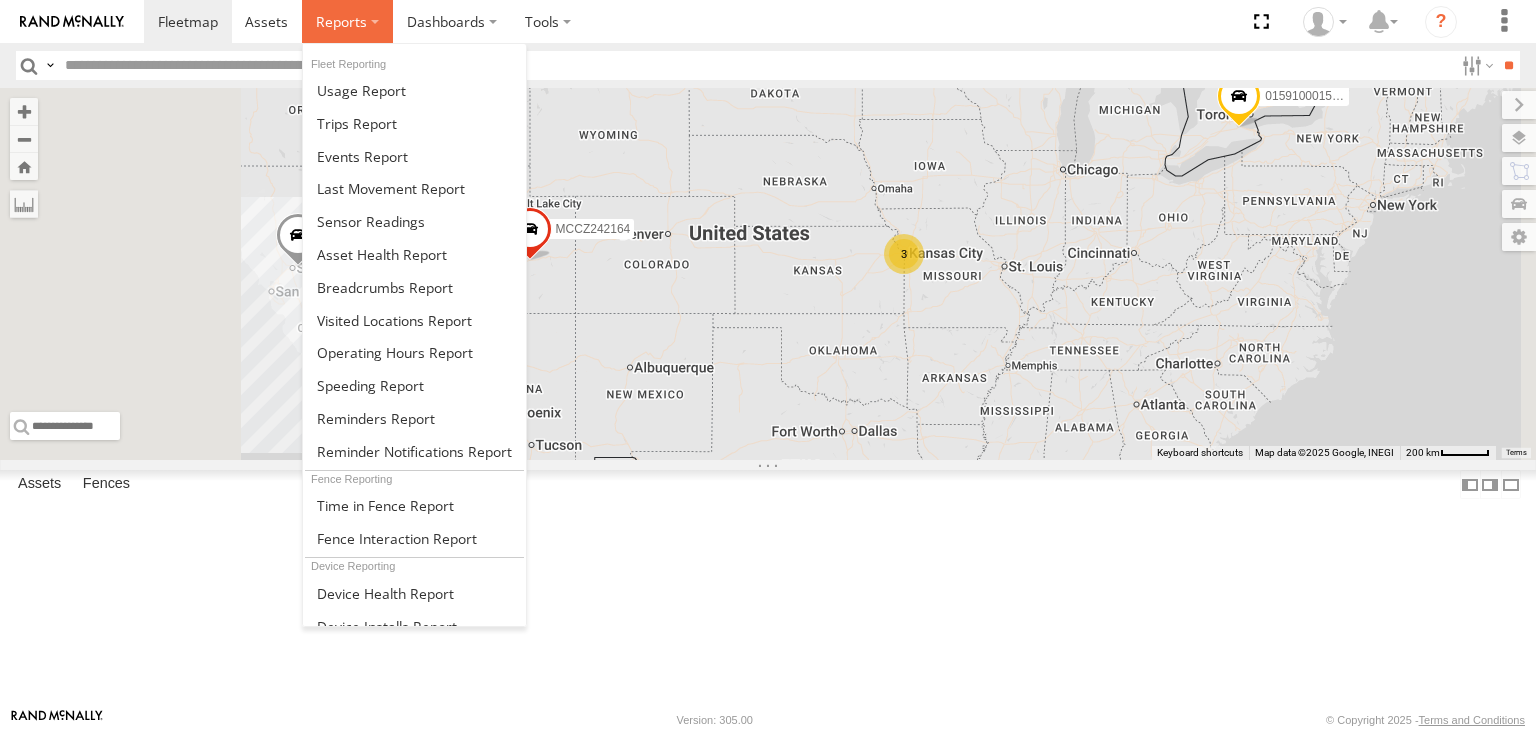 click at bounding box center (341, 21) 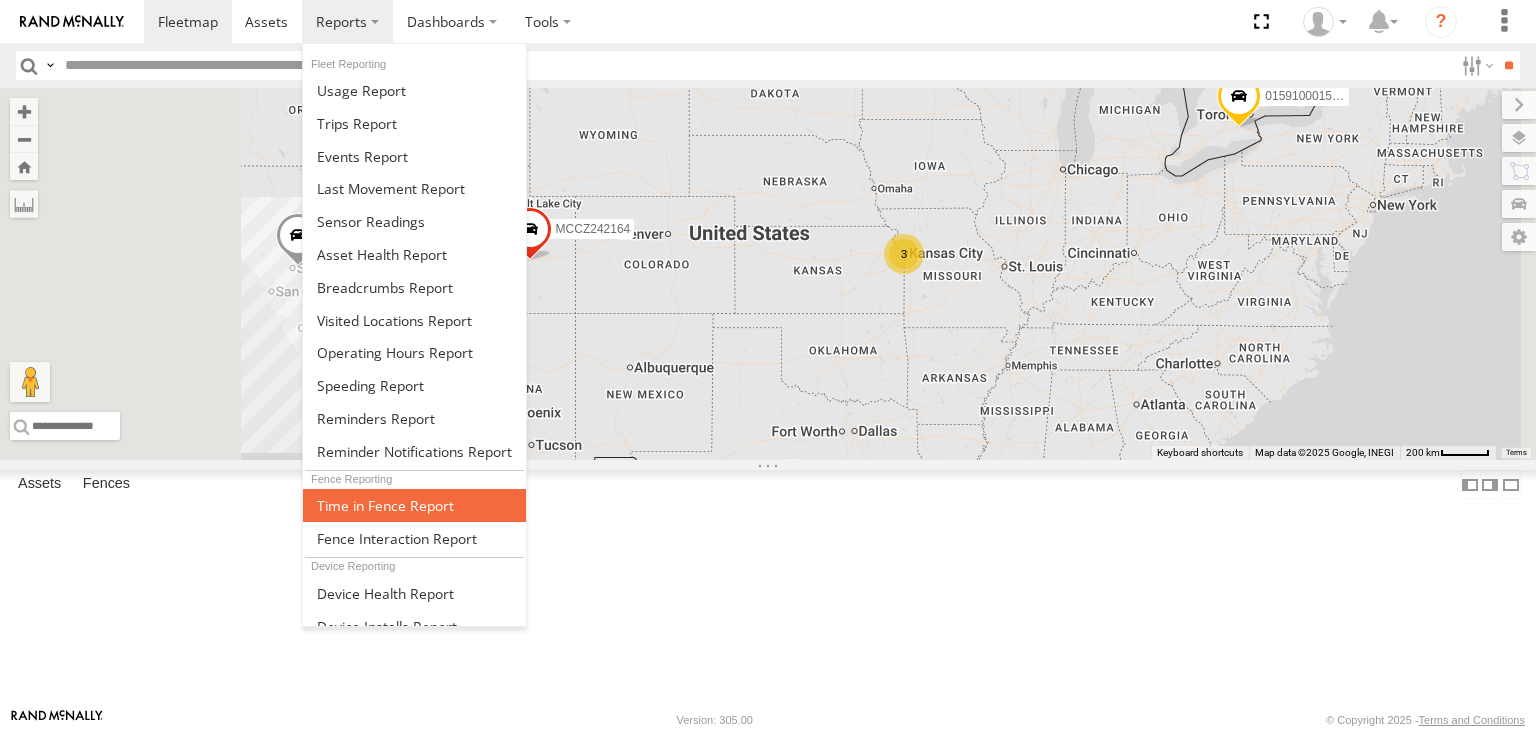 click at bounding box center [385, 505] 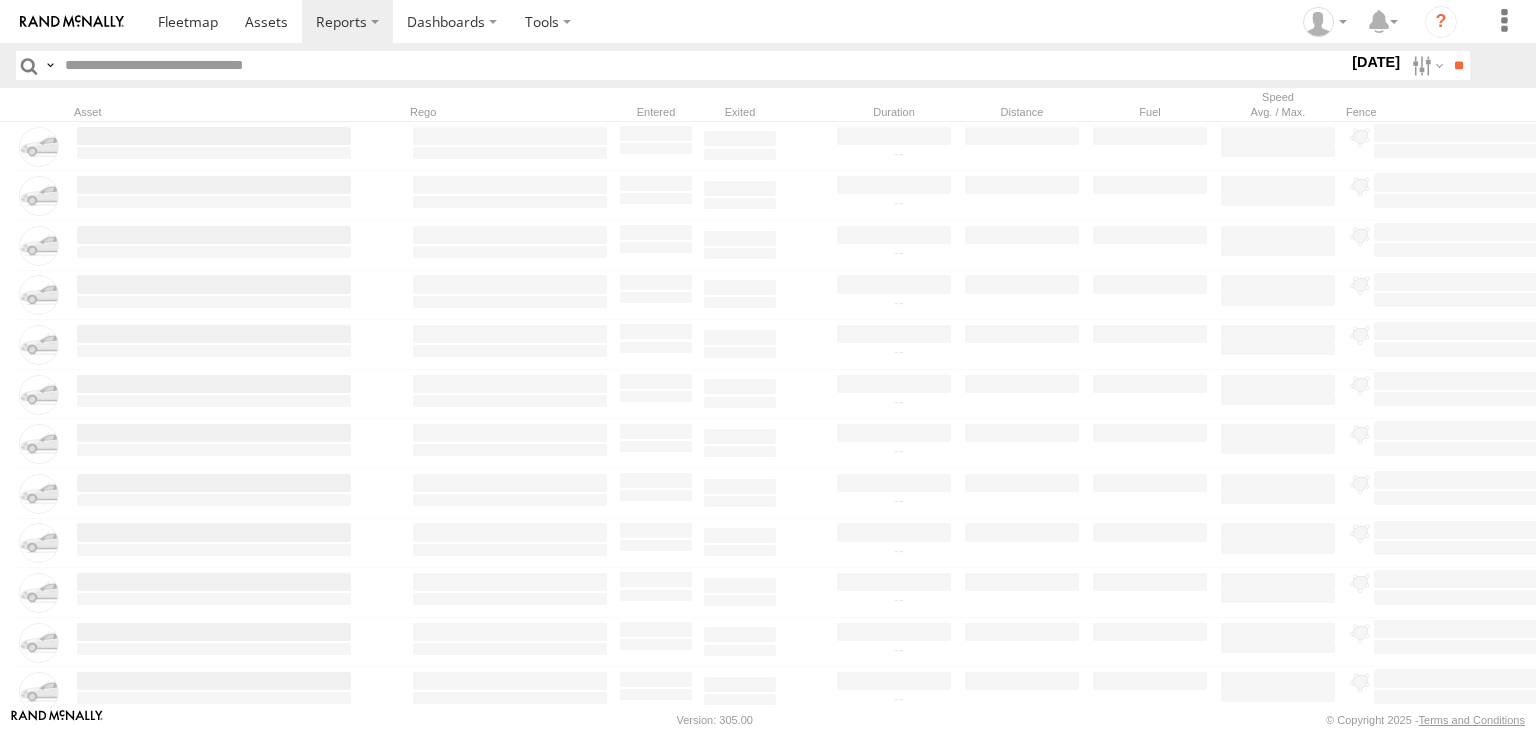 scroll, scrollTop: 0, scrollLeft: 0, axis: both 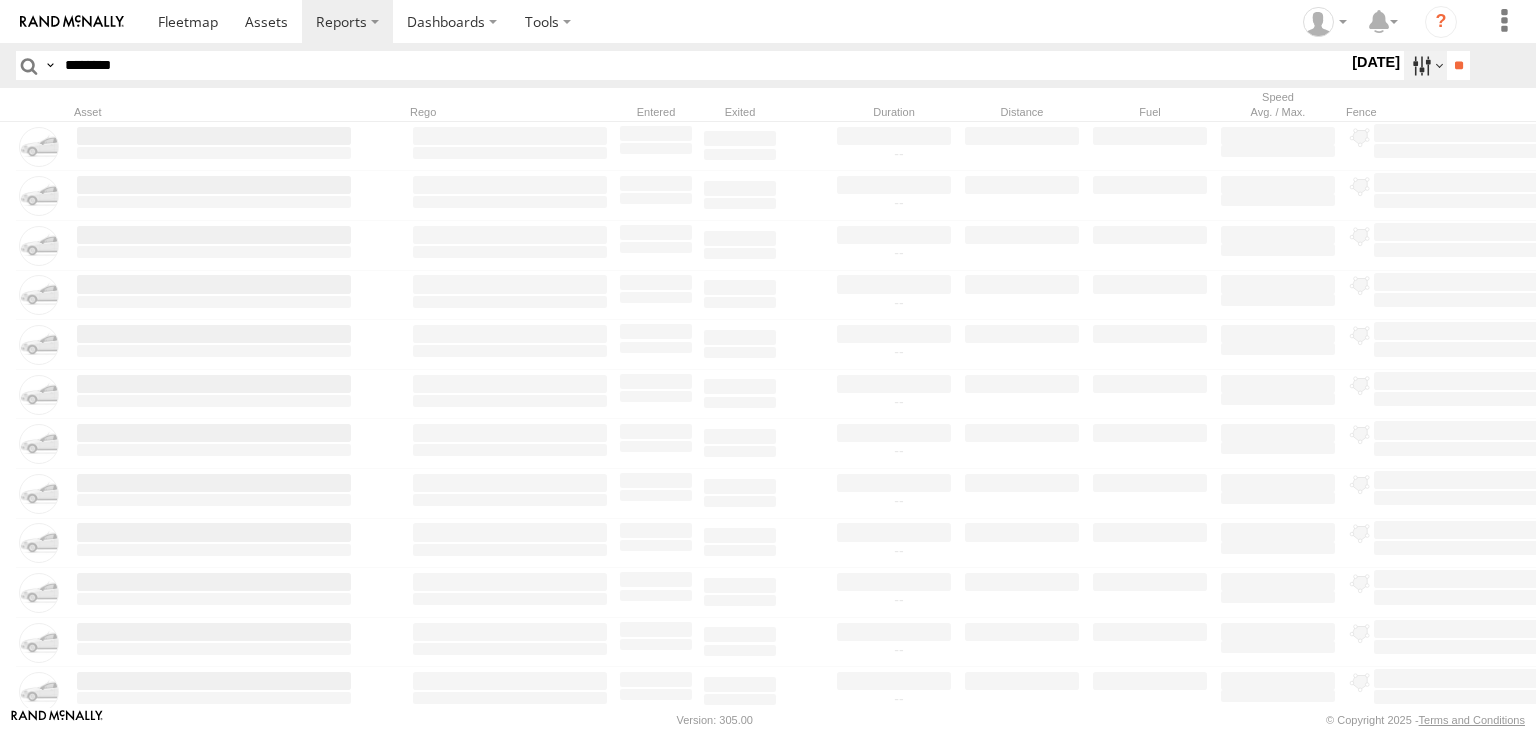 type on "********" 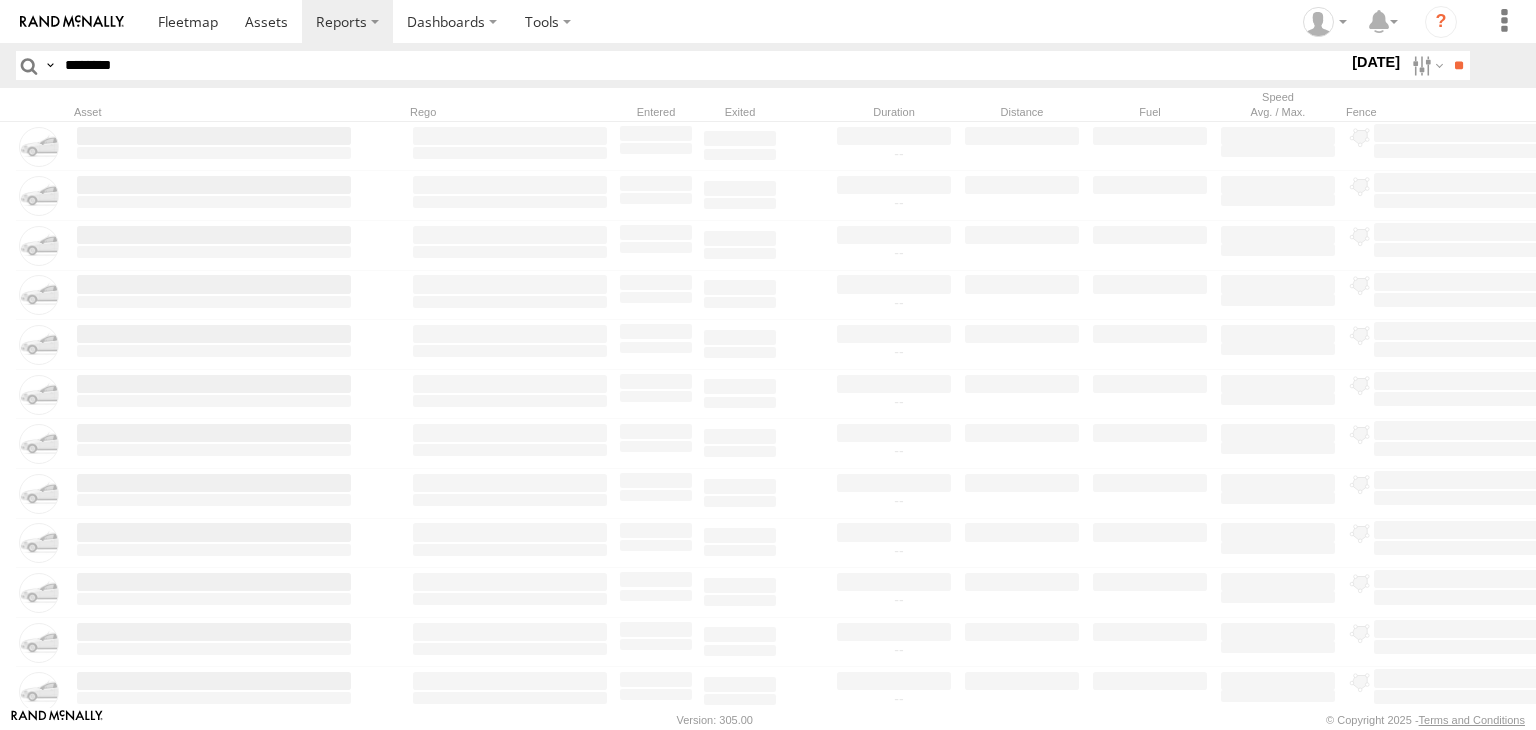 click at bounding box center [0, 0] 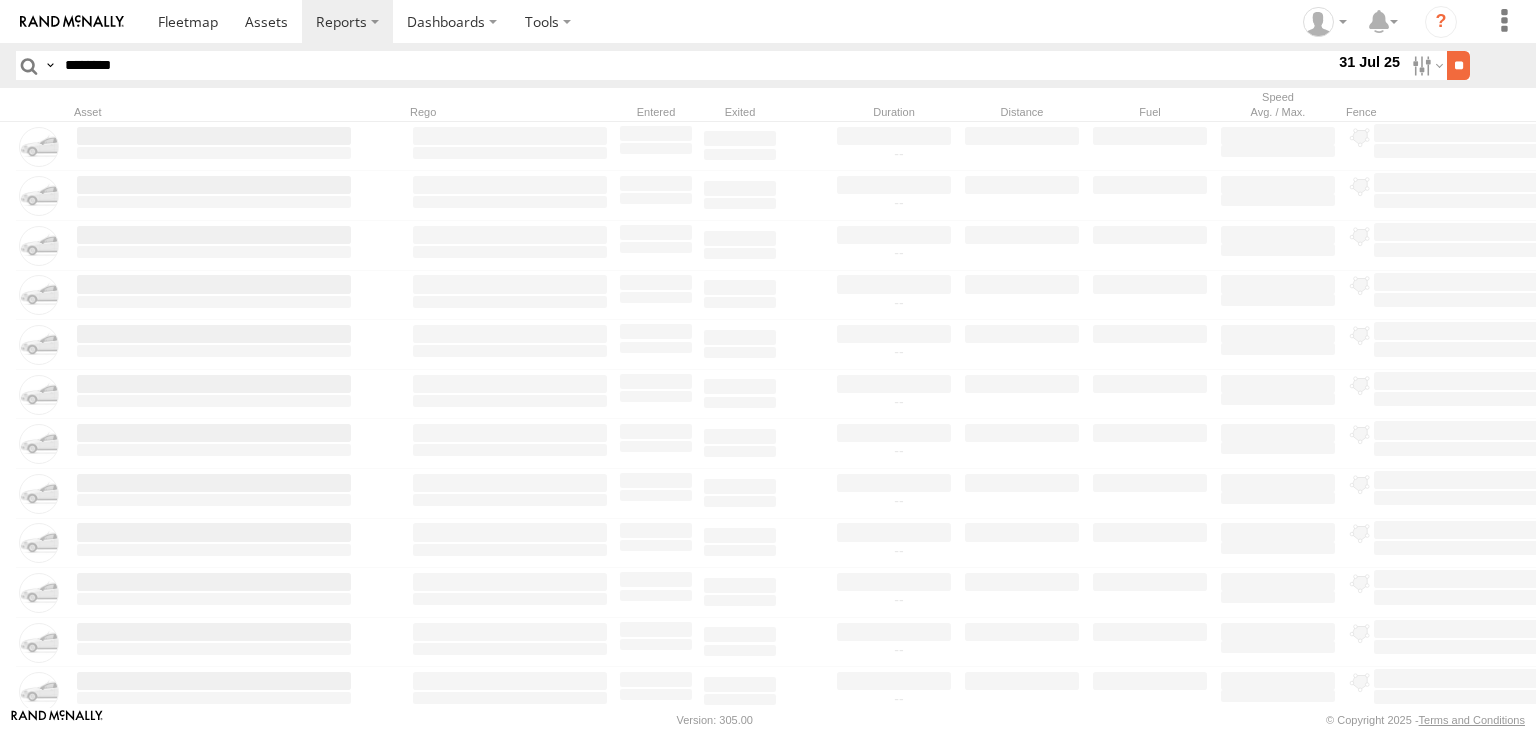 click on "**" at bounding box center [1458, 65] 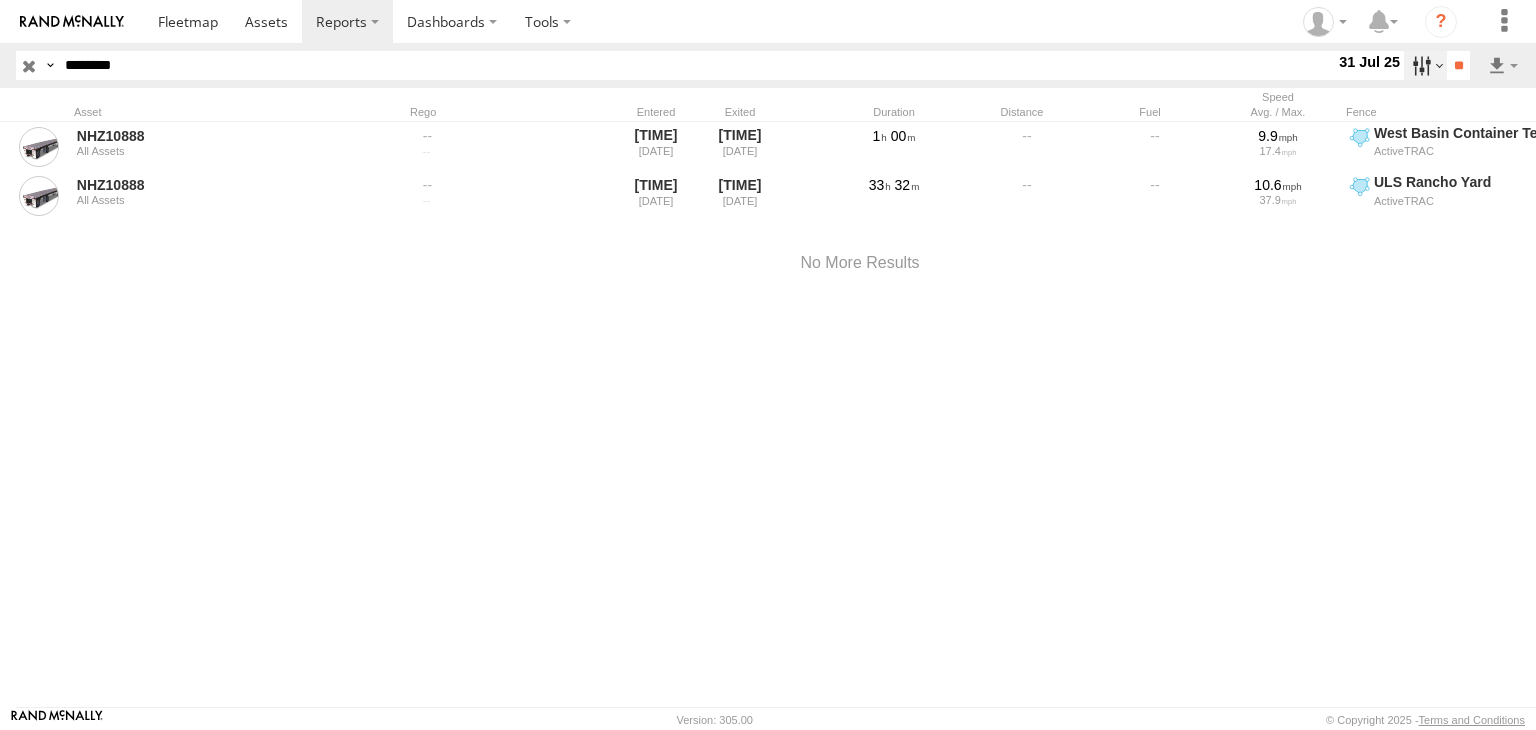click at bounding box center [1425, 65] 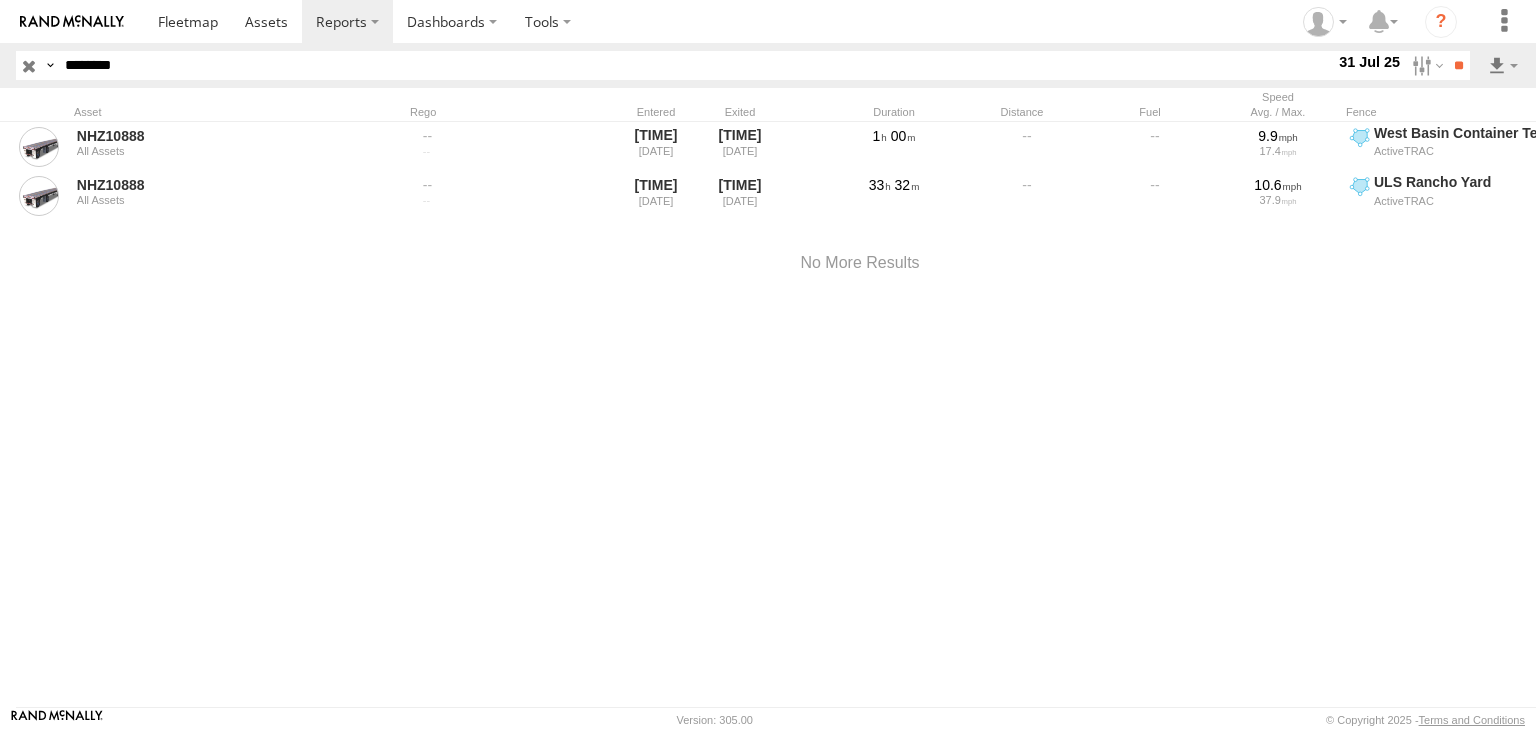 click at bounding box center (0, 0) 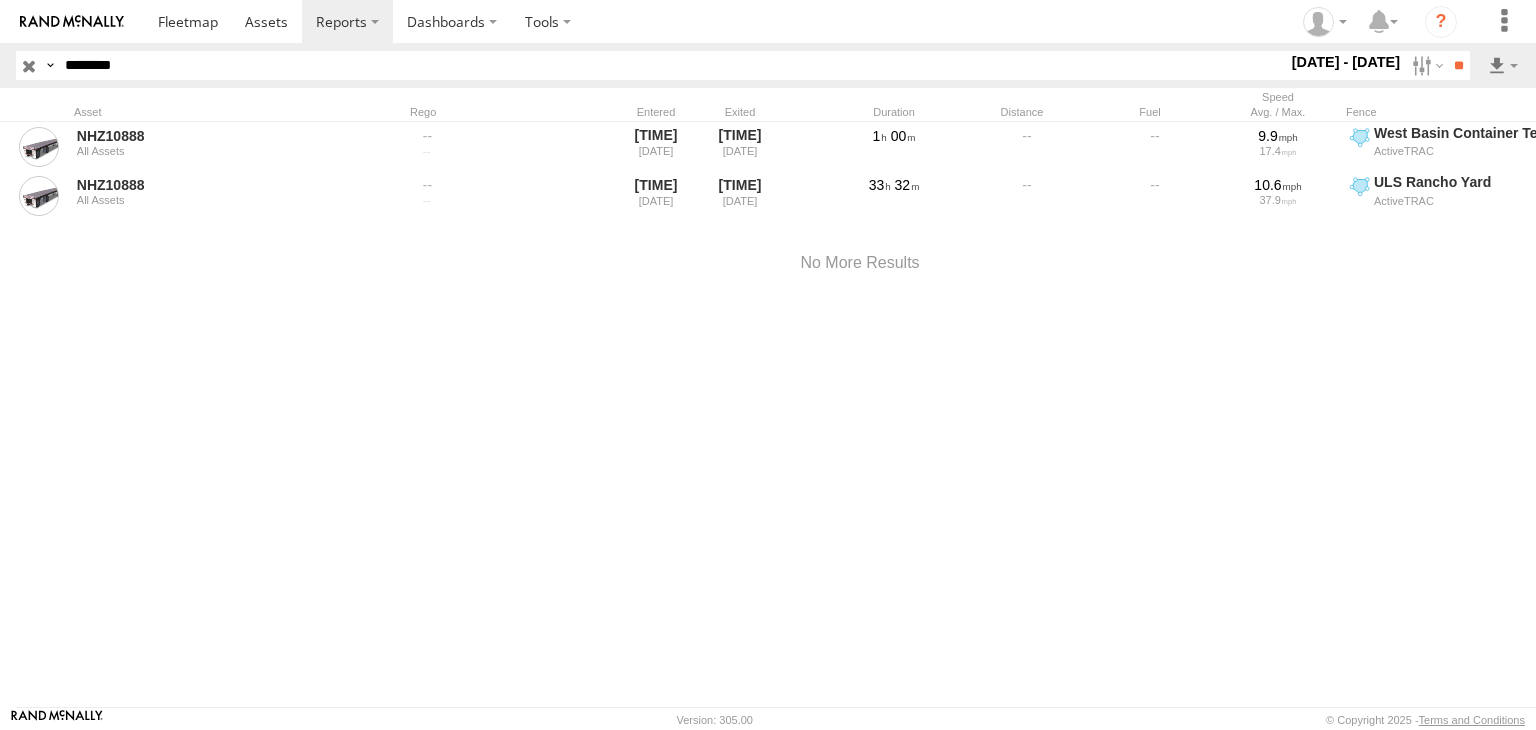 click at bounding box center [0, 0] 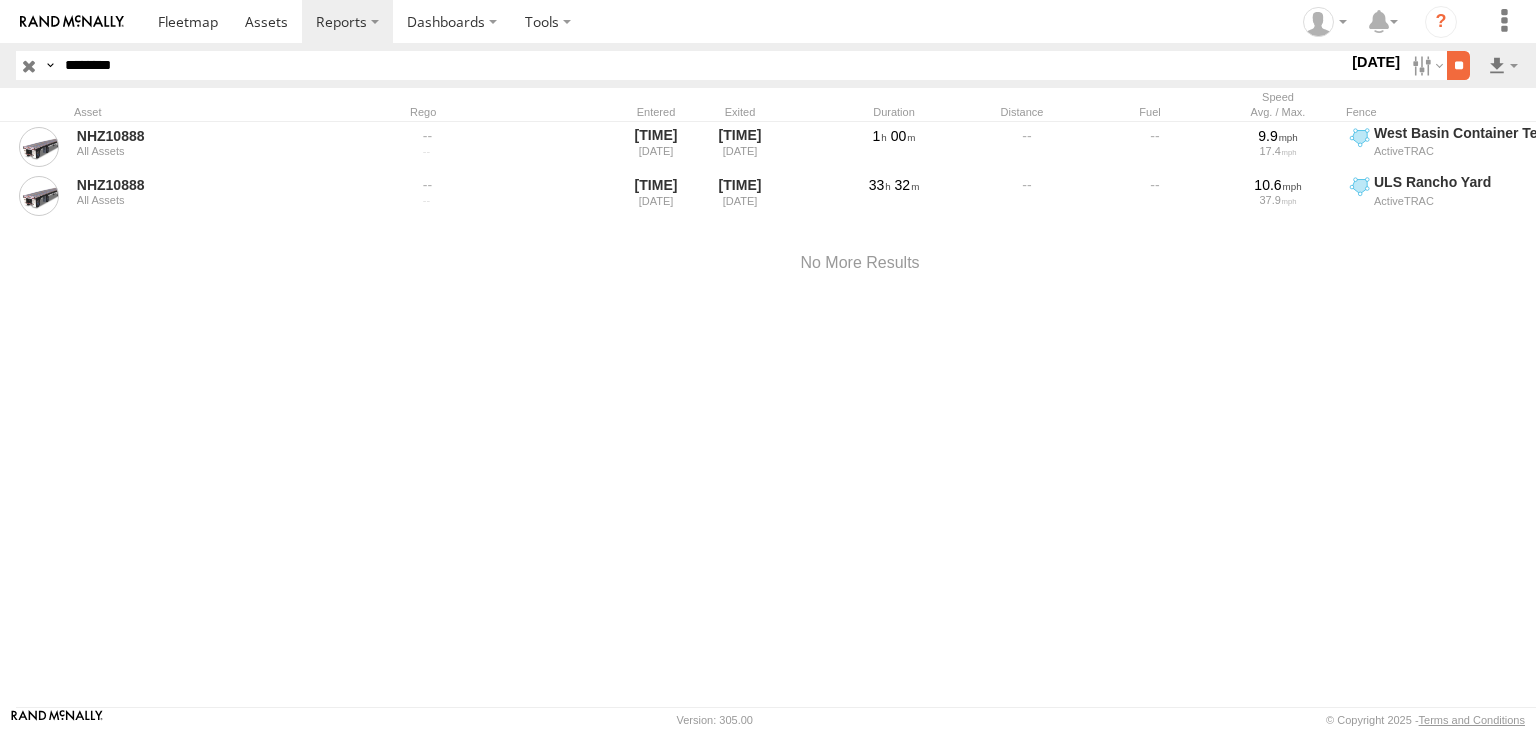click on "**" at bounding box center [1458, 65] 